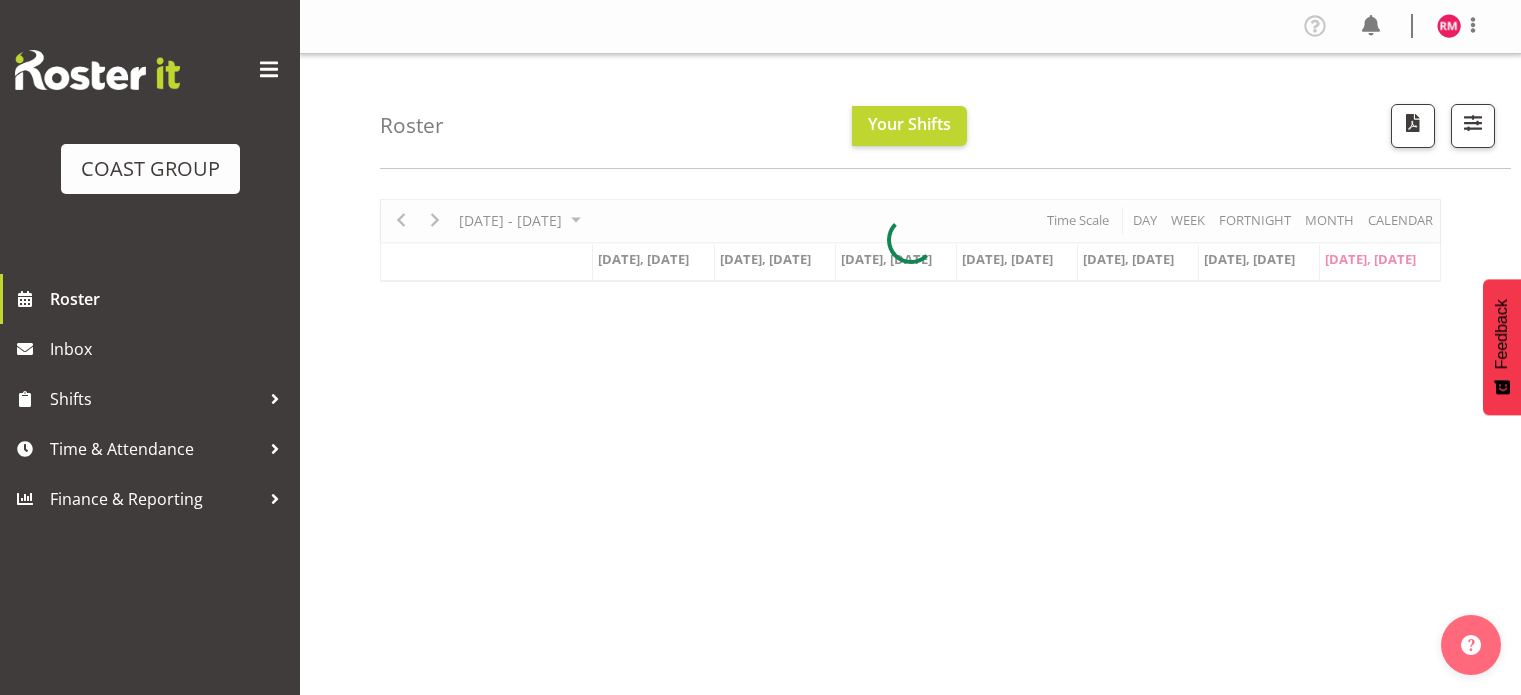 scroll, scrollTop: 0, scrollLeft: 0, axis: both 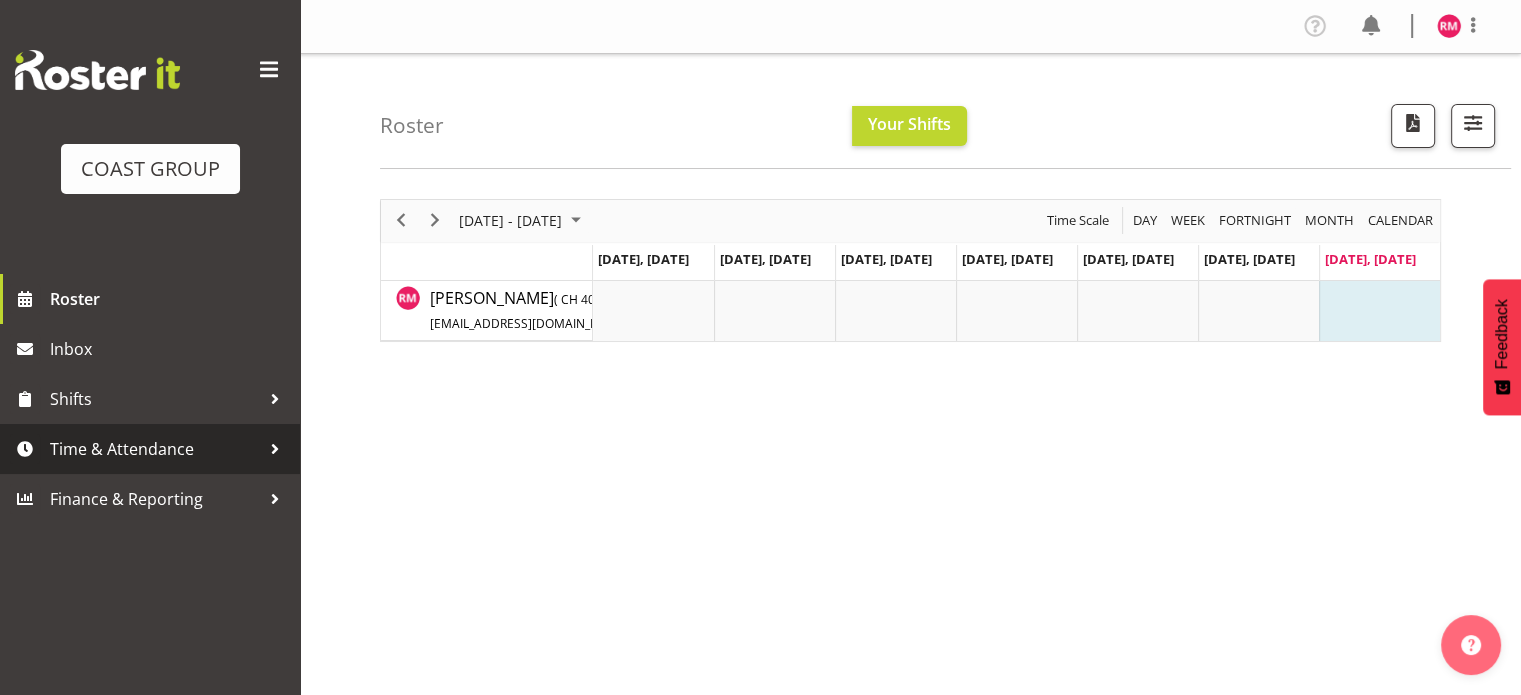 click on "Time & Attendance" at bounding box center (155, 449) 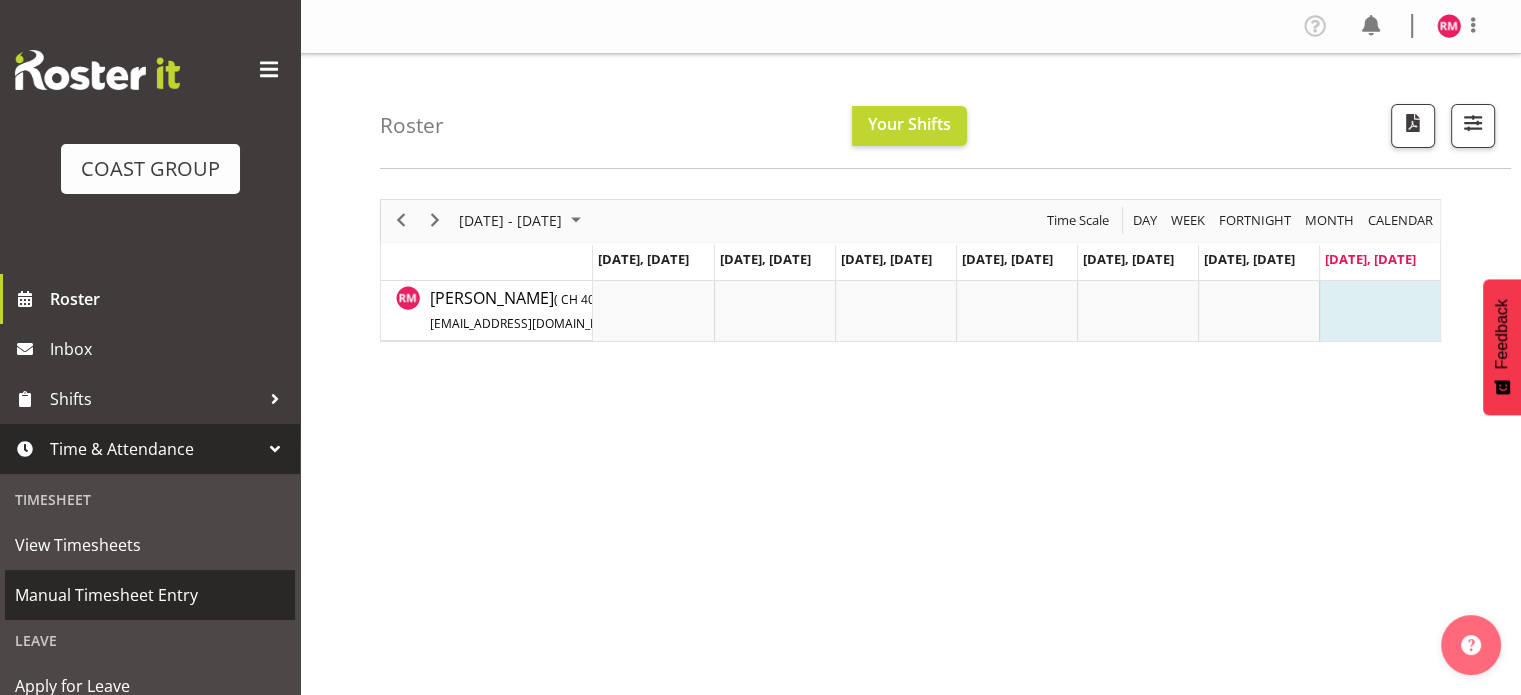 click on "Manual Timesheet Entry" at bounding box center (150, 595) 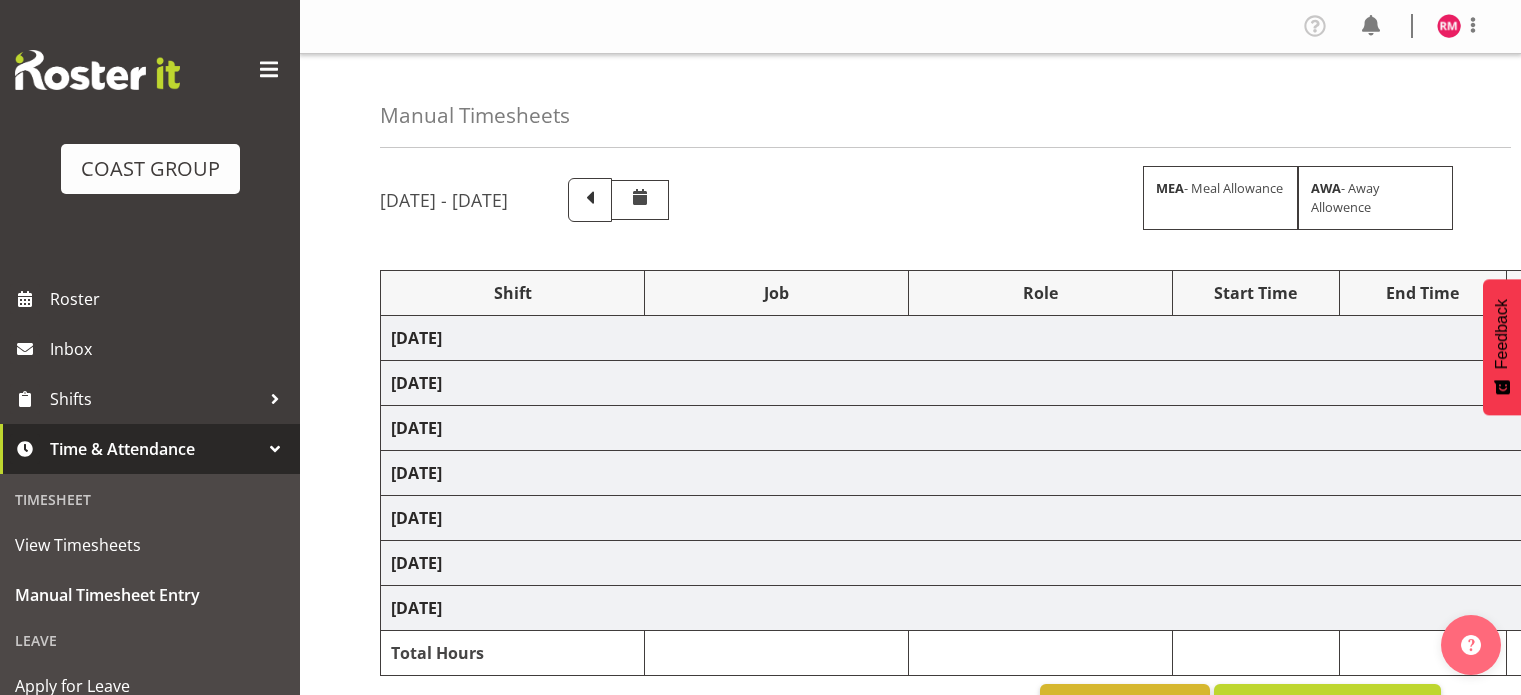 scroll, scrollTop: 0, scrollLeft: 0, axis: both 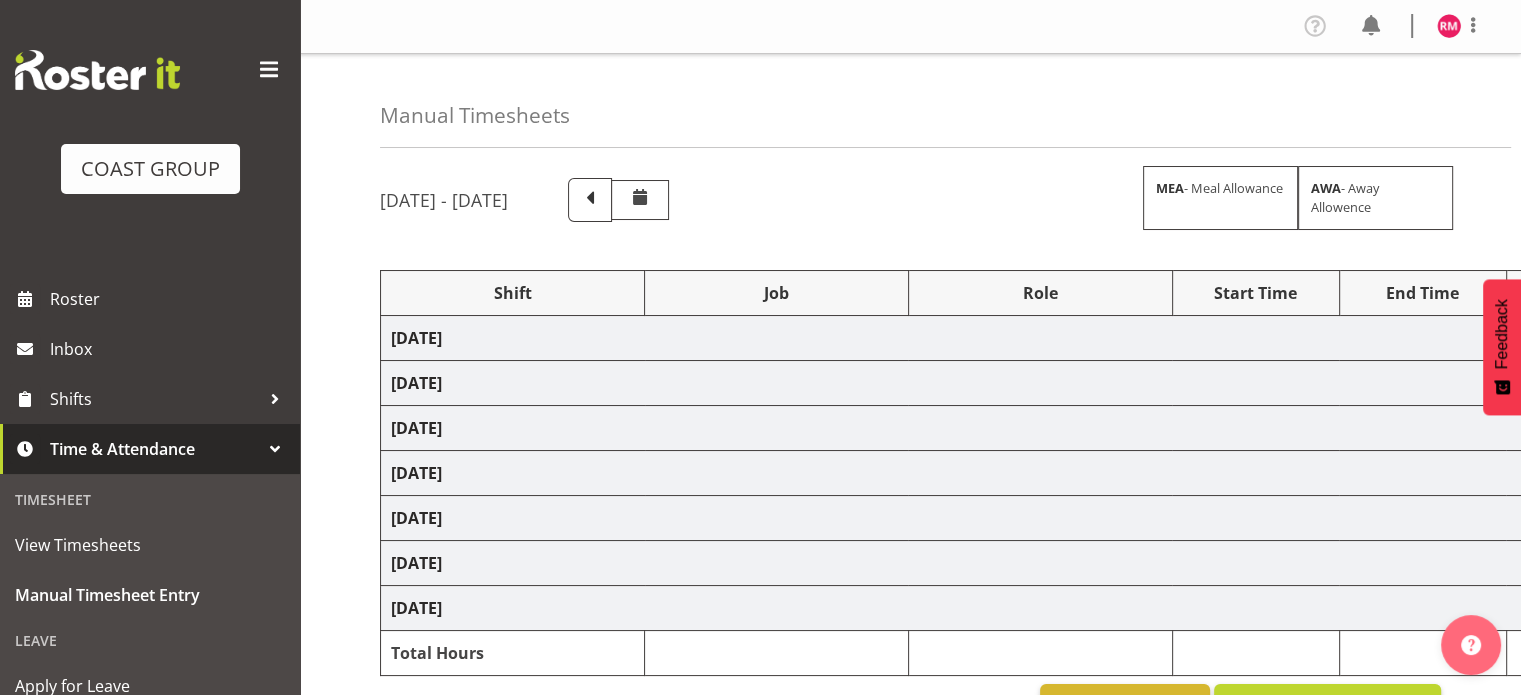select on "62215" 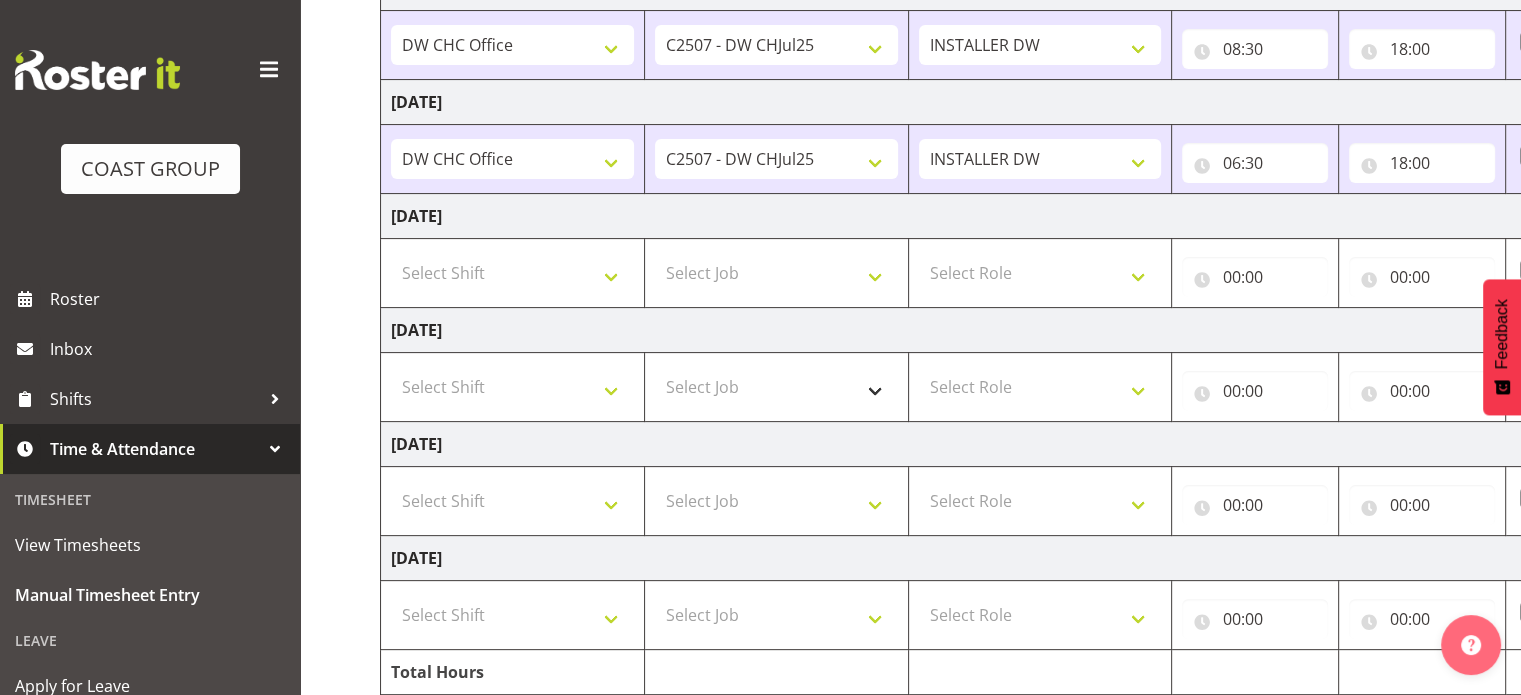 scroll, scrollTop: 500, scrollLeft: 0, axis: vertical 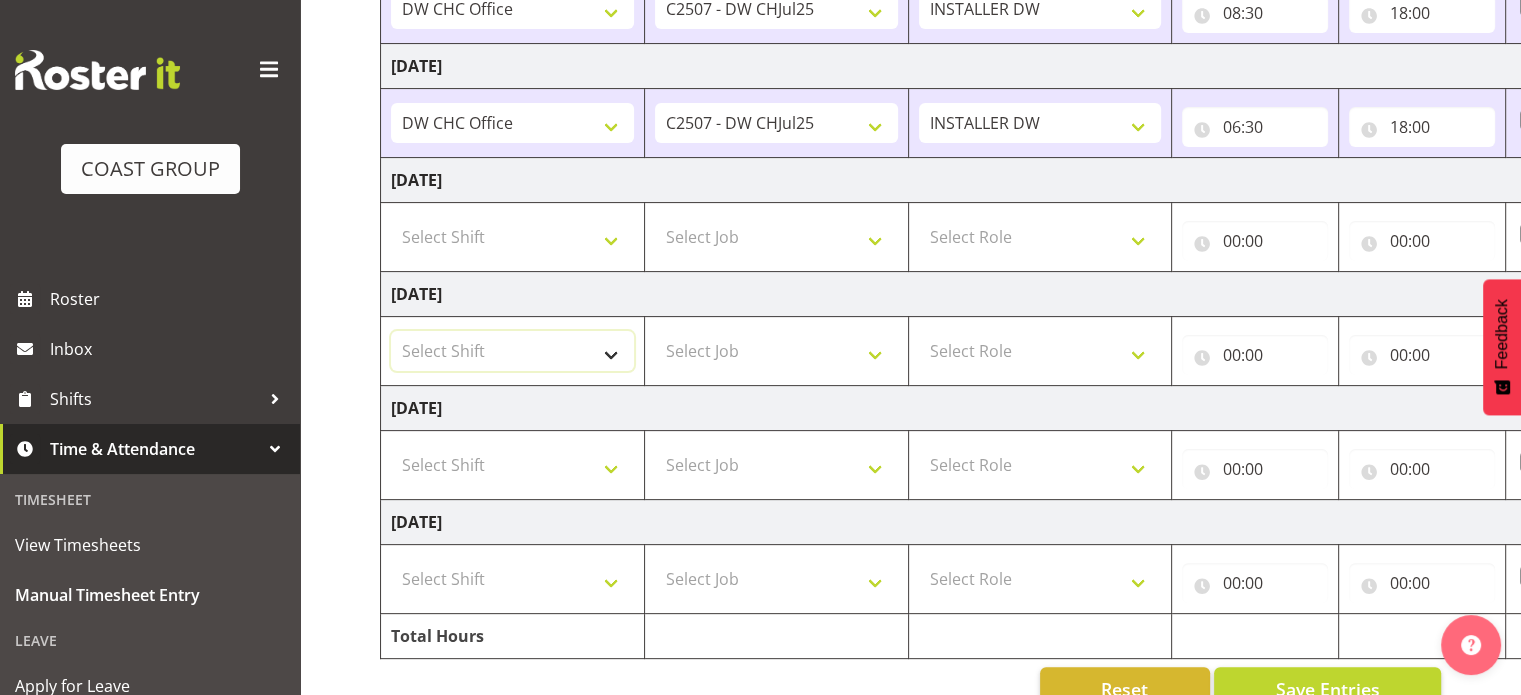 click on "Select Shift  CHC SIGN ADMIN (LEAVE ALONE, DONT MAKE INACTIVE) DW CHC ARK WORK DW CHC Office Letter Wrapping" at bounding box center (512, 351) 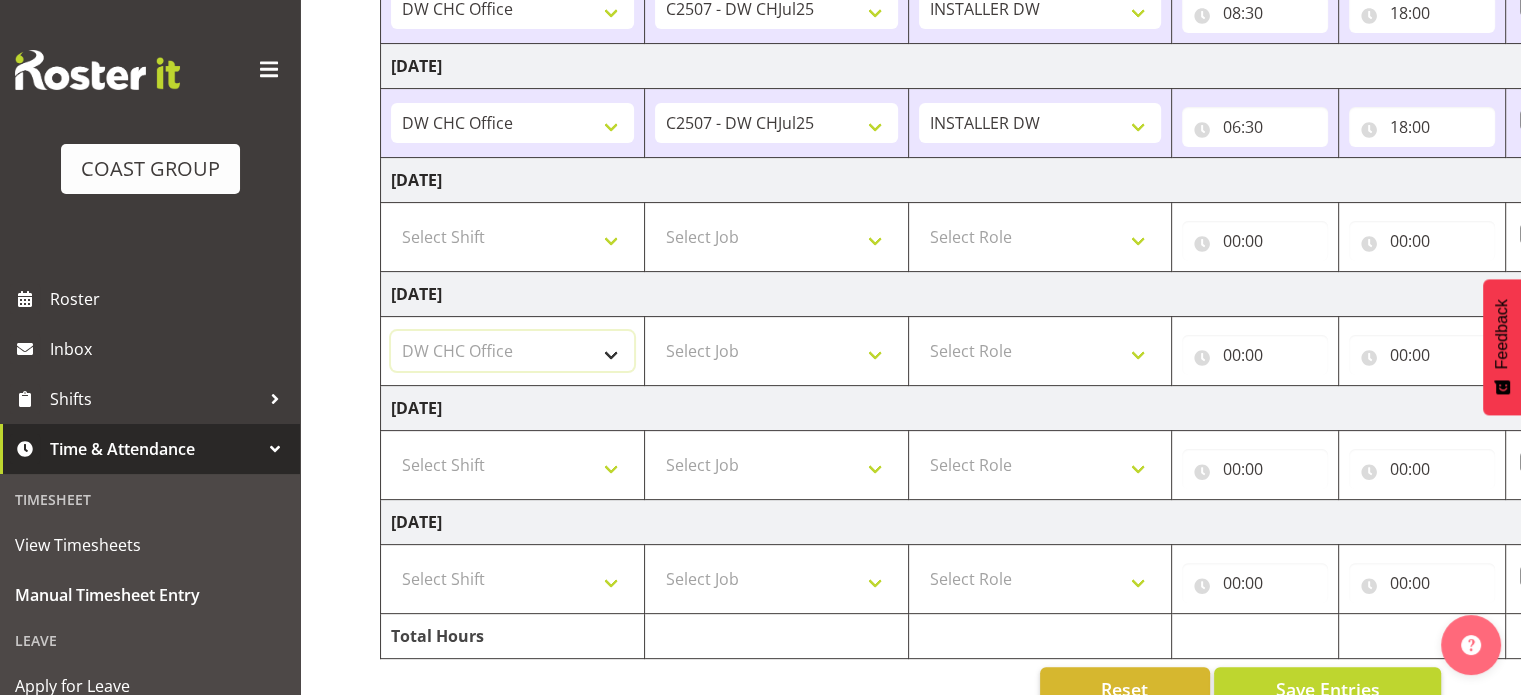 click on "Select Shift  CHC SIGN ADMIN (LEAVE ALONE, DONT MAKE INACTIVE) DW CHC ARK WORK DW CHC Office Letter Wrapping" at bounding box center (512, 351) 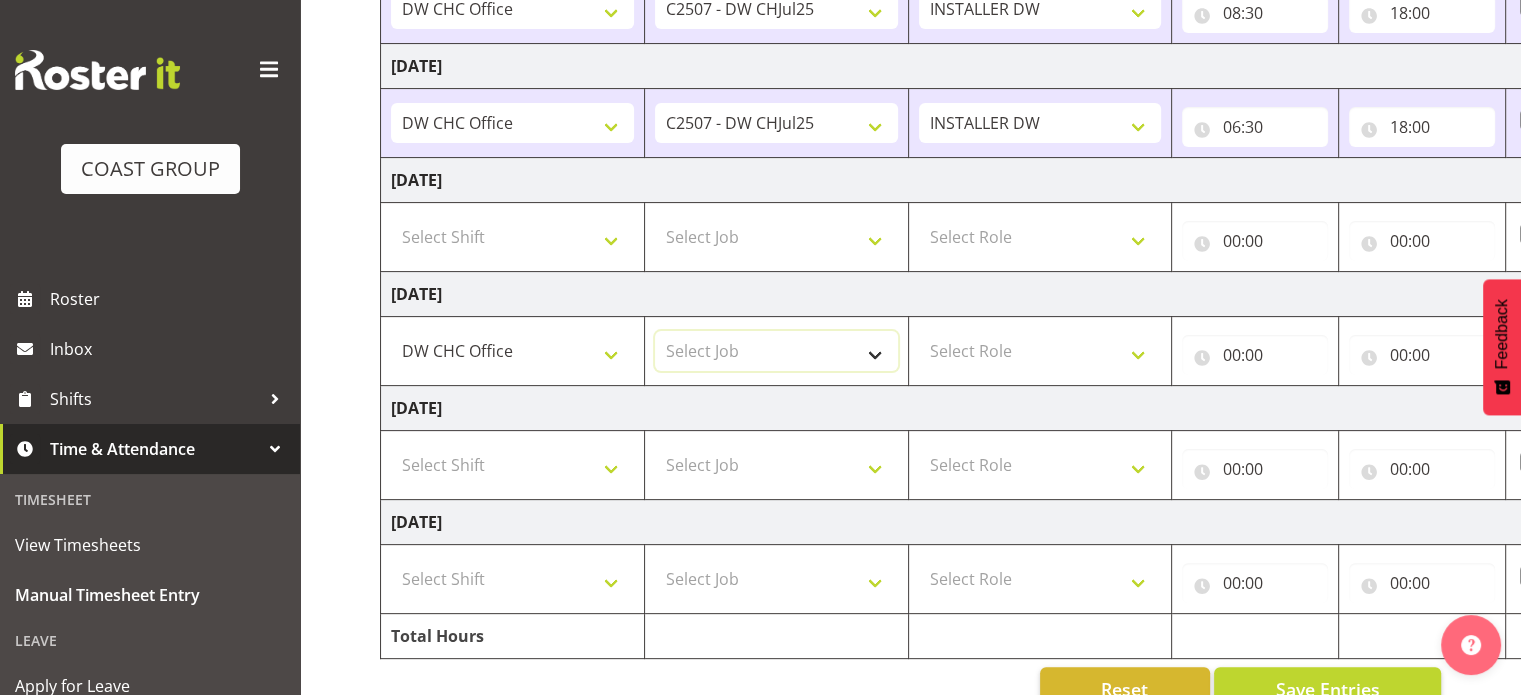 click on "Select Job  1 Carlton Events 1 [PERSON_NAME][GEOGRAPHIC_DATA] 1 [PERSON_NAME][GEOGRAPHIC_DATA] 1 EHS WAREHOUSE/OFFICE 1 GRS 1 SLP Production 1 SLP Tradeshows 12504000 - AKL Casual [DATE] 1250400R - April Casual C&R 2025 12504050 - CDES Engineering and Technology Expo 2025 12504070 - FINZ (National Financial Adviser Conf) 2025 1250407A - Fidelity @ FINZ Conf 2025 1250407B - La Trobe @ FINZ Conf 25 1250407C - Partners Life @ FINZ Conf 25 12504080 - AKL Go Green 2025 12504100 - NZSEE 2025 12504120 - Ester Show 2025 12504150 - Test-[PERSON_NAME]-May 12505000 - AKL Casual [DATE] 1250500R - May Casual C&R 2025 12505020 - Hutchwilco Boat Show 2025 1250502R - [GEOGRAPHIC_DATA] Boat Show 2025 - C&R 12505030 - NZOHS Conference 2025 12505040 - Aotearoa Art Fair 2025 12505060 - Waipa Home Show 2025 12505070 - CAS 2025 1250507A - CAS 2025 - 200 Doors 1250507B - CAS 2025 - Cutera 1250507C - CAS 2025 - Dermocosmetica 12505080 - [GEOGRAPHIC_DATA] Conference 2025 1250508A - Zeiss @ [GEOGRAPHIC_DATA] 25 1250508B - Roche @ [GEOGRAPHIC_DATA] 25 1250508C - Alcon @ [GEOGRAPHIC_DATA] 25 12505130 - Test- [PERSON_NAME] 1" at bounding box center [776, 351] 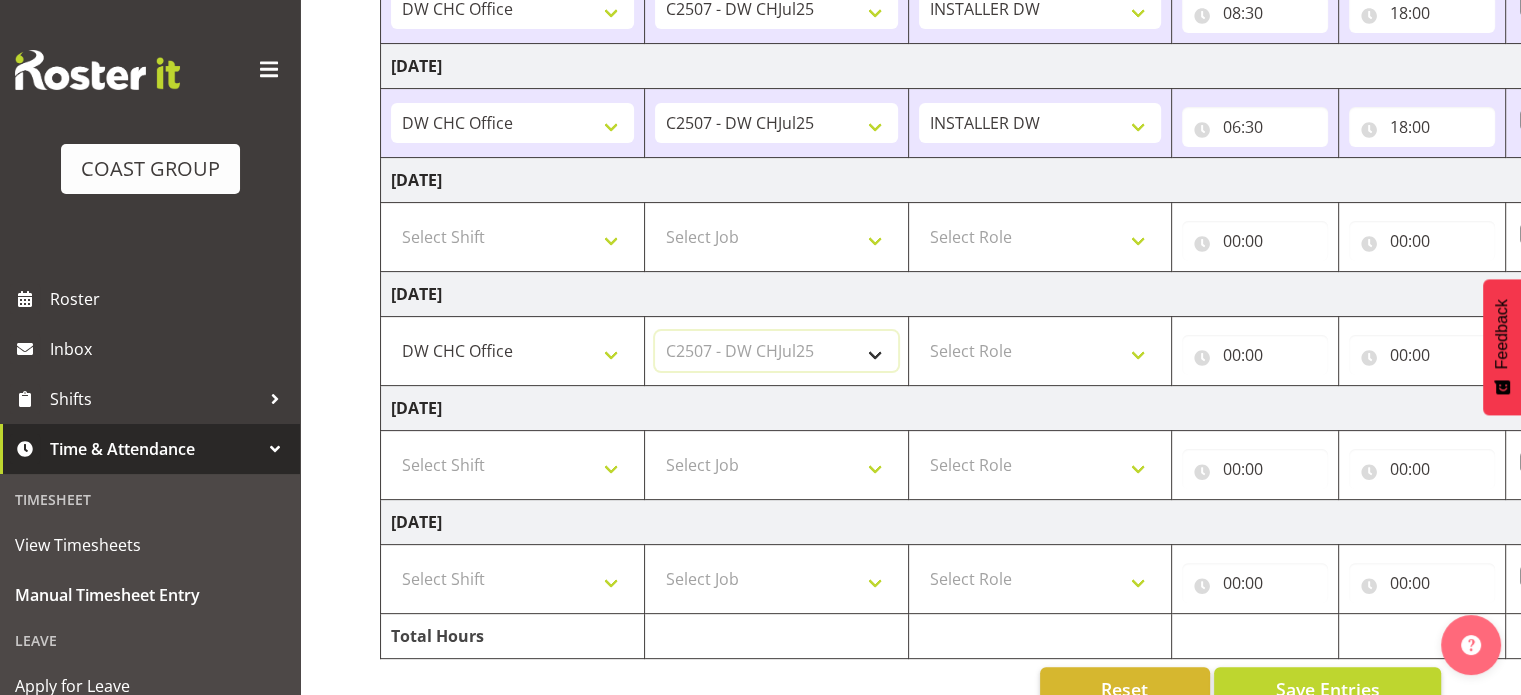 click on "Select Job  1 Carlton Events 1 [PERSON_NAME][GEOGRAPHIC_DATA] 1 [PERSON_NAME][GEOGRAPHIC_DATA] 1 EHS WAREHOUSE/OFFICE 1 GRS 1 SLP Production 1 SLP Tradeshows 12504000 - AKL Casual [DATE] 1250400R - April Casual C&R 2025 12504050 - CDES Engineering and Technology Expo 2025 12504070 - FINZ (National Financial Adviser Conf) 2025 1250407A - Fidelity @ FINZ Conf 2025 1250407B - La Trobe @ FINZ Conf 25 1250407C - Partners Life @ FINZ Conf 25 12504080 - AKL Go Green 2025 12504100 - NZSEE 2025 12504120 - Ester Show 2025 12504150 - Test-[PERSON_NAME]-May 12505000 - AKL Casual [DATE] 1250500R - May Casual C&R 2025 12505020 - Hutchwilco Boat Show 2025 1250502R - [GEOGRAPHIC_DATA] Boat Show 2025 - C&R 12505030 - NZOHS Conference 2025 12505040 - Aotearoa Art Fair 2025 12505060 - Waipa Home Show 2025 12505070 - CAS 2025 1250507A - CAS 2025 - 200 Doors 1250507B - CAS 2025 - Cutera 1250507C - CAS 2025 - Dermocosmetica 12505080 - [GEOGRAPHIC_DATA] Conference 2025 1250508A - Zeiss @ [GEOGRAPHIC_DATA] 25 1250508B - Roche @ [GEOGRAPHIC_DATA] 25 1250508C - Alcon @ [GEOGRAPHIC_DATA] 25 12505130 - Test- [PERSON_NAME] 1" at bounding box center (776, 351) 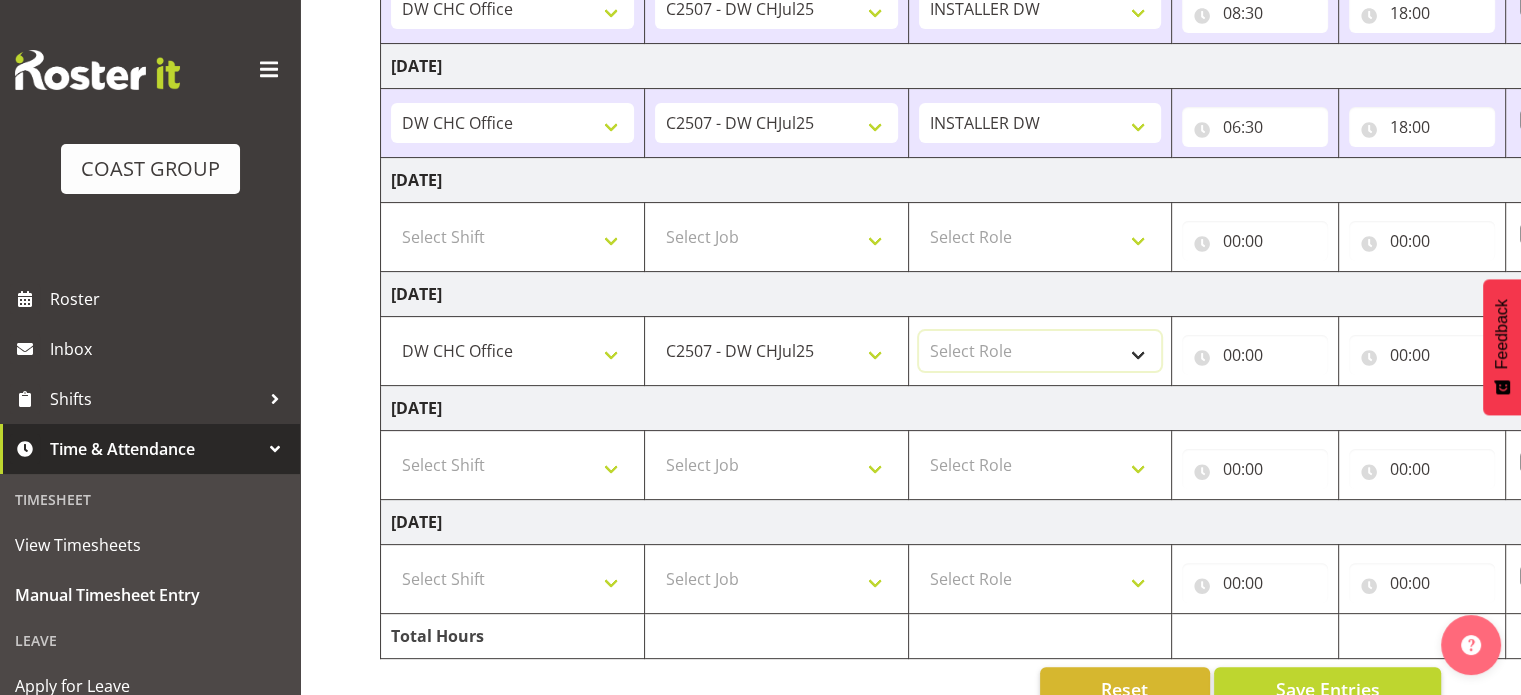 click on "Select Role  INSTALLER DW" at bounding box center [1040, 351] 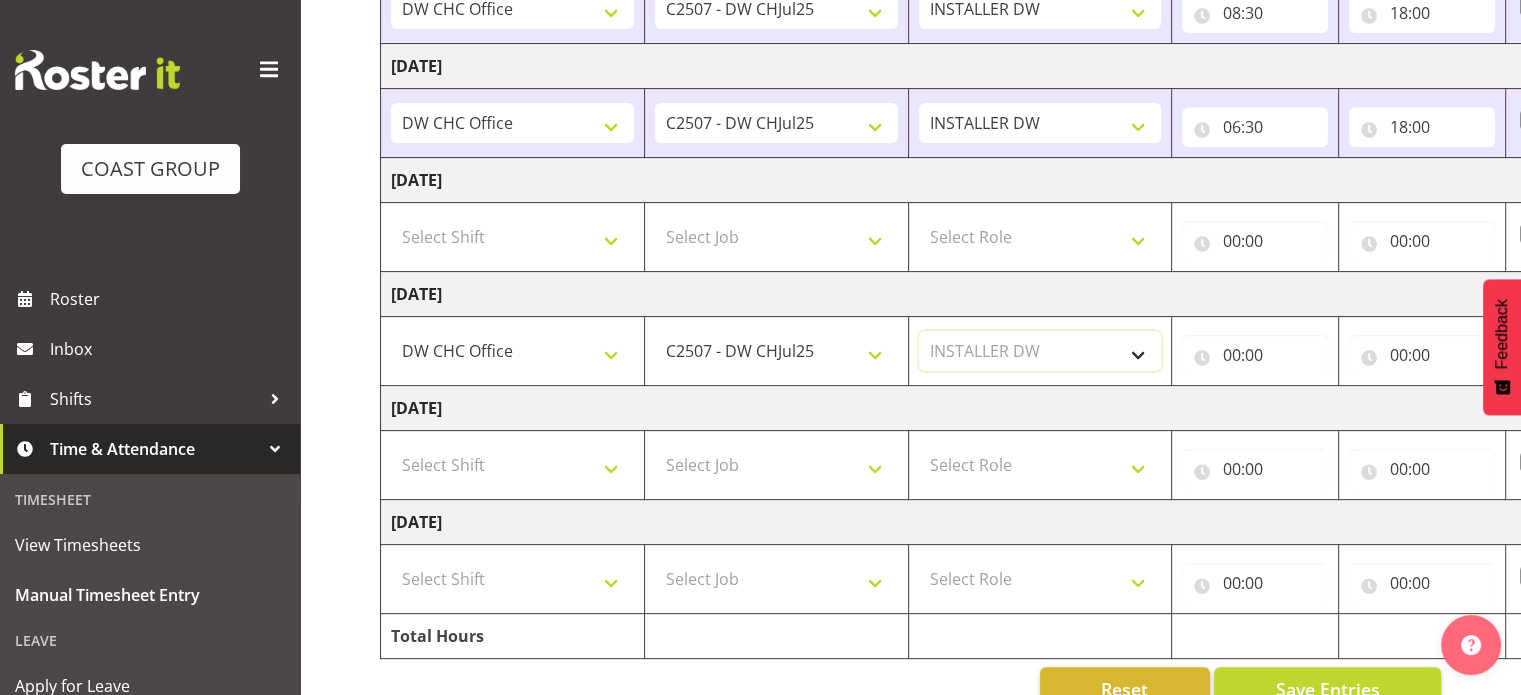 click on "Select Role  INSTALLER DW" at bounding box center [1040, 351] 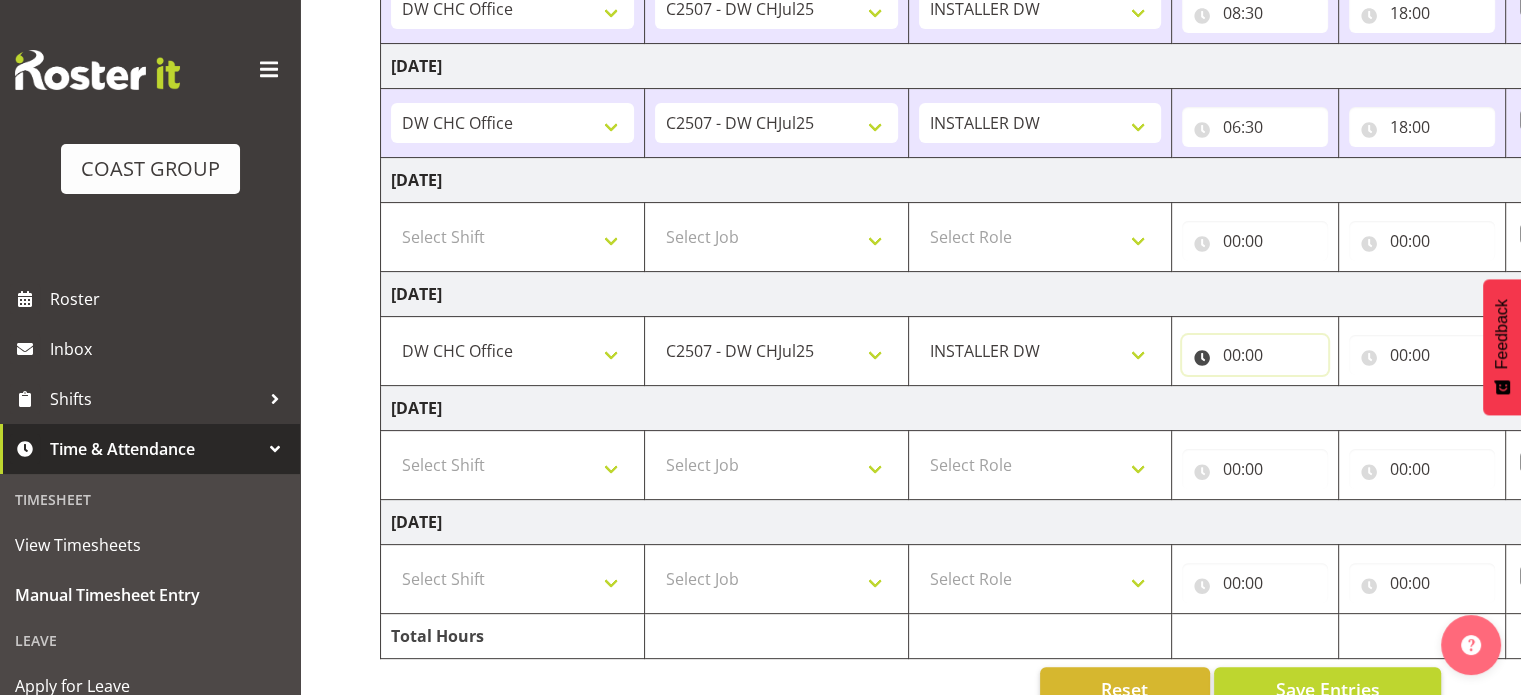 click on "00:00" at bounding box center (1255, 355) 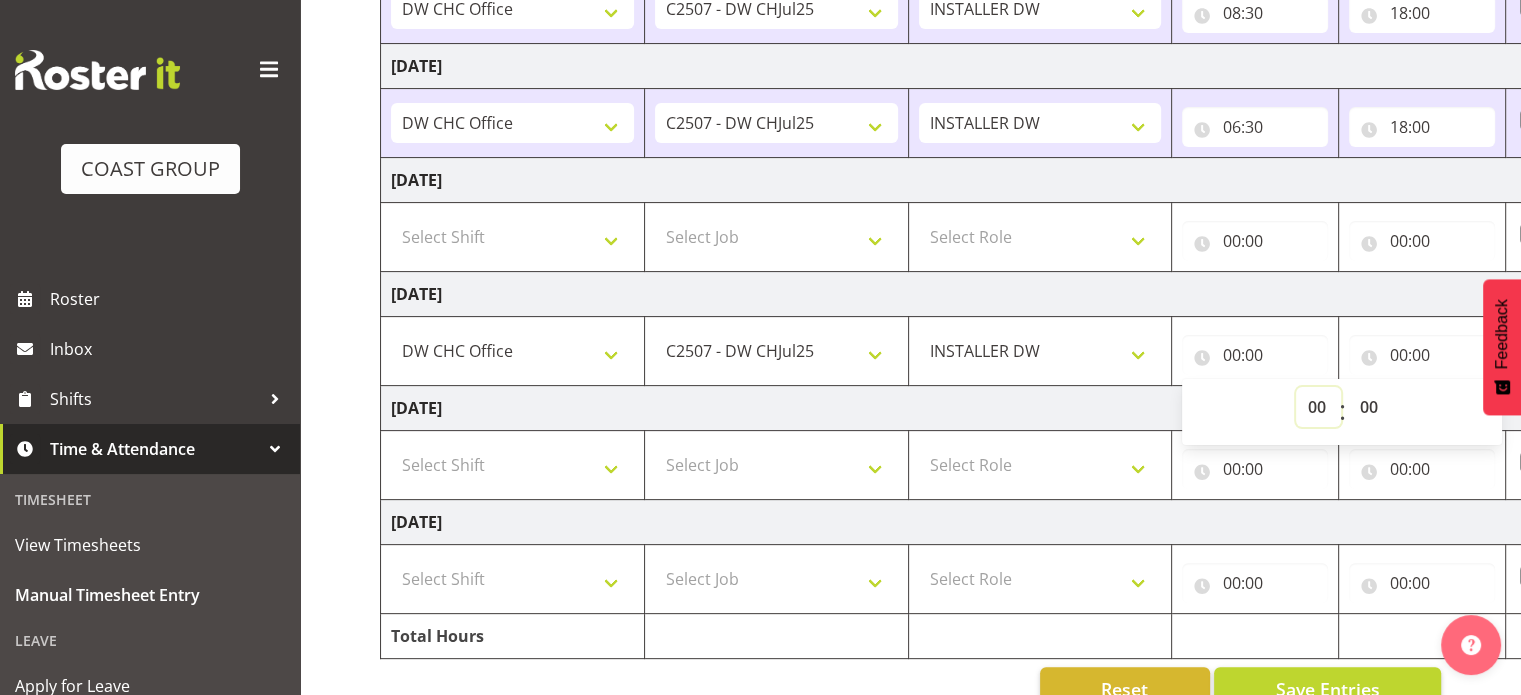 click on "00   01   02   03   04   05   06   07   08   09   10   11   12   13   14   15   16   17   18   19   20   21   22   23" at bounding box center (1318, 407) 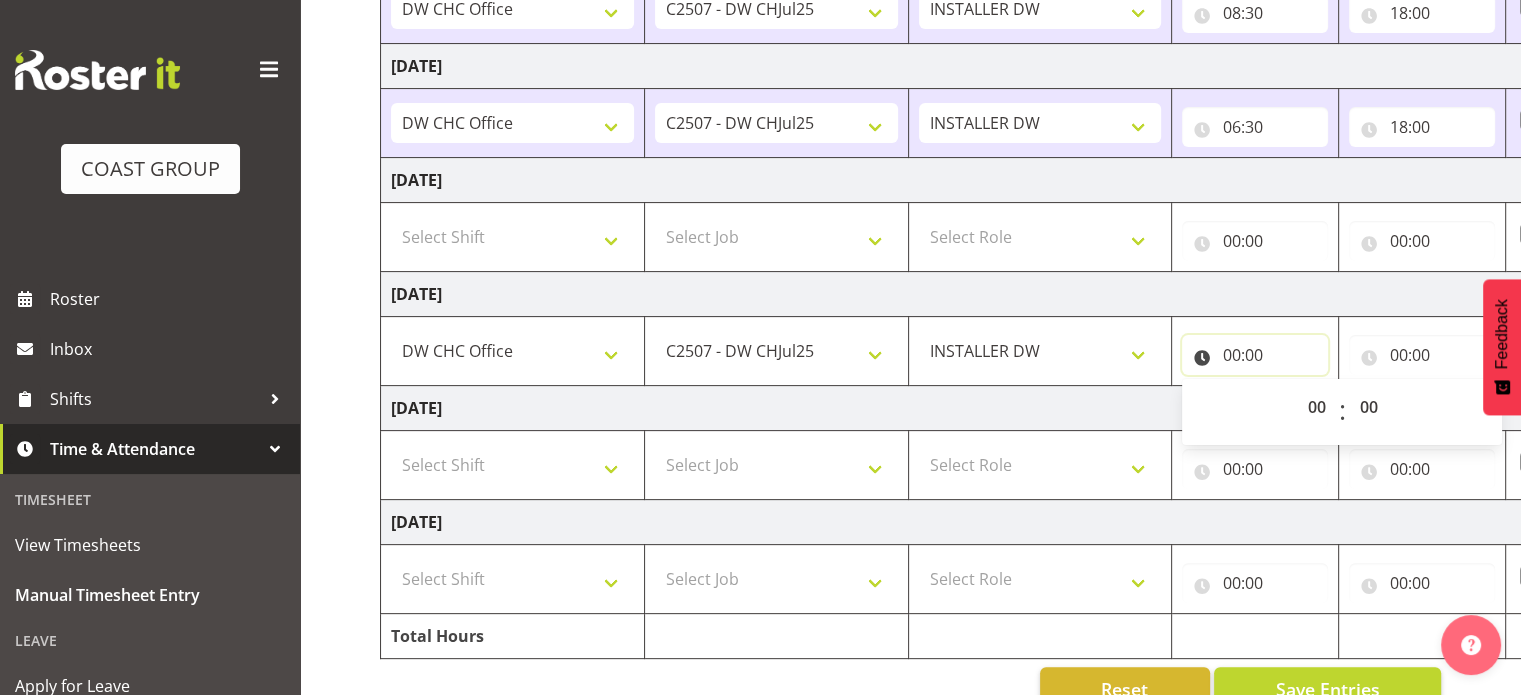 click on "00:00" at bounding box center [1255, 355] 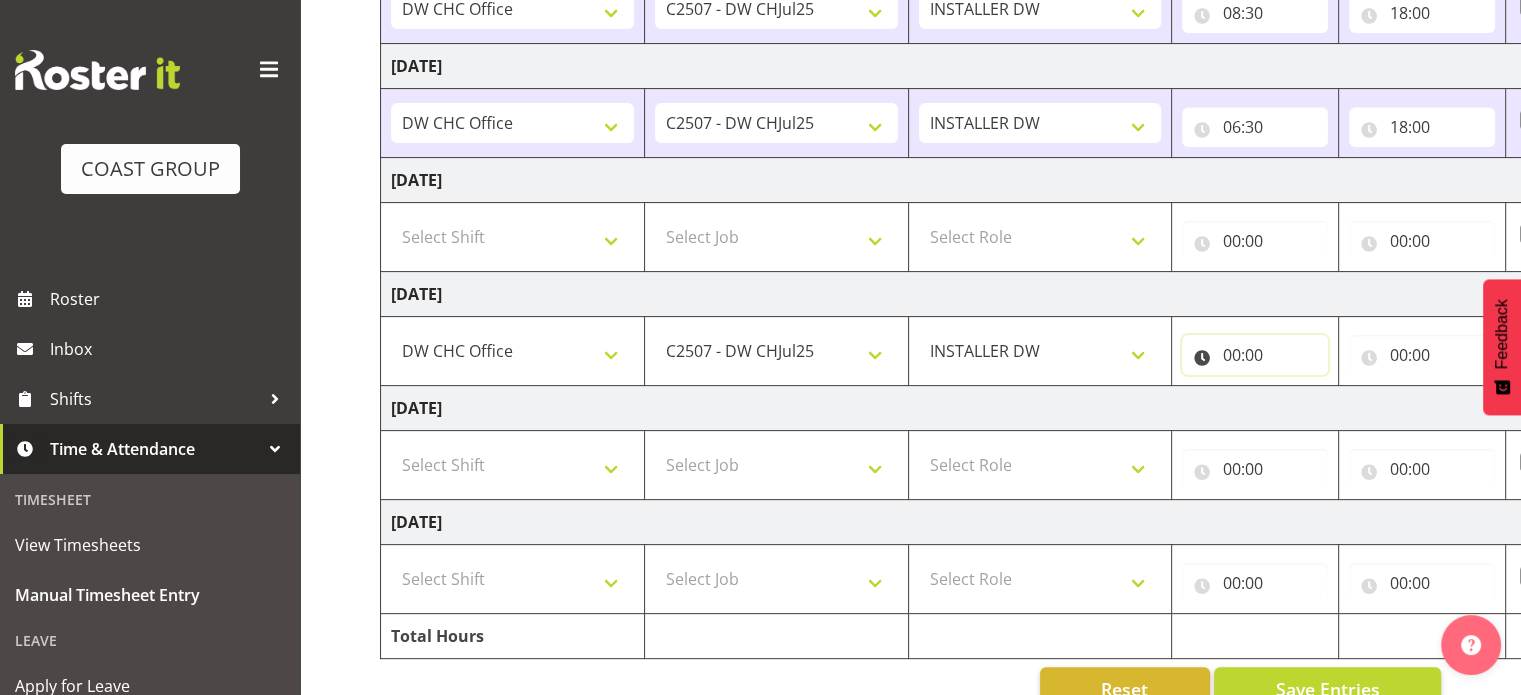 click on "00:00" at bounding box center [1255, 355] 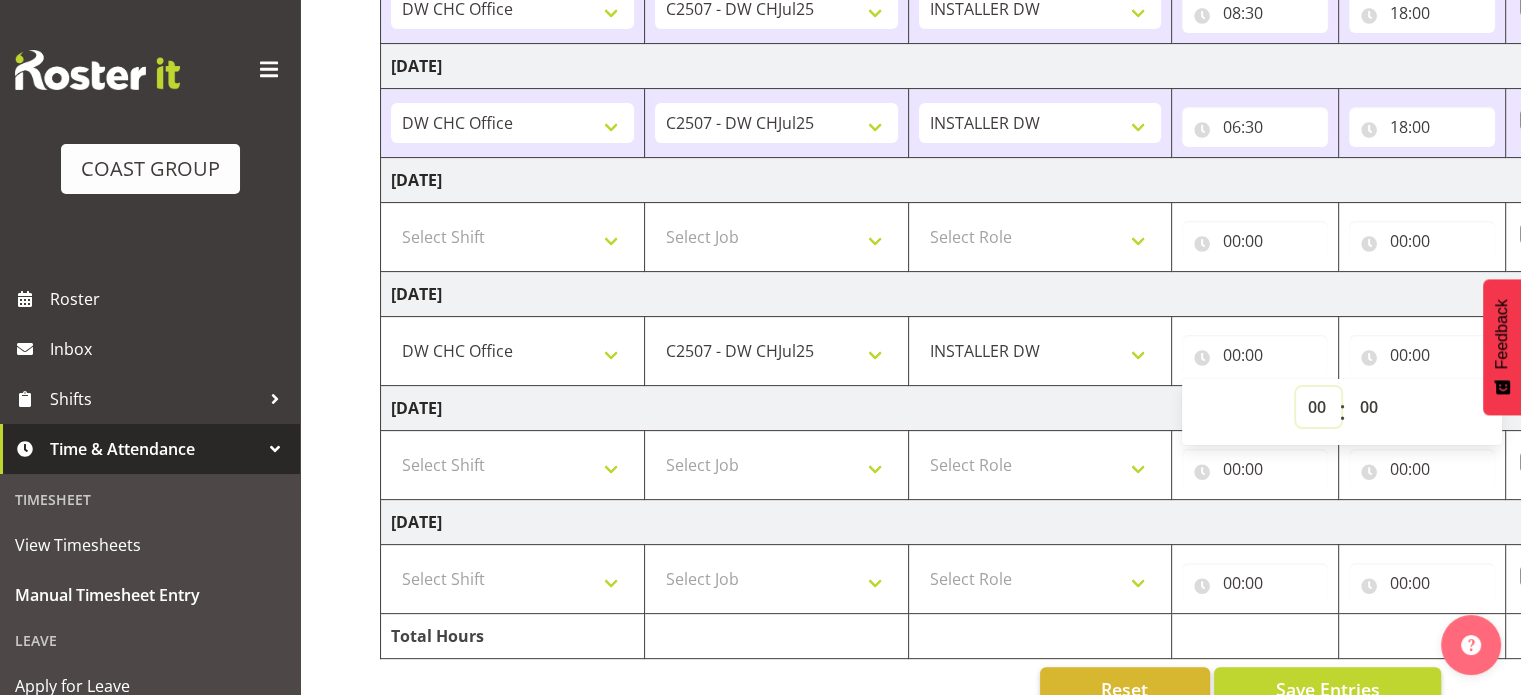 click on "00   01   02   03   04   05   06   07   08   09   10   11   12   13   14   15   16   17   18   19   20   21   22   23" at bounding box center (1318, 407) 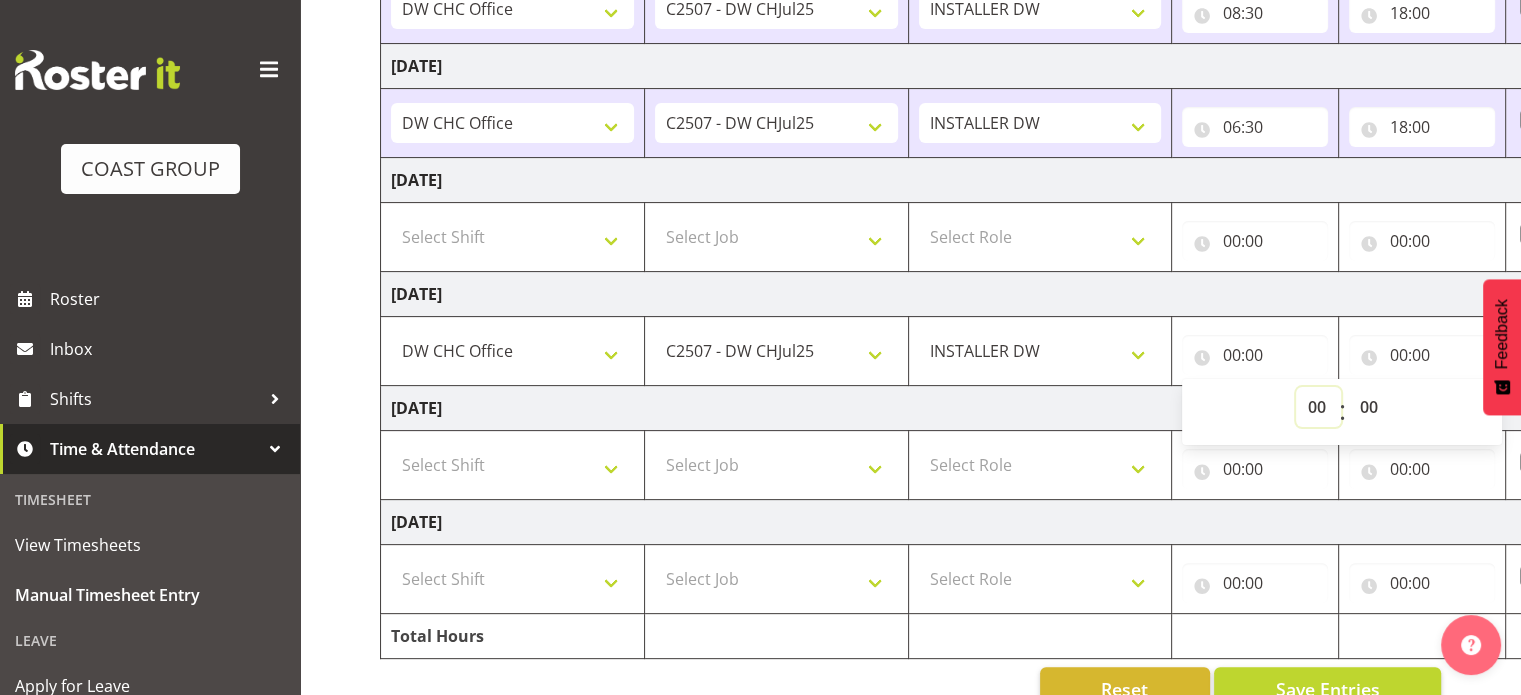 select on "14" 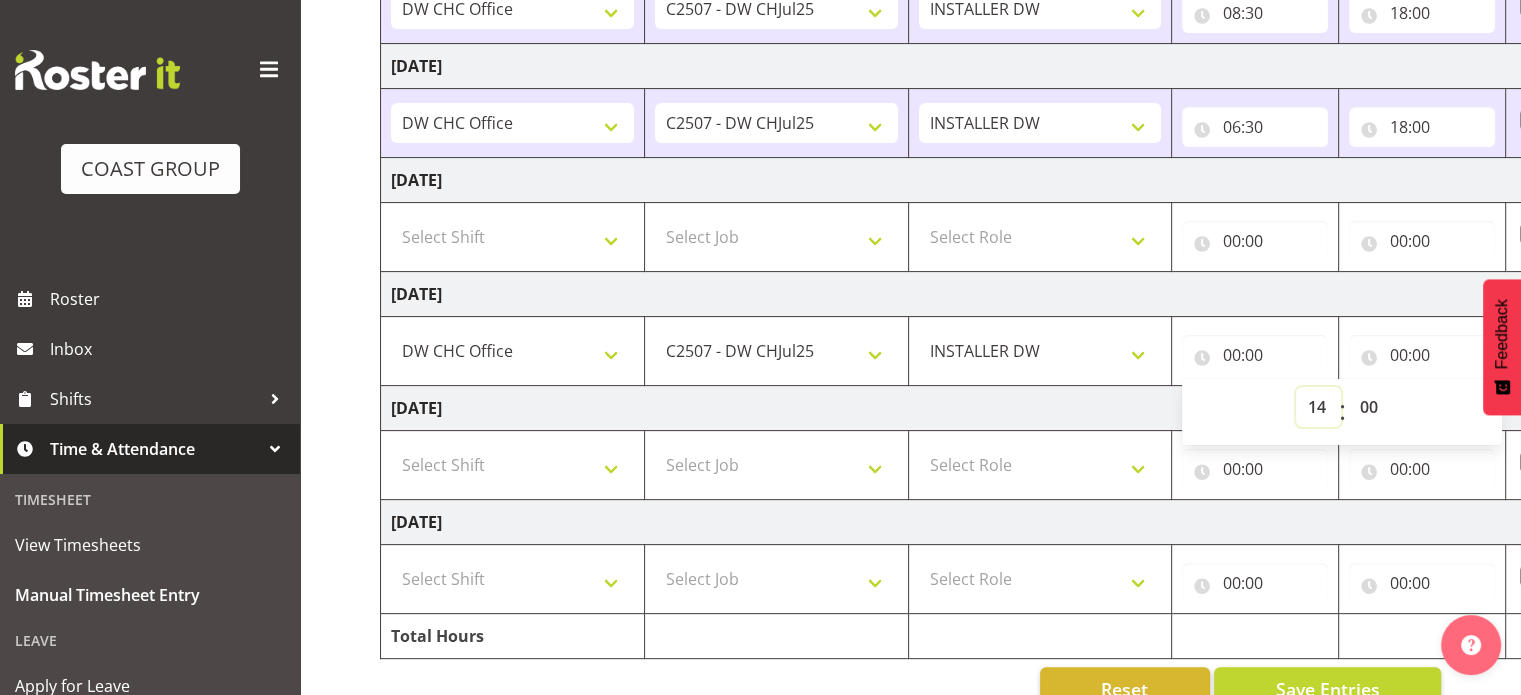 click on "00   01   02   03   04   05   06   07   08   09   10   11   12   13   14   15   16   17   18   19   20   21   22   23" at bounding box center (1318, 407) 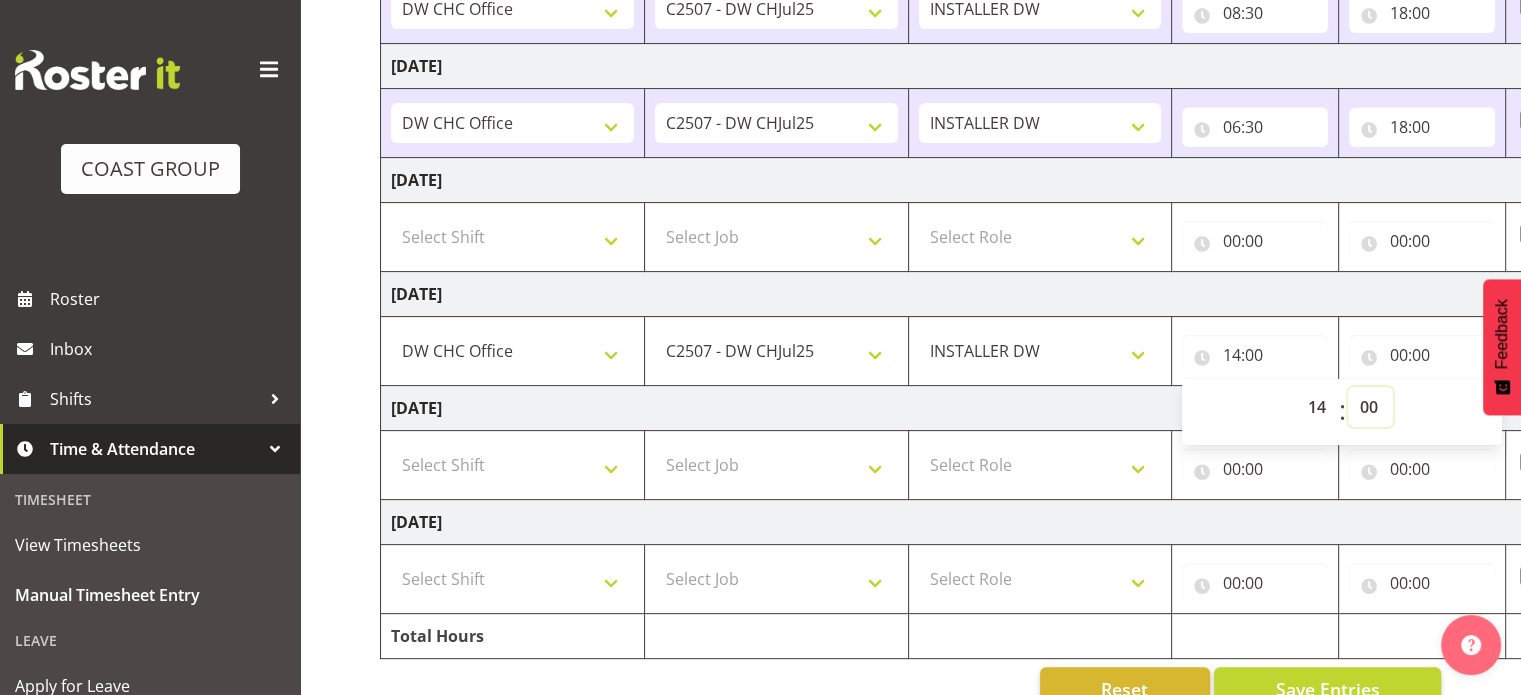 click on "00   01   02   03   04   05   06   07   08   09   10   11   12   13   14   15   16   17   18   19   20   21   22   23   24   25   26   27   28   29   30   31   32   33   34   35   36   37   38   39   40   41   42   43   44   45   46   47   48   49   50   51   52   53   54   55   56   57   58   59" at bounding box center (1370, 407) 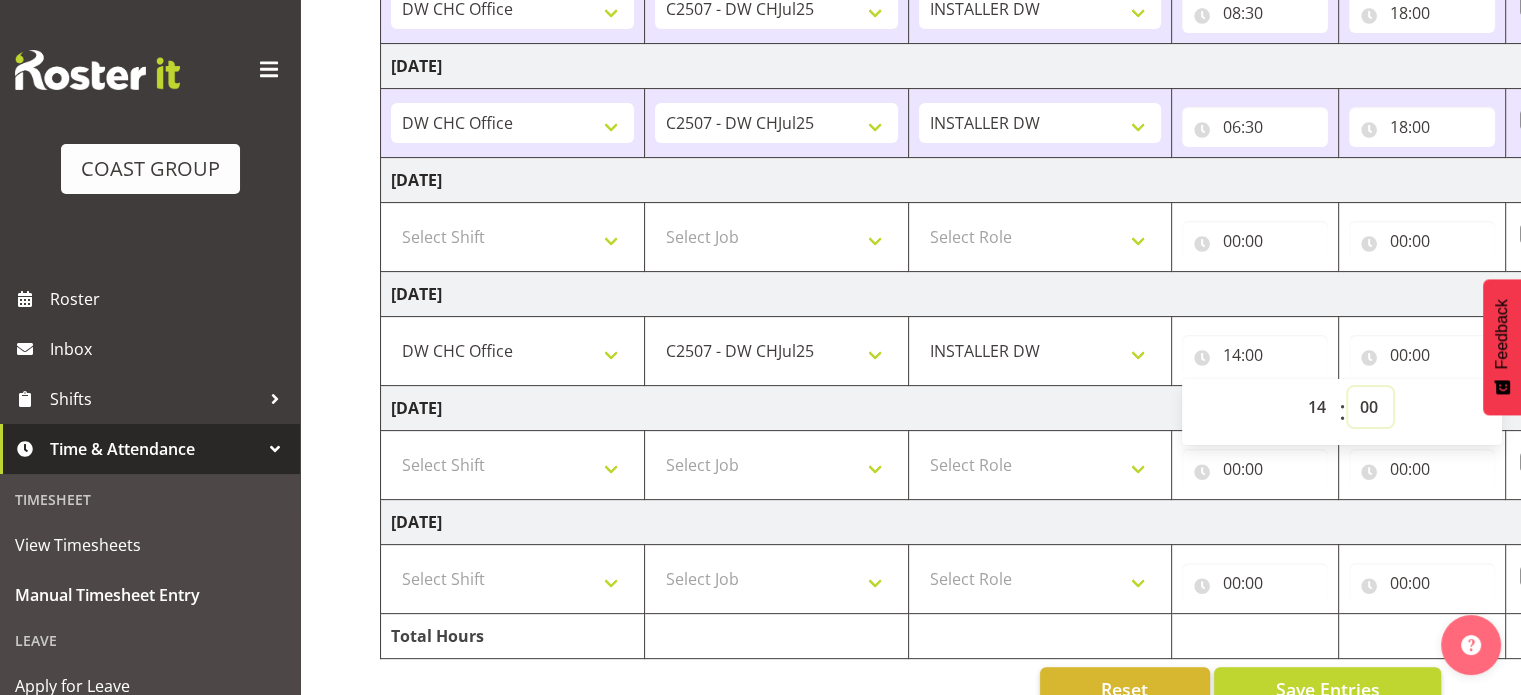 select on "45" 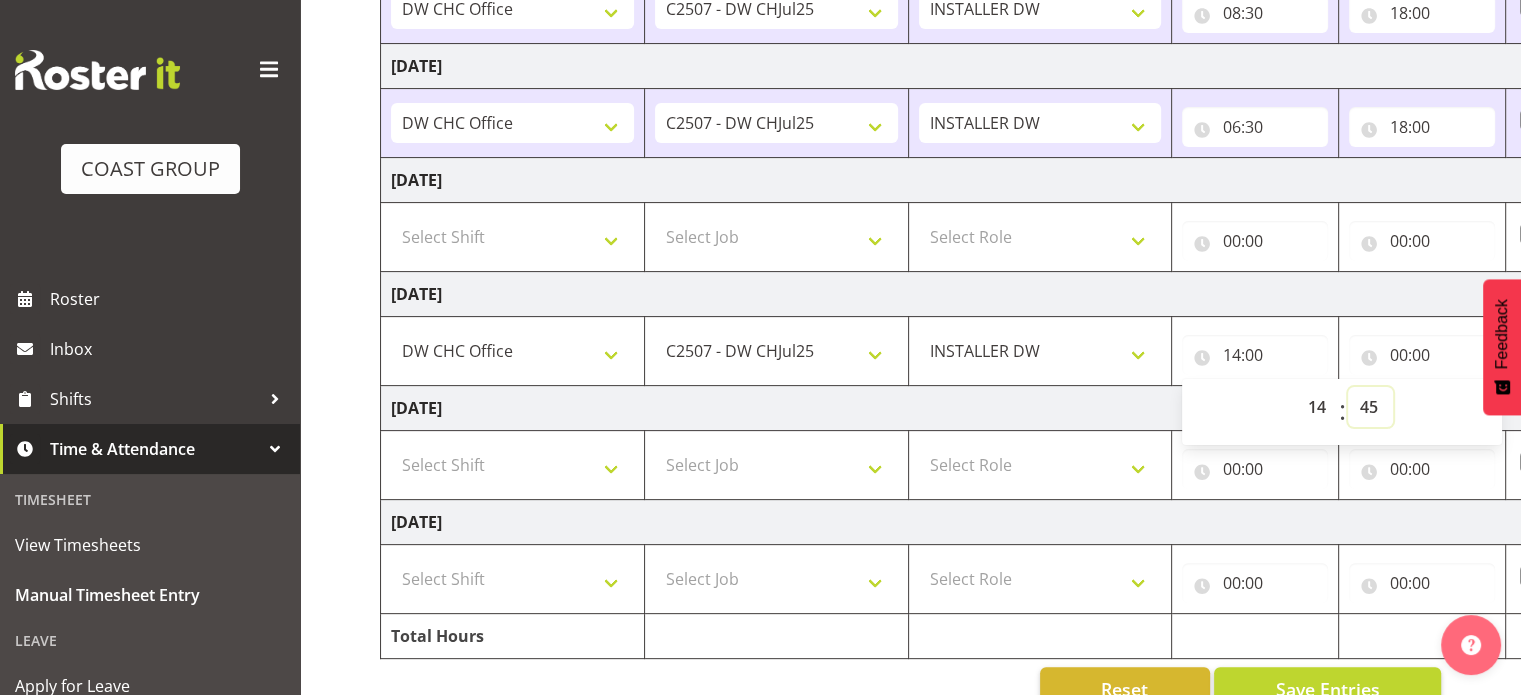 click on "00   01   02   03   04   05   06   07   08   09   10   11   12   13   14   15   16   17   18   19   20   21   22   23   24   25   26   27   28   29   30   31   32   33   34   35   36   37   38   39   40   41   42   43   44   45   46   47   48   49   50   51   52   53   54   55   56   57   58   59" at bounding box center [1370, 407] 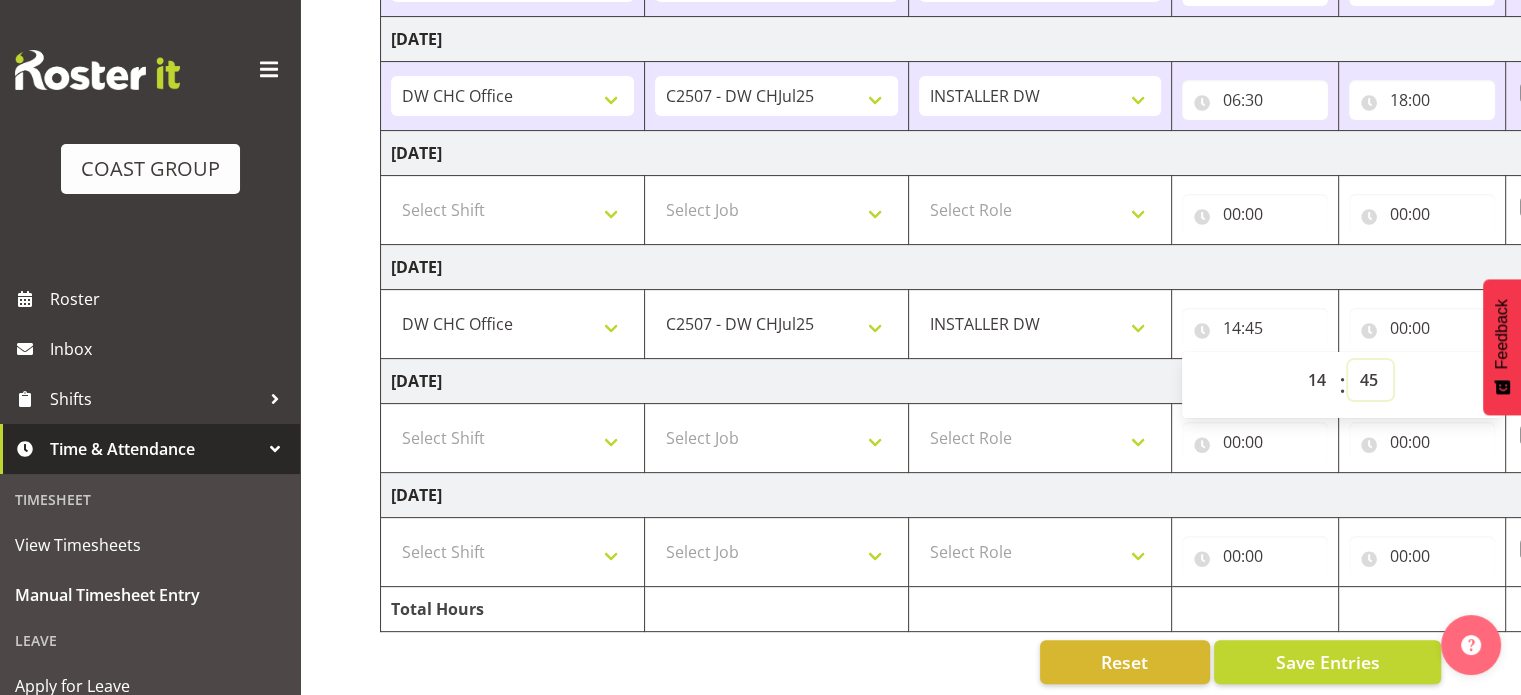 scroll, scrollTop: 542, scrollLeft: 0, axis: vertical 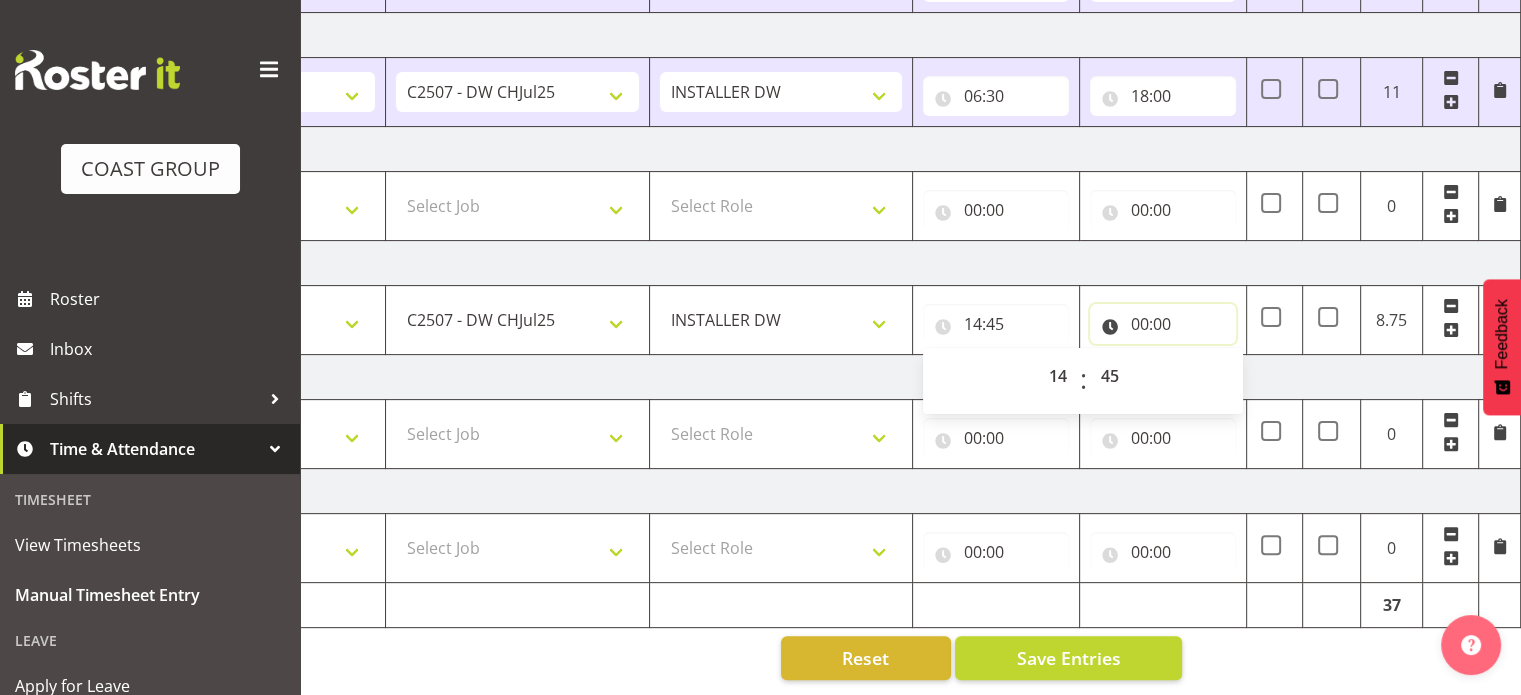 click on "00:00" at bounding box center (1163, 324) 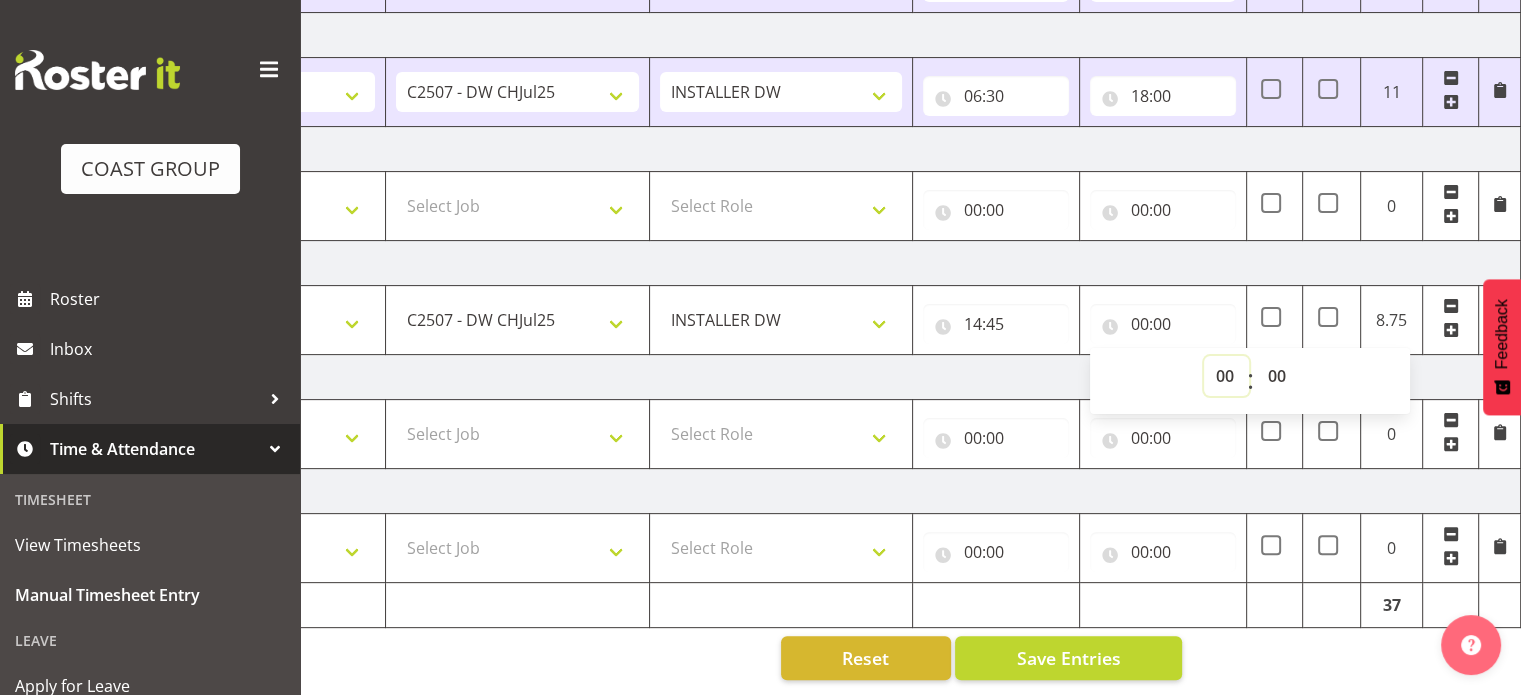 click on "00   01   02   03   04   05   06   07   08   09   10   11   12   13   14   15   16   17   18   19   20   21   22   23" at bounding box center (1226, 376) 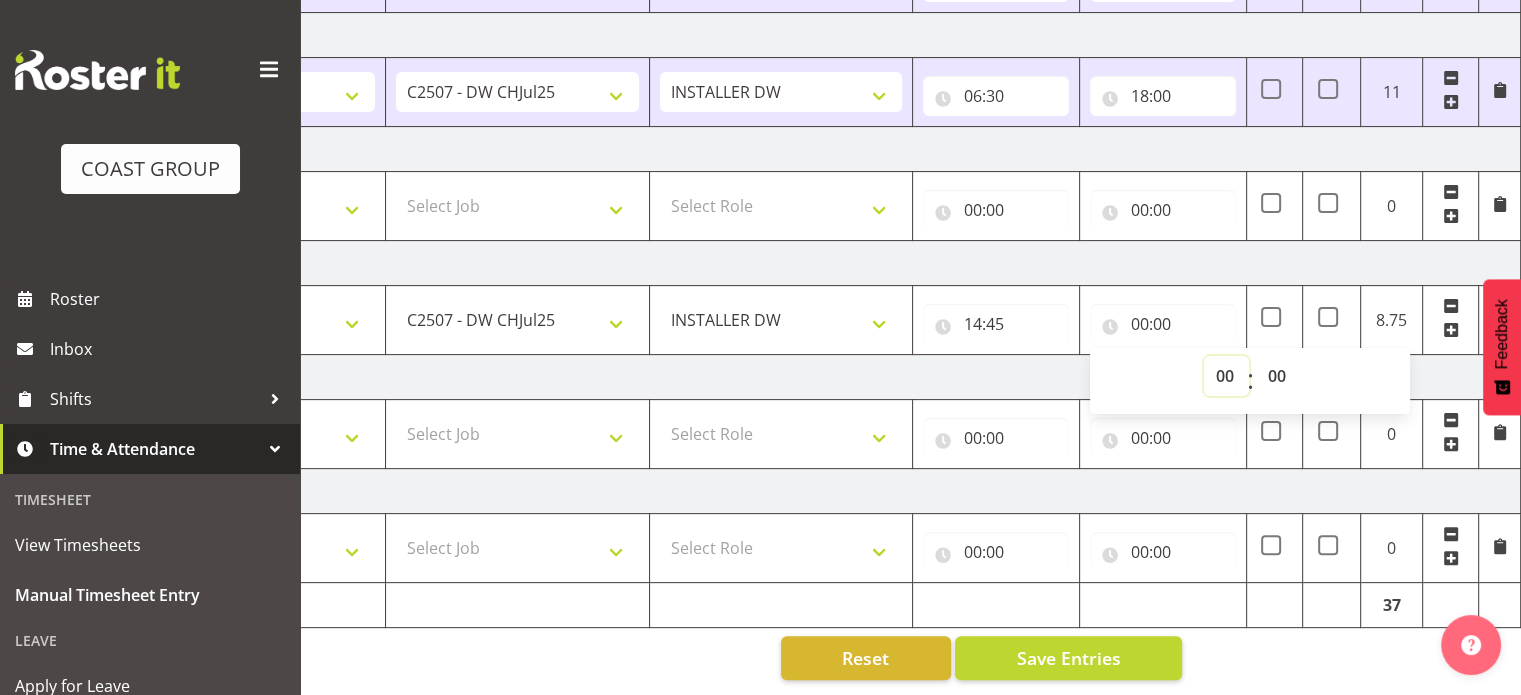 select on "17" 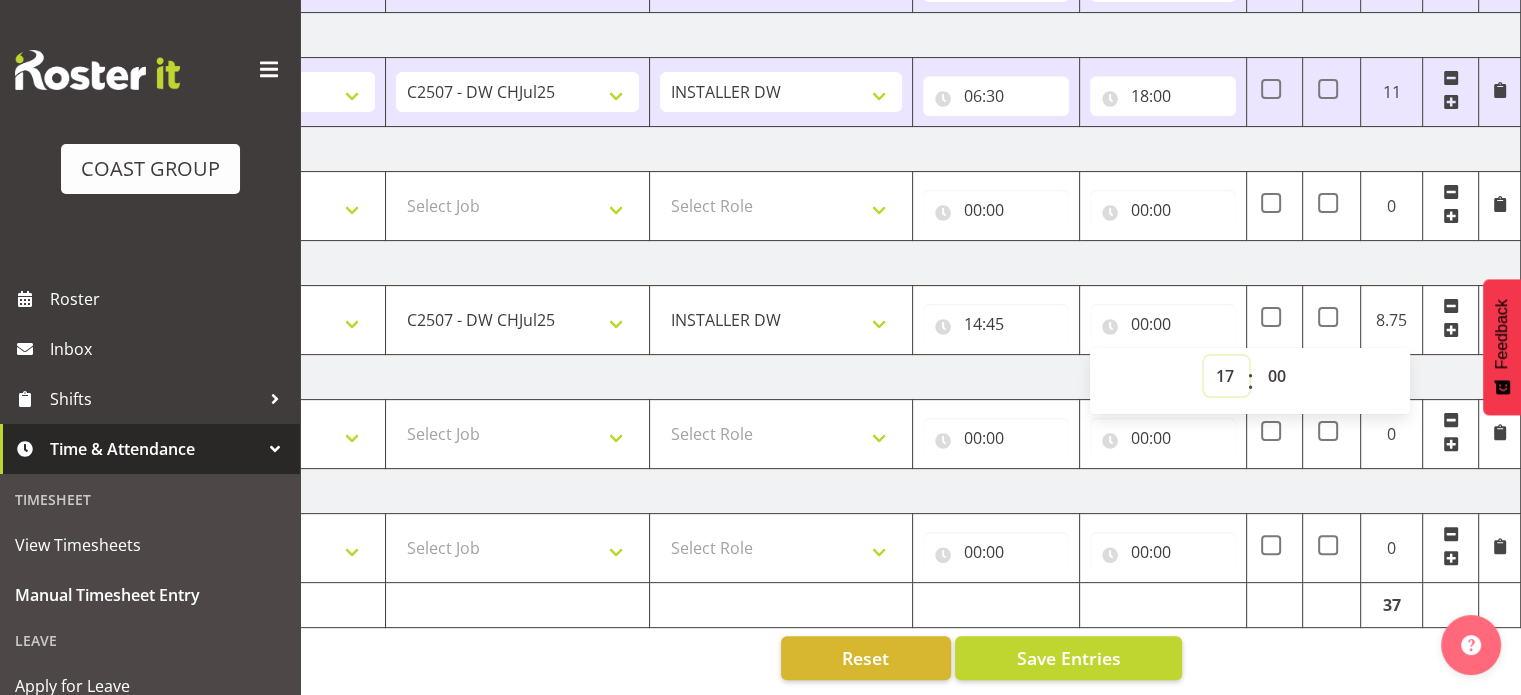 click on "00   01   02   03   04   05   06   07   08   09   10   11   12   13   14   15   16   17   18   19   20   21   22   23" at bounding box center (1226, 376) 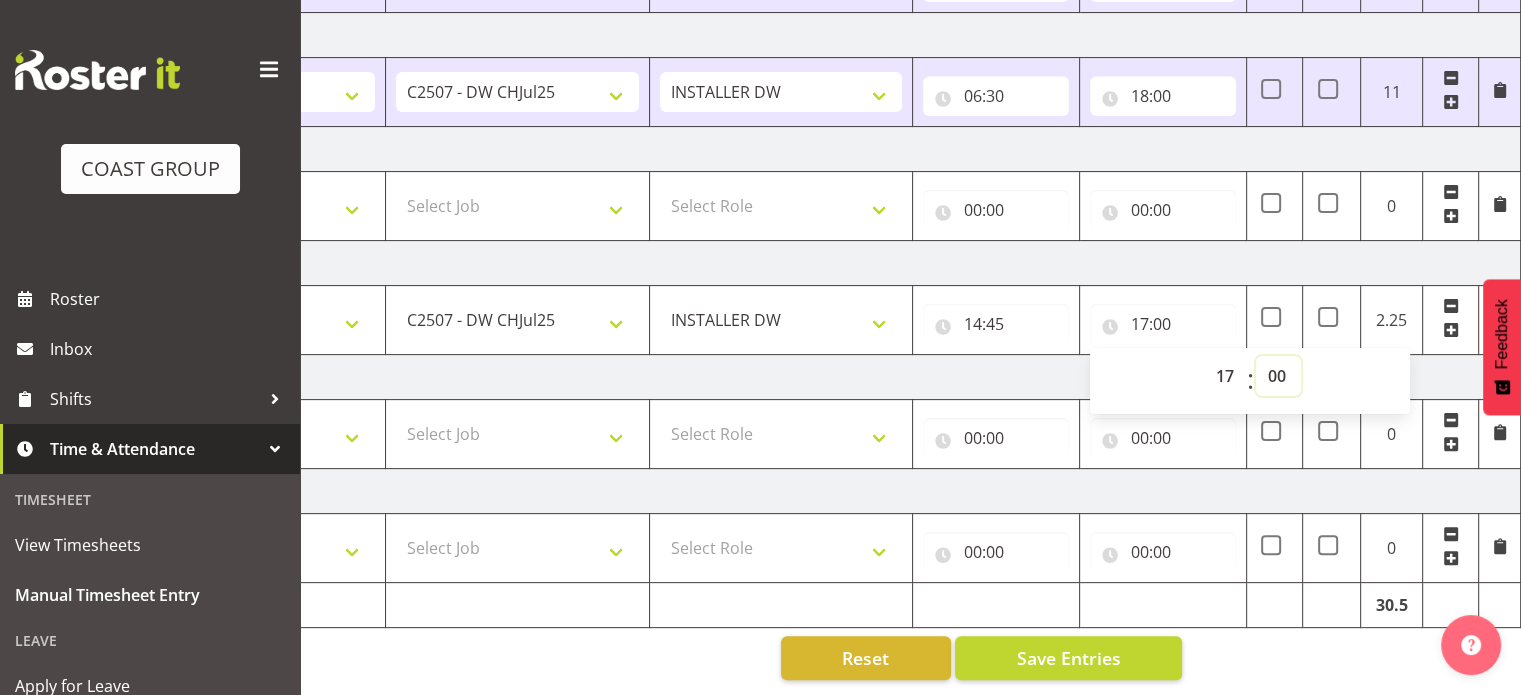 click on "00   01   02   03   04   05   06   07   08   09   10   11   12   13   14   15   16   17   18   19   20   21   22   23   24   25   26   27   28   29   30   31   32   33   34   35   36   37   38   39   40   41   42   43   44   45   46   47   48   49   50   51   52   53   54   55   56   57   58   59" at bounding box center (1278, 376) 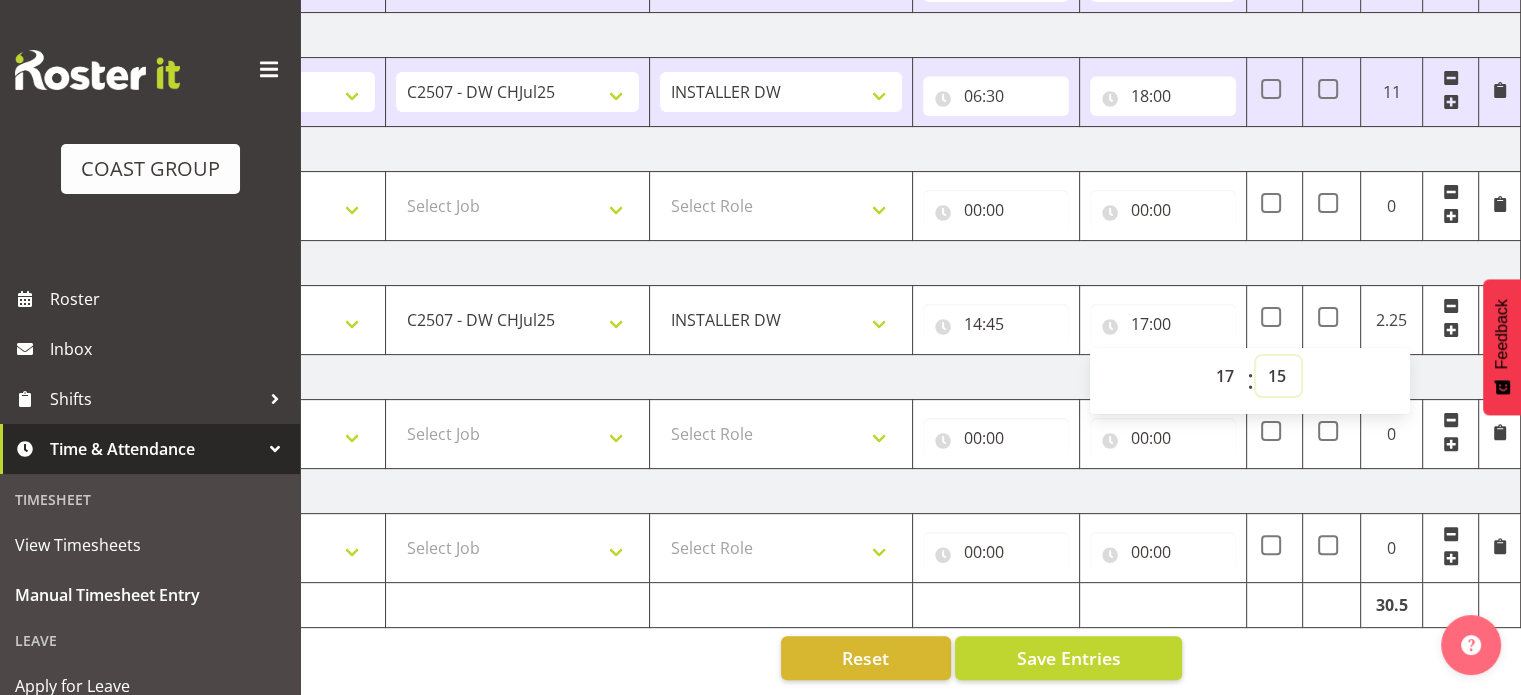 click on "00   01   02   03   04   05   06   07   08   09   10   11   12   13   14   15   16   17   18   19   20   21   22   23   24   25   26   27   28   29   30   31   32   33   34   35   36   37   38   39   40   41   42   43   44   45   46   47   48   49   50   51   52   53   54   55   56   57   58   59" at bounding box center (1278, 376) 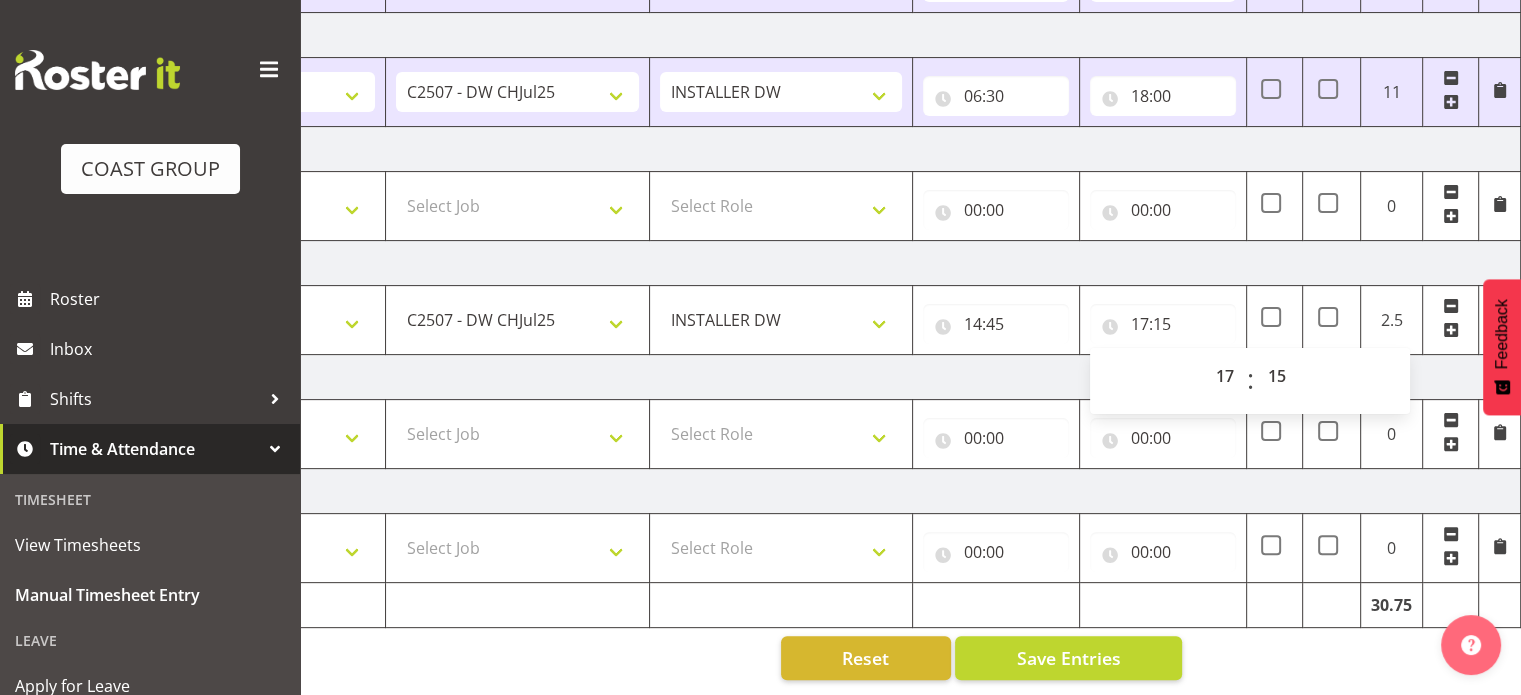 click on "[DATE]" at bounding box center (821, 263) 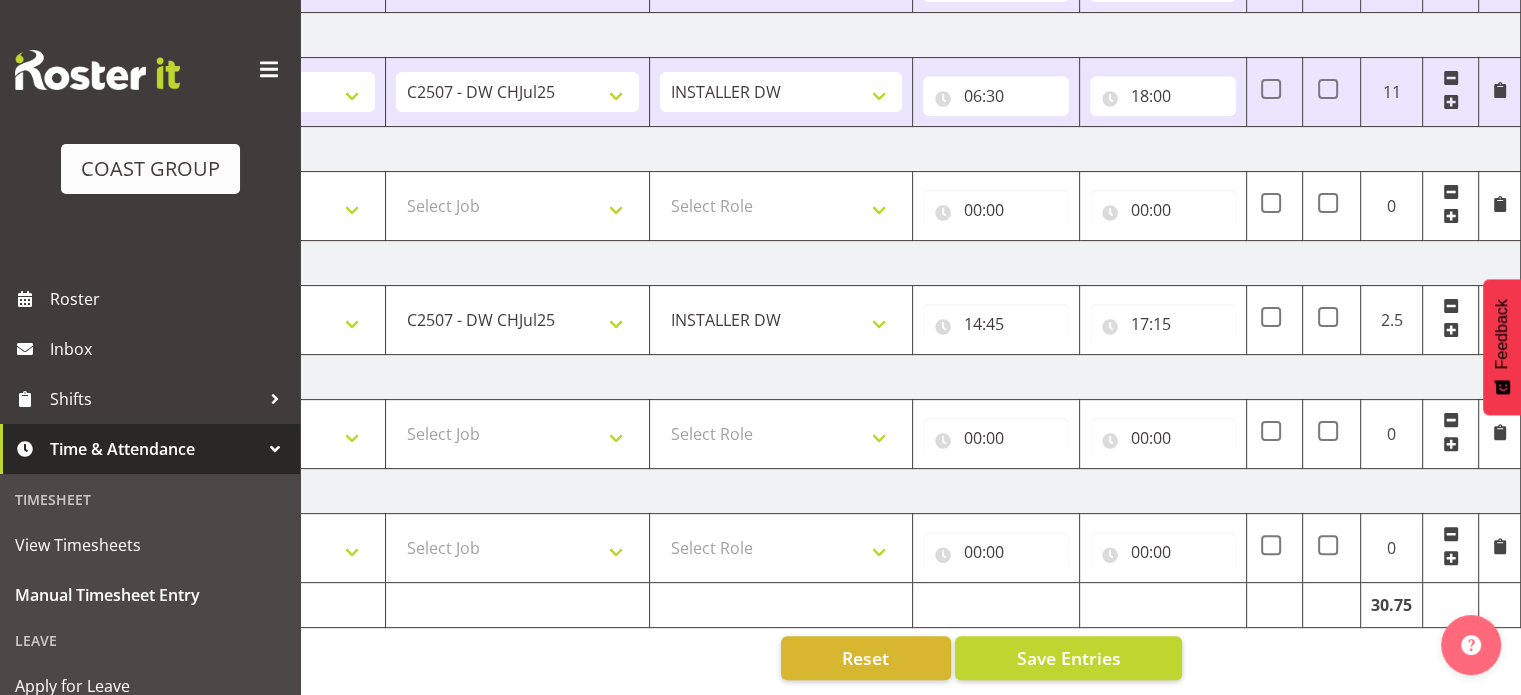 scroll, scrollTop: 0, scrollLeft: 0, axis: both 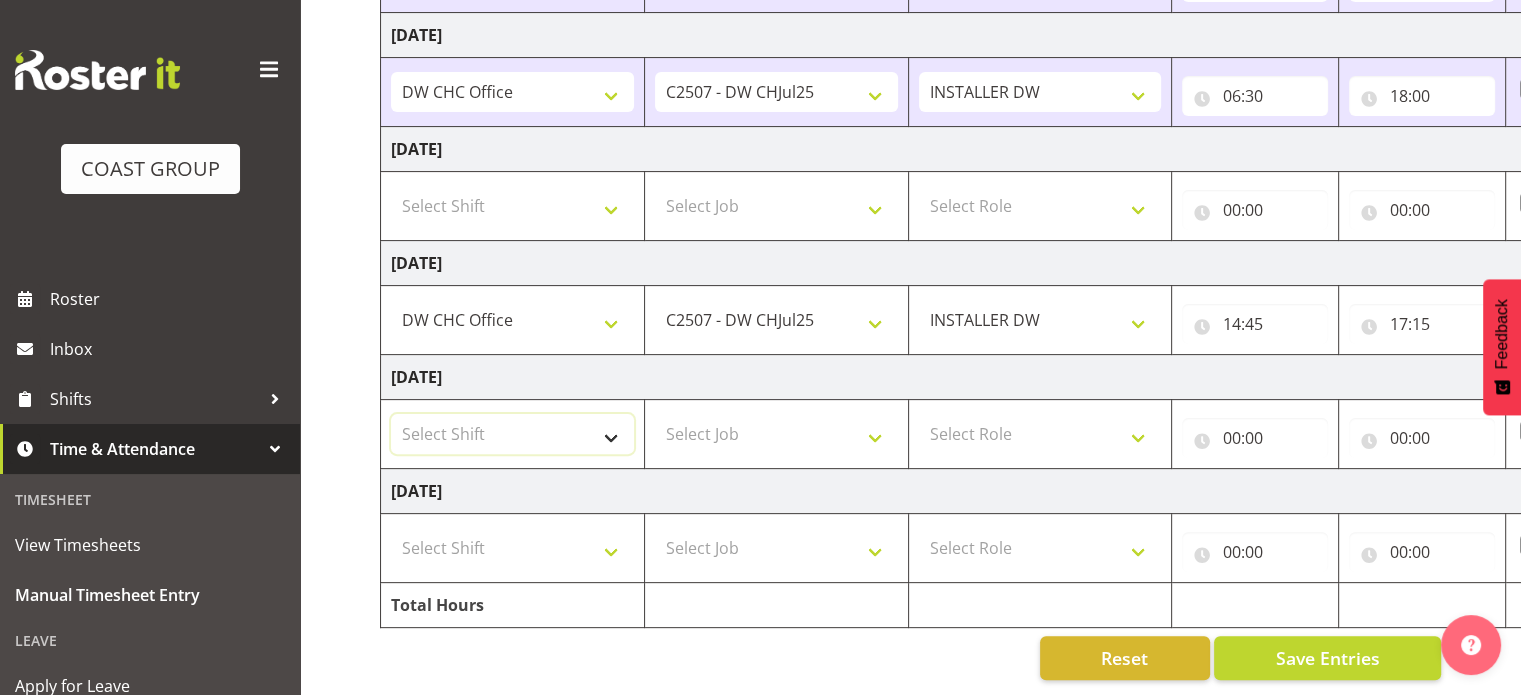 click on "Select Shift  CHC SIGN ADMIN (LEAVE ALONE, DONT MAKE INACTIVE) DW CHC ARK WORK DW CHC Office Letter Wrapping" at bounding box center [512, 434] 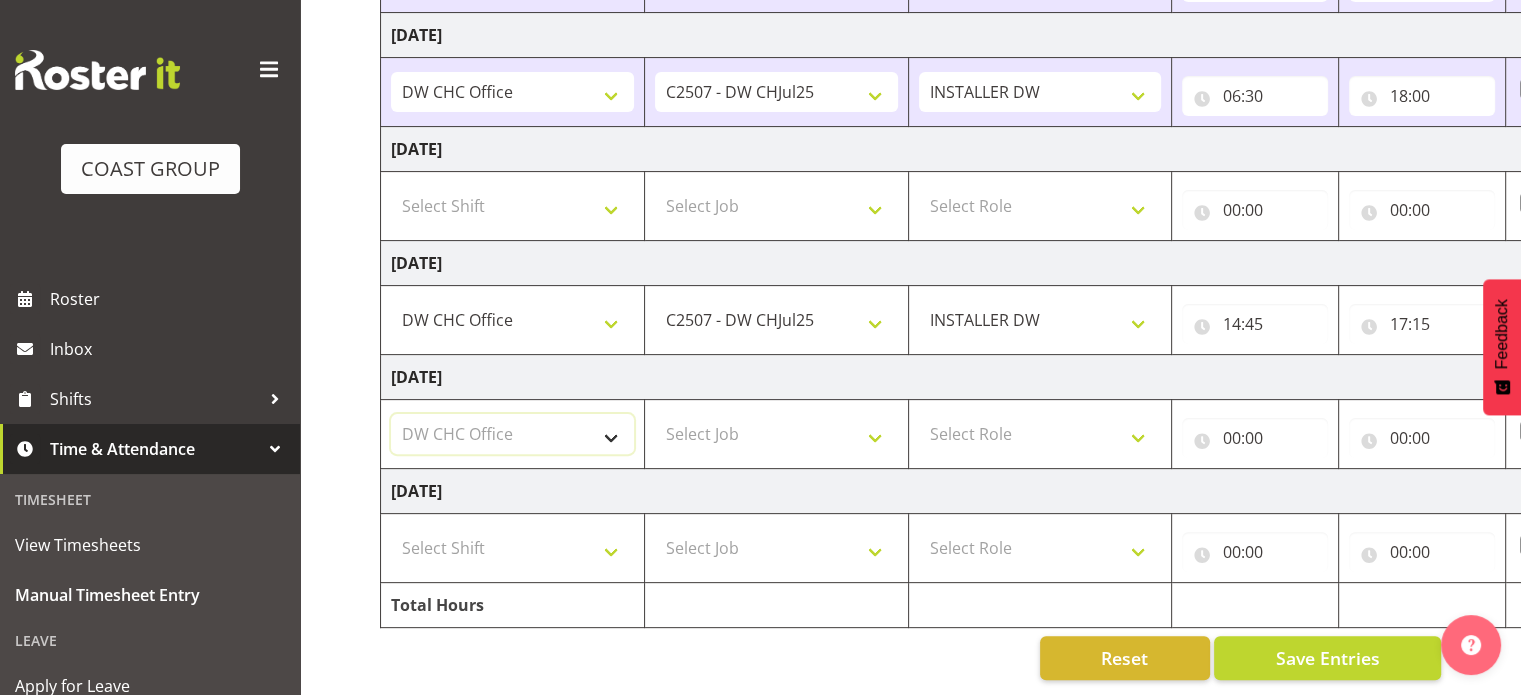 click on "Select Shift  CHC SIGN ADMIN (LEAVE ALONE, DONT MAKE INACTIVE) DW CHC ARK WORK DW CHC Office Letter Wrapping" at bounding box center (512, 434) 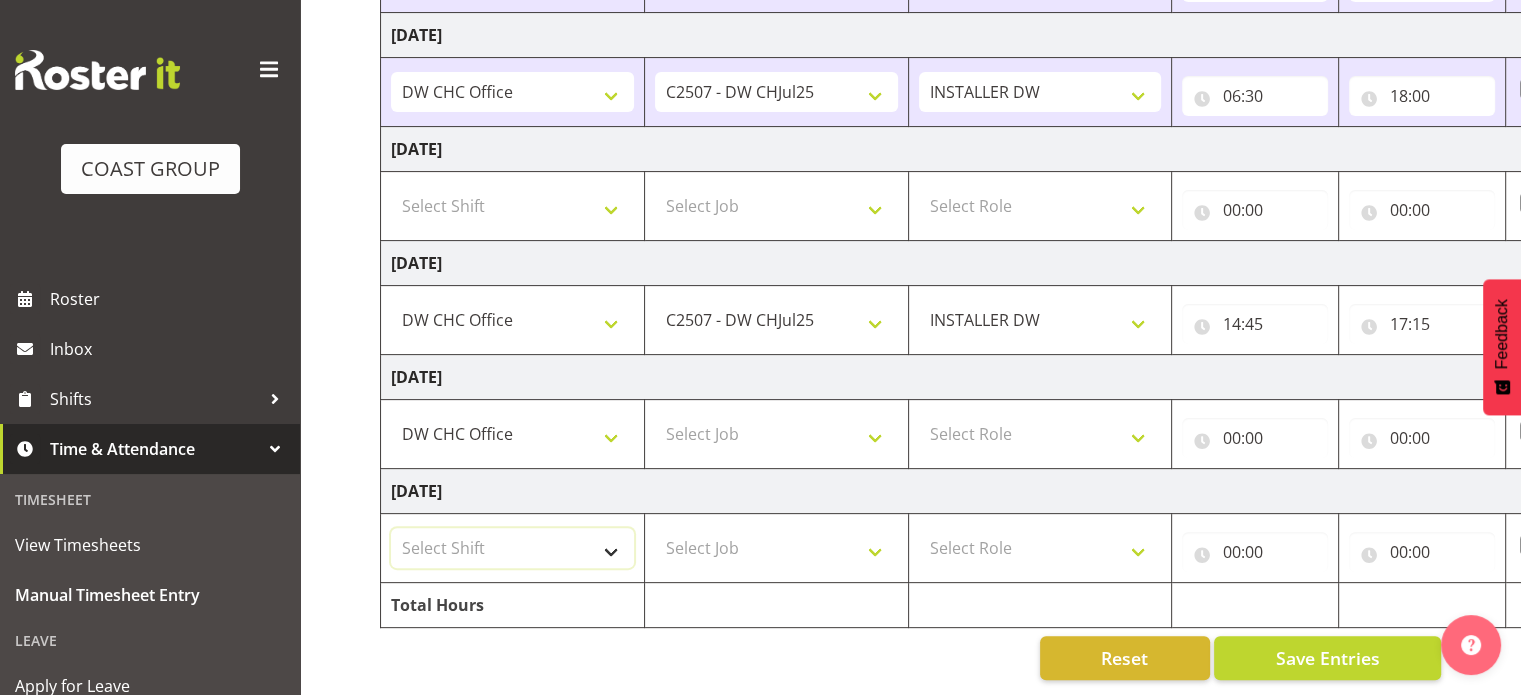click on "Select Shift  CHC SIGN ADMIN (LEAVE ALONE, DONT MAKE INACTIVE) DW CHC ARK WORK DW CHC Office Letter Wrapping" at bounding box center (512, 548) 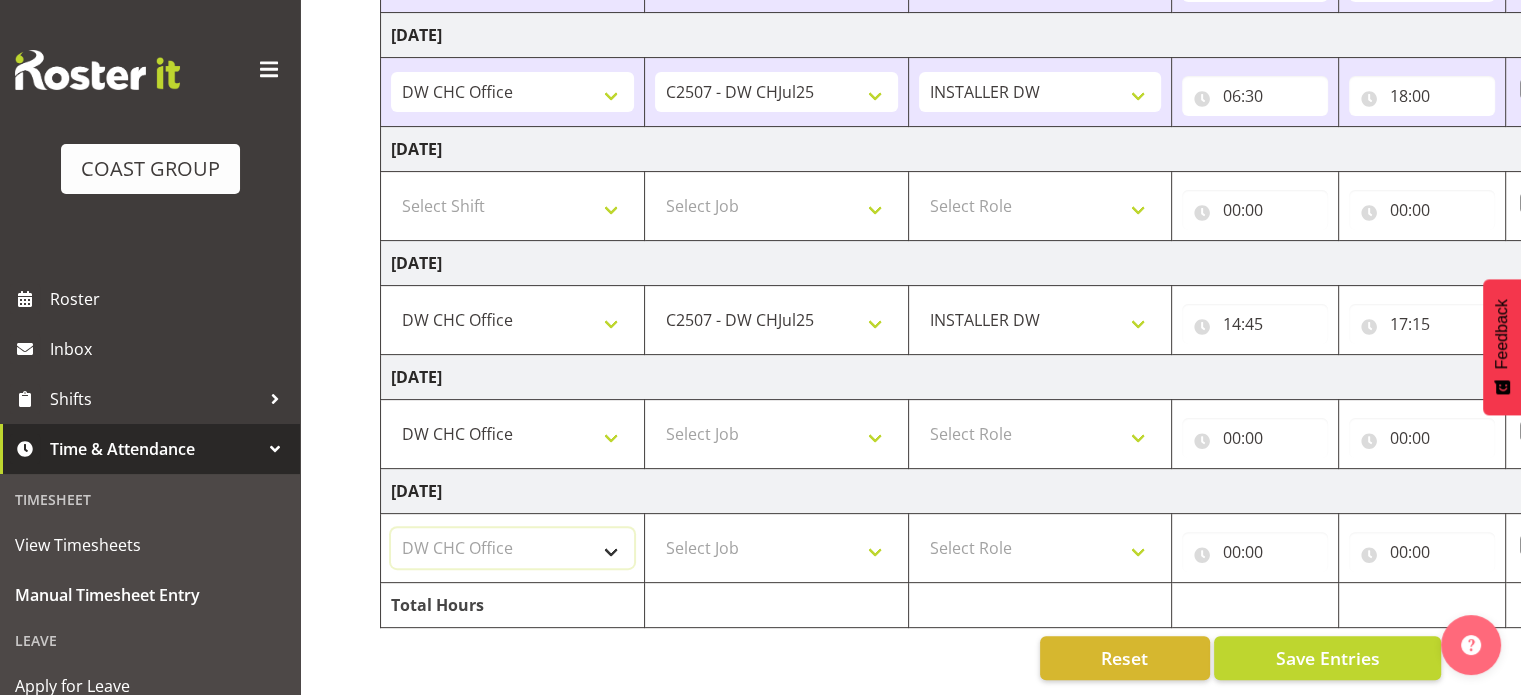 click on "Select Shift  CHC SIGN ADMIN (LEAVE ALONE, DONT MAKE INACTIVE) DW CHC ARK WORK DW CHC Office Letter Wrapping" at bounding box center (512, 548) 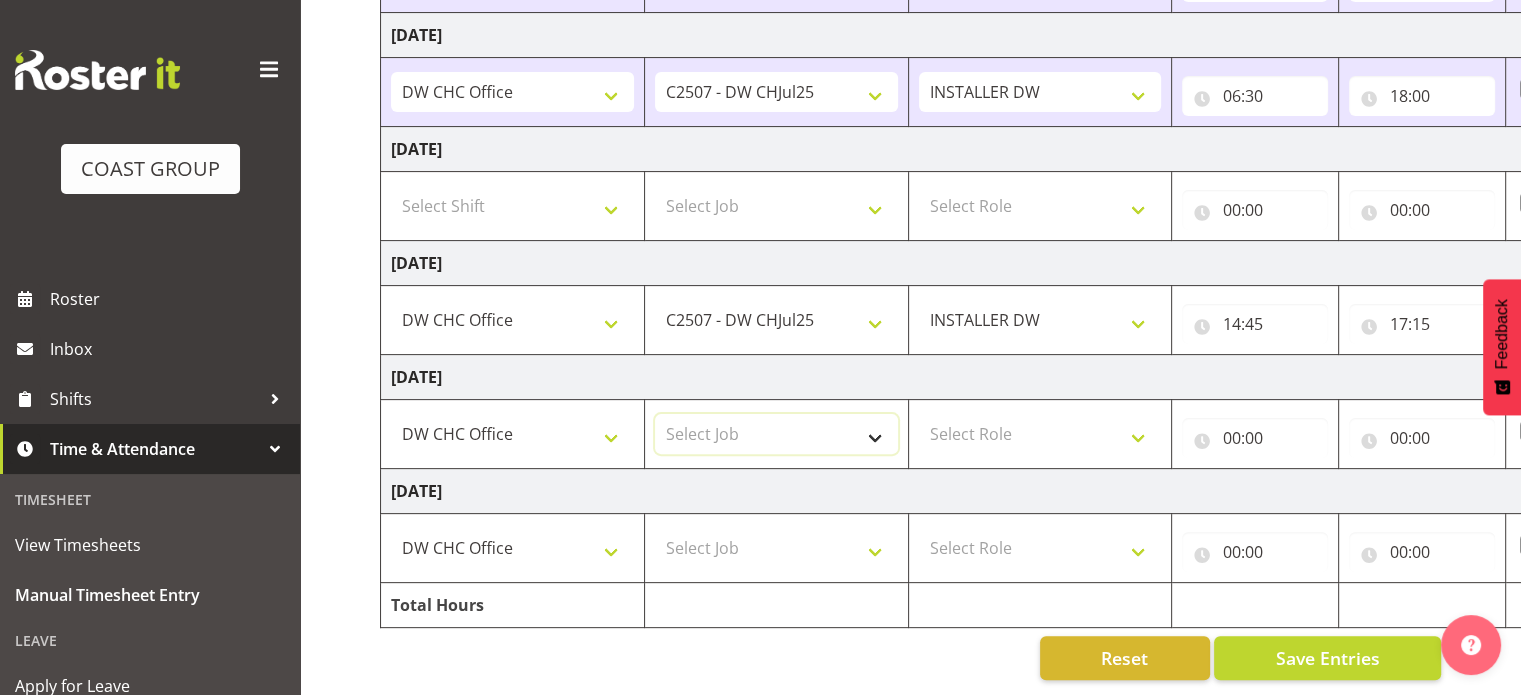 click on "Select Job  1 Carlton Events 1 [PERSON_NAME][GEOGRAPHIC_DATA] 1 [PERSON_NAME][GEOGRAPHIC_DATA] 1 EHS WAREHOUSE/OFFICE 1 GRS 1 SLP Production 1 SLP Tradeshows 12504000 - AKL Casual [DATE] 1250400R - April Casual C&R 2025 12504050 - CDES Engineering and Technology Expo 2025 12504070 - FINZ (National Financial Adviser Conf) 2025 1250407A - Fidelity @ FINZ Conf 2025 1250407B - La Trobe @ FINZ Conf 25 1250407C - Partners Life @ FINZ Conf 25 12504080 - AKL Go Green 2025 12504100 - NZSEE 2025 12504120 - Ester Show 2025 12504150 - Test-[PERSON_NAME]-May 12505000 - AKL Casual [DATE] 1250500R - May Casual C&R 2025 12505020 - Hutchwilco Boat Show 2025 1250502R - [GEOGRAPHIC_DATA] Boat Show 2025 - C&R 12505030 - NZOHS Conference 2025 12505040 - Aotearoa Art Fair 2025 12505060 - Waipa Home Show 2025 12505070 - CAS 2025 1250507A - CAS 2025 - 200 Doors 1250507B - CAS 2025 - Cutera 1250507C - CAS 2025 - Dermocosmetica 12505080 - [GEOGRAPHIC_DATA] Conference 2025 1250508A - Zeiss @ [GEOGRAPHIC_DATA] 25 1250508B - Roche @ [GEOGRAPHIC_DATA] 25 1250508C - Alcon @ [GEOGRAPHIC_DATA] 25 12505130 - Test- [PERSON_NAME] 1" at bounding box center (776, 434) 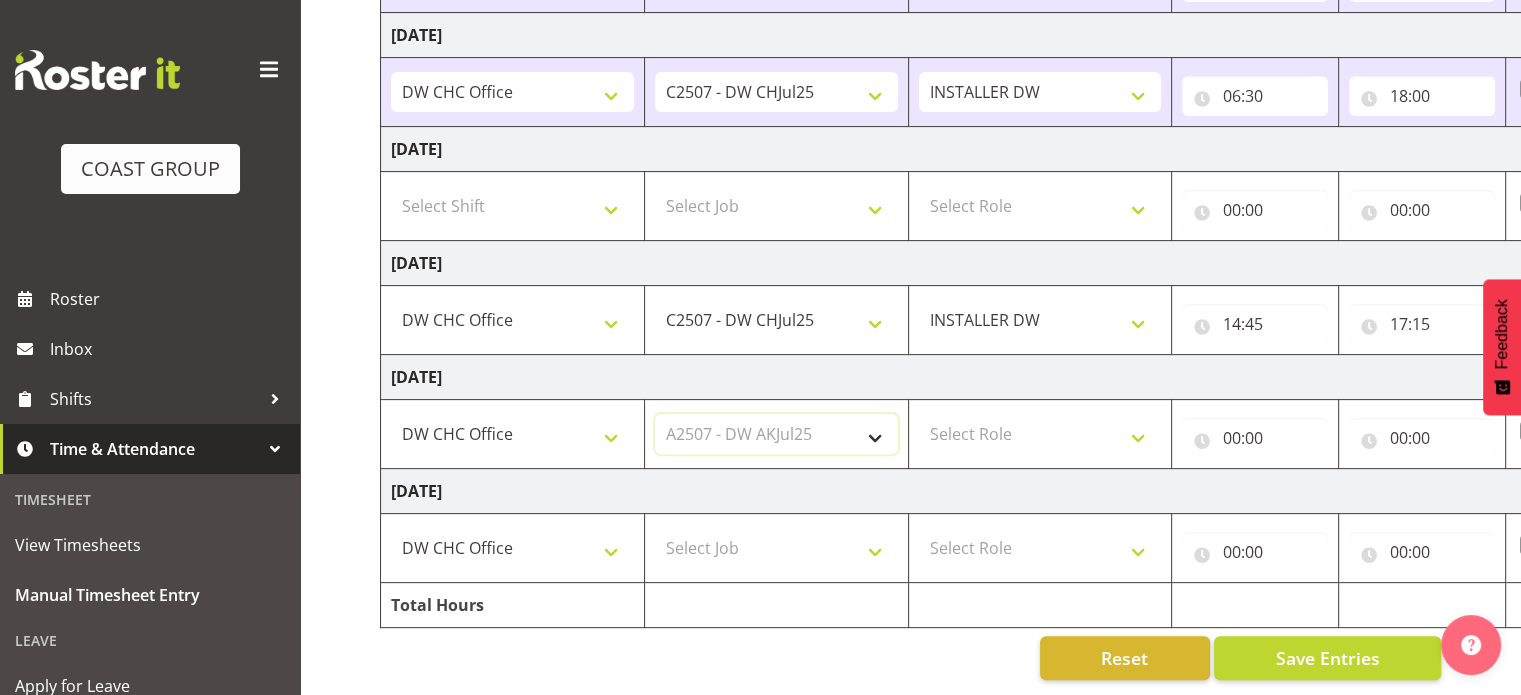 click on "Select Job  1 Carlton Events 1 [PERSON_NAME][GEOGRAPHIC_DATA] 1 [PERSON_NAME][GEOGRAPHIC_DATA] 1 EHS WAREHOUSE/OFFICE 1 GRS 1 SLP Production 1 SLP Tradeshows 12504000 - AKL Casual [DATE] 1250400R - April Casual C&R 2025 12504050 - CDES Engineering and Technology Expo 2025 12504070 - FINZ (National Financial Adviser Conf) 2025 1250407A - Fidelity @ FINZ Conf 2025 1250407B - La Trobe @ FINZ Conf 25 1250407C - Partners Life @ FINZ Conf 25 12504080 - AKL Go Green 2025 12504100 - NZSEE 2025 12504120 - Ester Show 2025 12504150 - Test-[PERSON_NAME]-May 12505000 - AKL Casual [DATE] 1250500R - May Casual C&R 2025 12505020 - Hutchwilco Boat Show 2025 1250502R - [GEOGRAPHIC_DATA] Boat Show 2025 - C&R 12505030 - NZOHS Conference 2025 12505040 - Aotearoa Art Fair 2025 12505060 - Waipa Home Show 2025 12505070 - CAS 2025 1250507A - CAS 2025 - 200 Doors 1250507B - CAS 2025 - Cutera 1250507C - CAS 2025 - Dermocosmetica 12505080 - [GEOGRAPHIC_DATA] Conference 2025 1250508A - Zeiss @ [GEOGRAPHIC_DATA] 25 1250508B - Roche @ [GEOGRAPHIC_DATA] 25 1250508C - Alcon @ [GEOGRAPHIC_DATA] 25 12505130 - Test- [PERSON_NAME] 1" at bounding box center (776, 434) 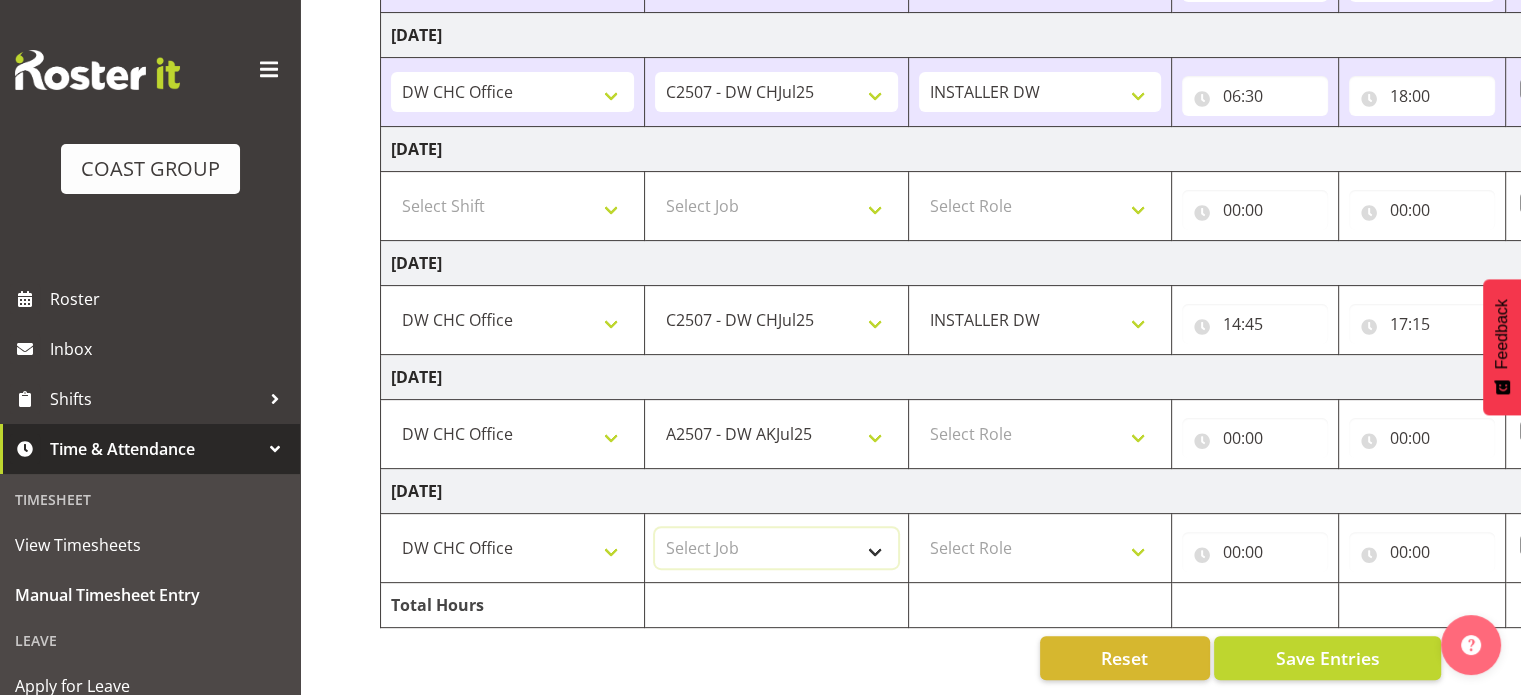 click on "Select Job  1 Carlton Events 1 [PERSON_NAME][GEOGRAPHIC_DATA] 1 [PERSON_NAME][GEOGRAPHIC_DATA] 1 EHS WAREHOUSE/OFFICE 1 GRS 1 SLP Production 1 SLP Tradeshows 12504000 - AKL Casual [DATE] 1250400R - April Casual C&R 2025 12504050 - CDES Engineering and Technology Expo 2025 12504070 - FINZ (National Financial Adviser Conf) 2025 1250407A - Fidelity @ FINZ Conf 2025 1250407B - La Trobe @ FINZ Conf 25 1250407C - Partners Life @ FINZ Conf 25 12504080 - AKL Go Green 2025 12504100 - NZSEE 2025 12504120 - Ester Show 2025 12504150 - Test-[PERSON_NAME]-May 12505000 - AKL Casual [DATE] 1250500R - May Casual C&R 2025 12505020 - Hutchwilco Boat Show 2025 1250502R - [GEOGRAPHIC_DATA] Boat Show 2025 - C&R 12505030 - NZOHS Conference 2025 12505040 - Aotearoa Art Fair 2025 12505060 - Waipa Home Show 2025 12505070 - CAS 2025 1250507A - CAS 2025 - 200 Doors 1250507B - CAS 2025 - Cutera 1250507C - CAS 2025 - Dermocosmetica 12505080 - [GEOGRAPHIC_DATA] Conference 2025 1250508A - Zeiss @ [GEOGRAPHIC_DATA] 25 1250508B - Roche @ [GEOGRAPHIC_DATA] 25 1250508C - Alcon @ [GEOGRAPHIC_DATA] 25 12505130 - Test- [PERSON_NAME] 1" at bounding box center [776, 548] 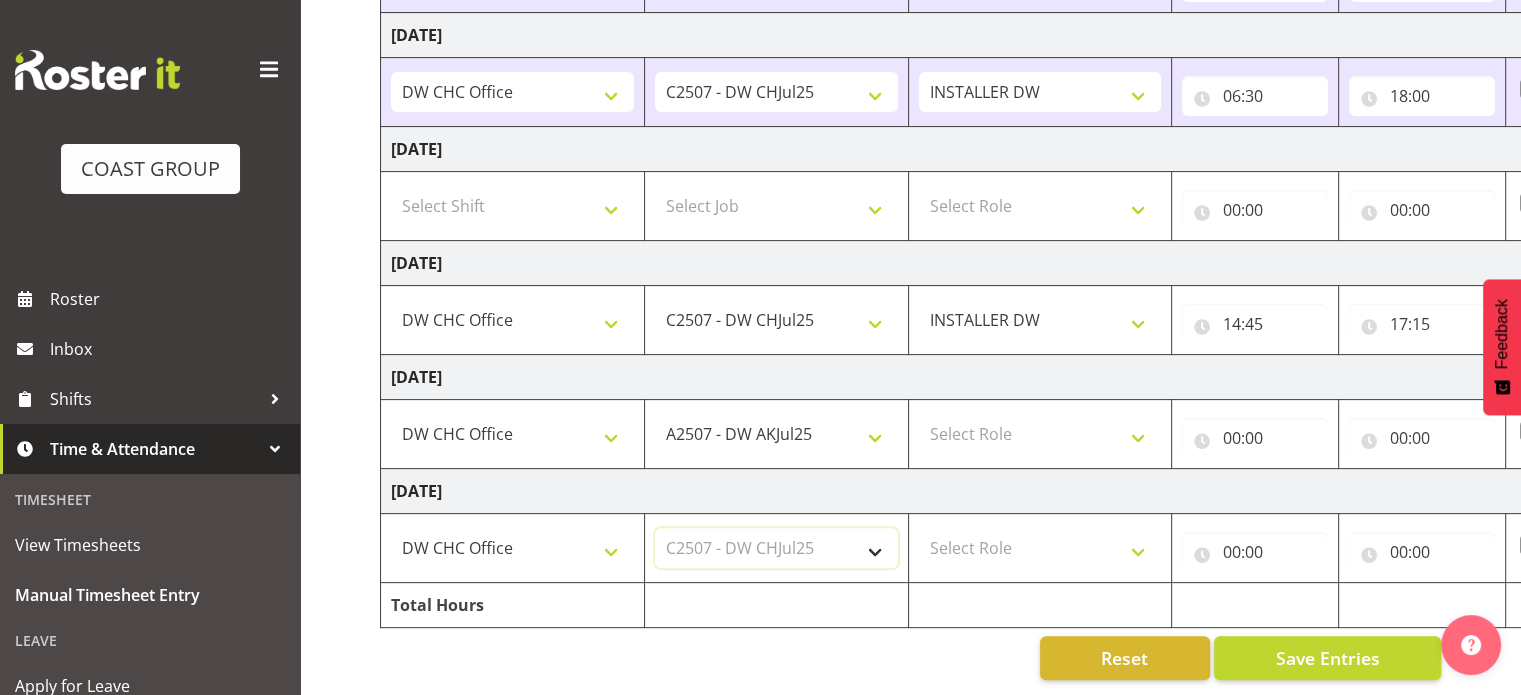 click on "Select Job  1 Carlton Events 1 [PERSON_NAME][GEOGRAPHIC_DATA] 1 [PERSON_NAME][GEOGRAPHIC_DATA] 1 EHS WAREHOUSE/OFFICE 1 GRS 1 SLP Production 1 SLP Tradeshows 12504000 - AKL Casual [DATE] 1250400R - April Casual C&R 2025 12504050 - CDES Engineering and Technology Expo 2025 12504070 - FINZ (National Financial Adviser Conf) 2025 1250407A - Fidelity @ FINZ Conf 2025 1250407B - La Trobe @ FINZ Conf 25 1250407C - Partners Life @ FINZ Conf 25 12504080 - AKL Go Green 2025 12504100 - NZSEE 2025 12504120 - Ester Show 2025 12504150 - Test-[PERSON_NAME]-May 12505000 - AKL Casual [DATE] 1250500R - May Casual C&R 2025 12505020 - Hutchwilco Boat Show 2025 1250502R - [GEOGRAPHIC_DATA] Boat Show 2025 - C&R 12505030 - NZOHS Conference 2025 12505040 - Aotearoa Art Fair 2025 12505060 - Waipa Home Show 2025 12505070 - CAS 2025 1250507A - CAS 2025 - 200 Doors 1250507B - CAS 2025 - Cutera 1250507C - CAS 2025 - Dermocosmetica 12505080 - [GEOGRAPHIC_DATA] Conference 2025 1250508A - Zeiss @ [GEOGRAPHIC_DATA] 25 1250508B - Roche @ [GEOGRAPHIC_DATA] 25 1250508C - Alcon @ [GEOGRAPHIC_DATA] 25 12505130 - Test- [PERSON_NAME] 1" at bounding box center [776, 548] 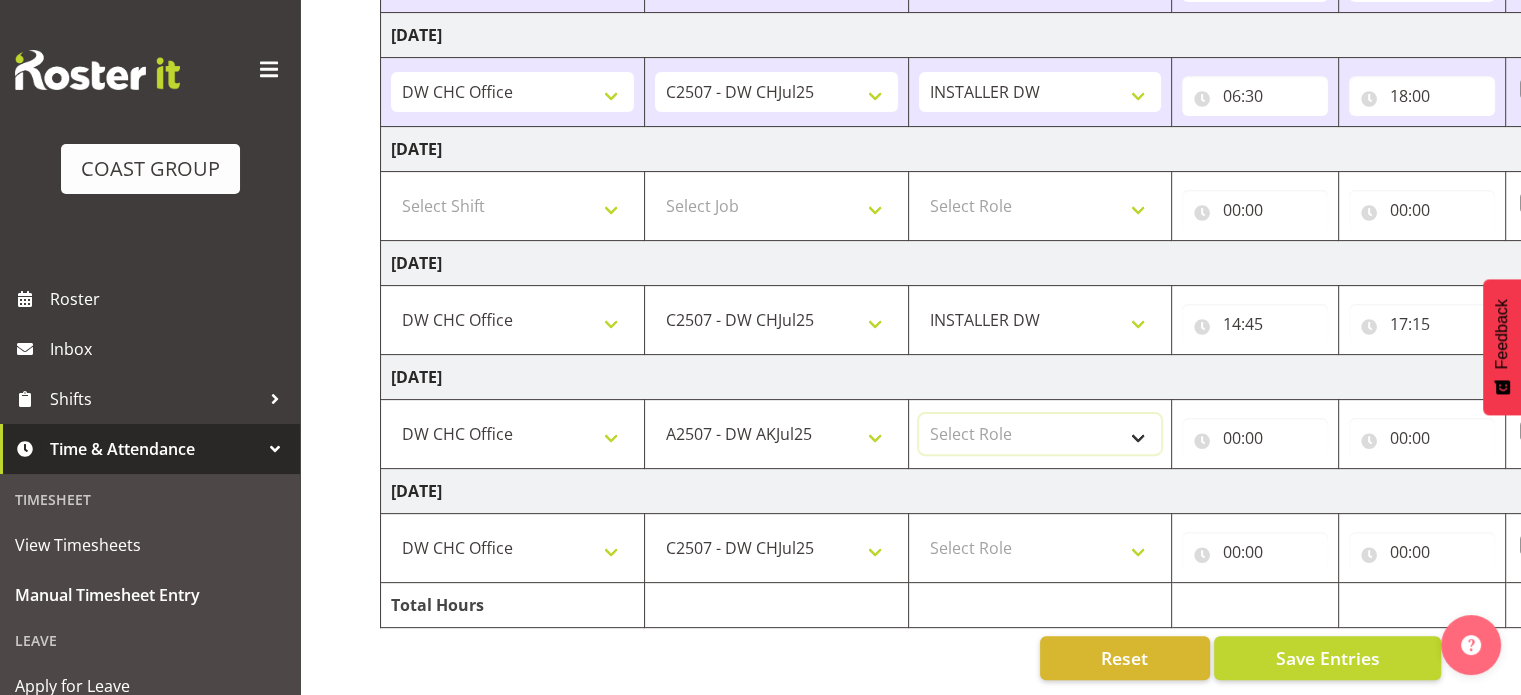 click on "Select Role  INSTALLER DW" at bounding box center (1040, 434) 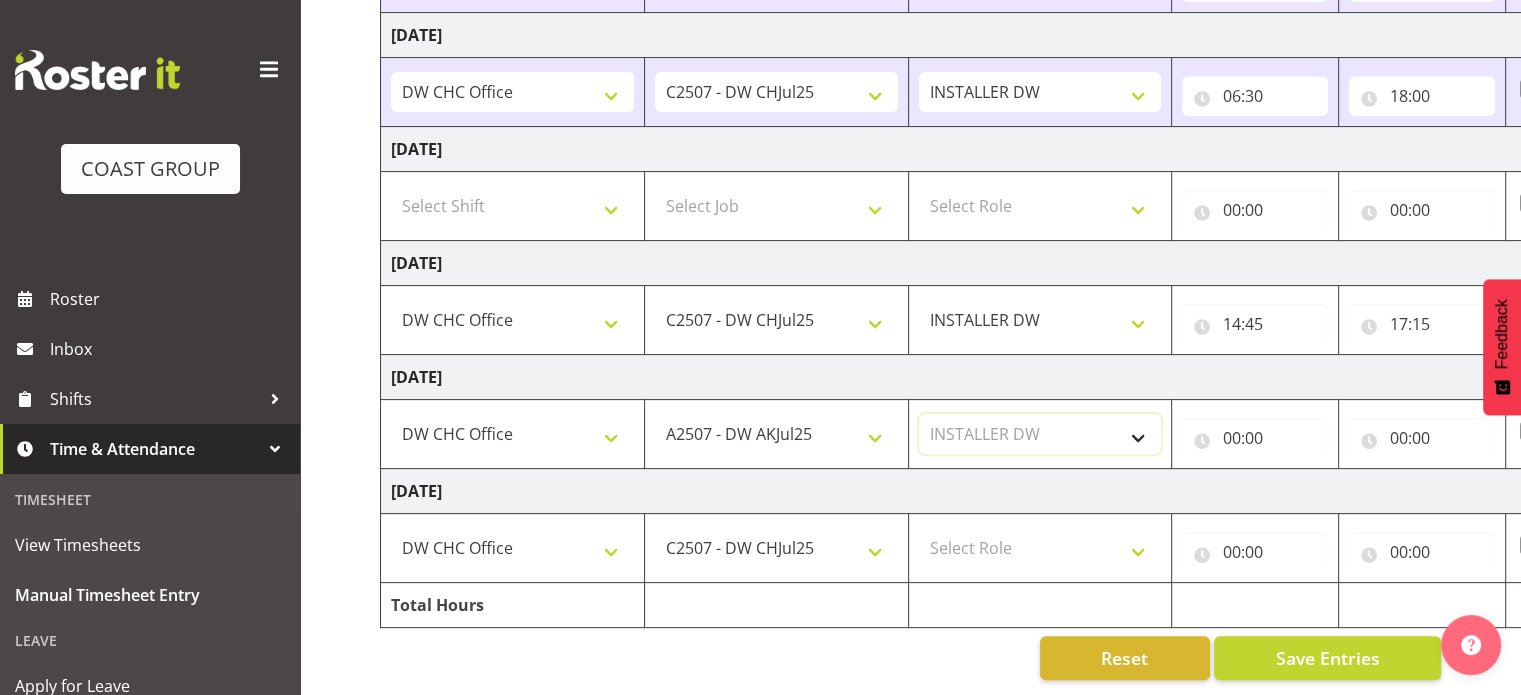 click on "Select Role  INSTALLER DW" at bounding box center [1040, 434] 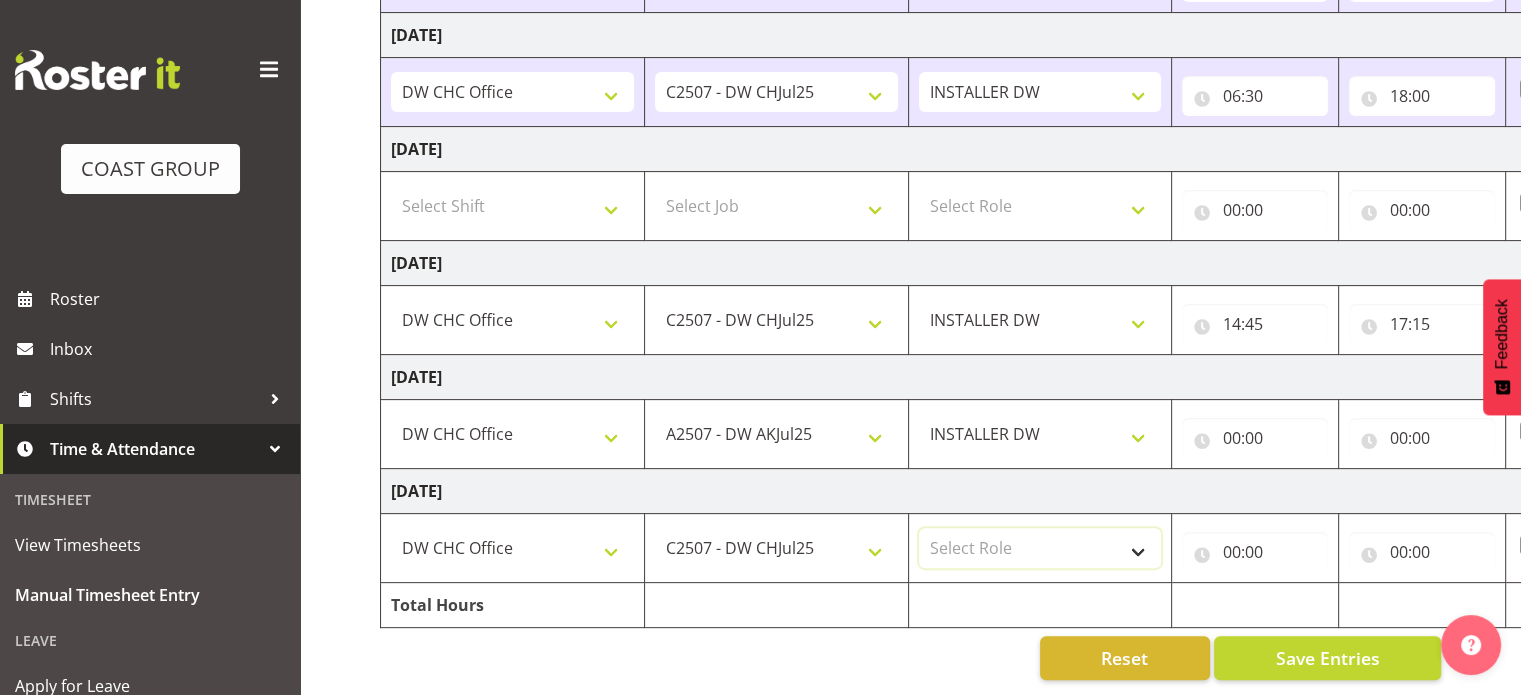 click on "Select Role  INSTALLER DW" at bounding box center [1040, 548] 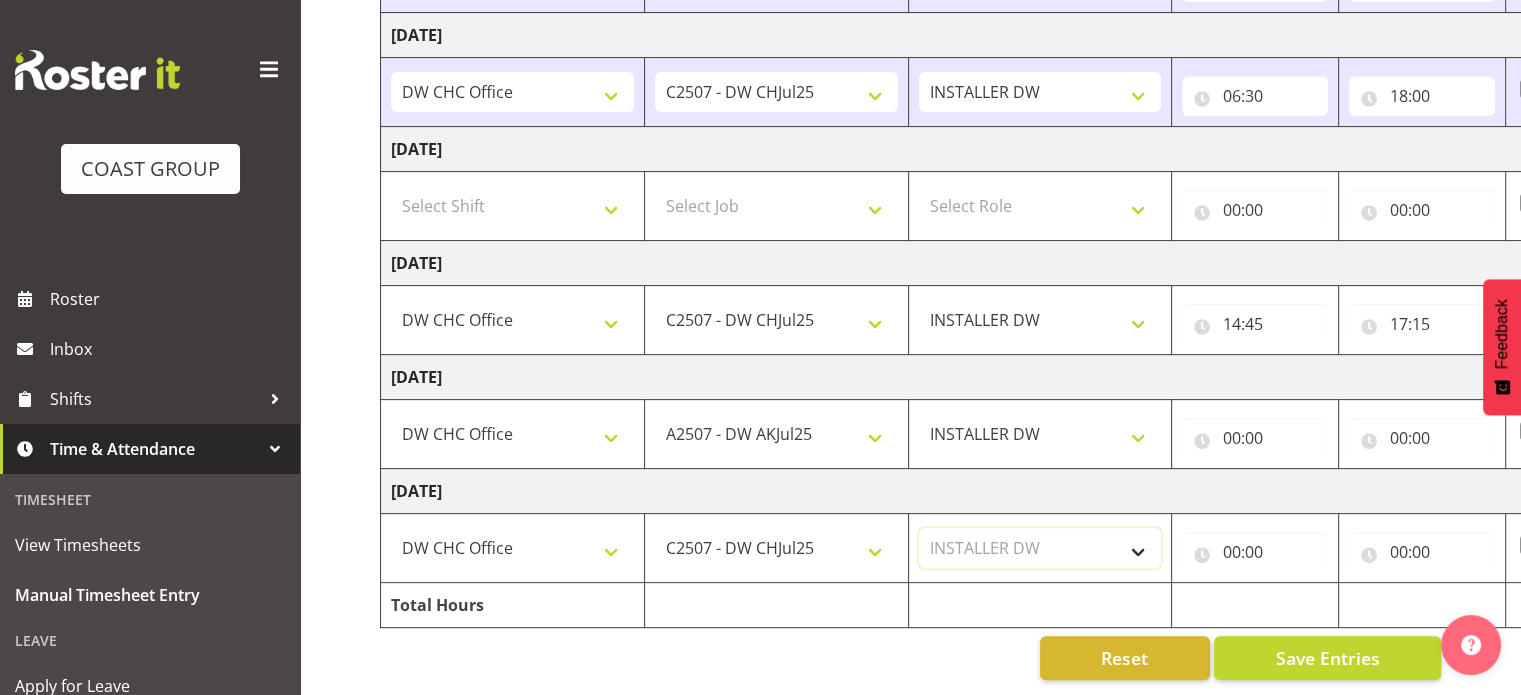 click on "Select Role  INSTALLER DW" at bounding box center [1040, 548] 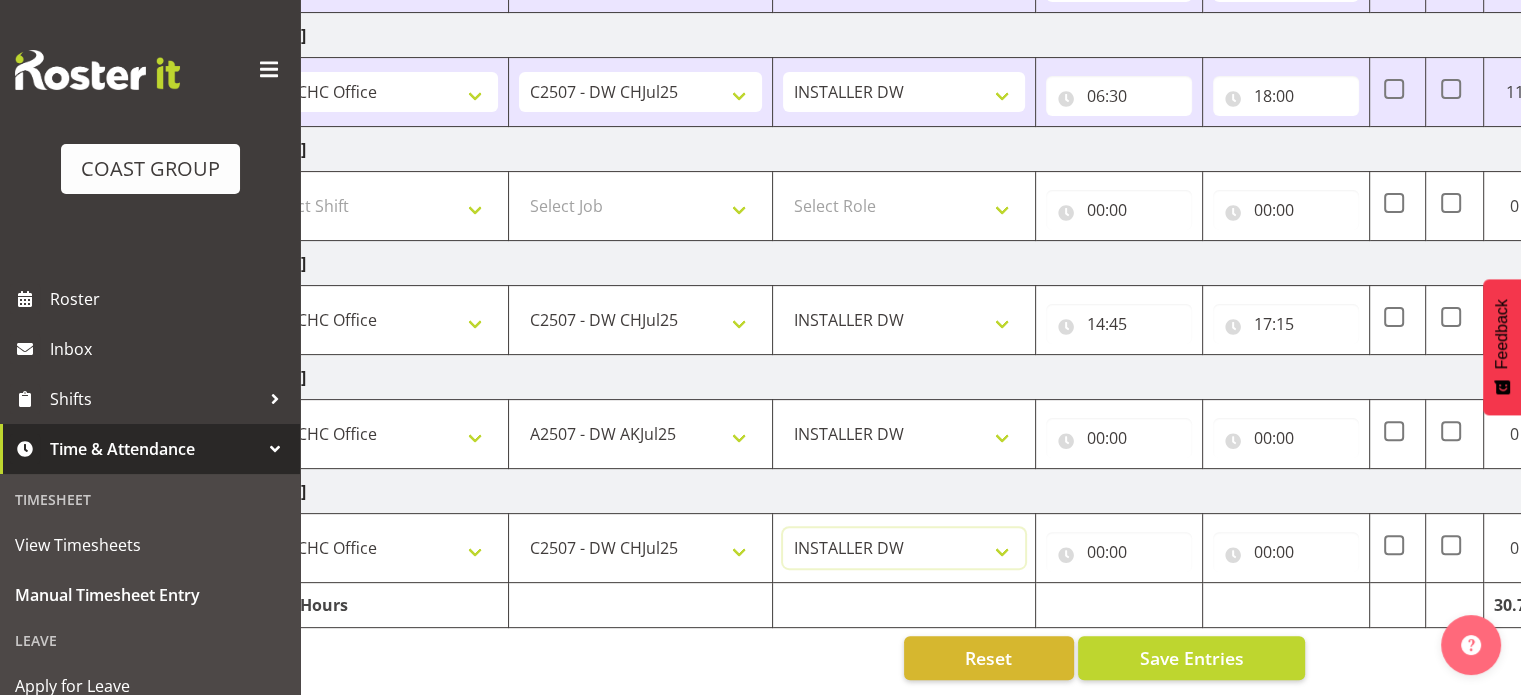 scroll, scrollTop: 0, scrollLeft: 259, axis: horizontal 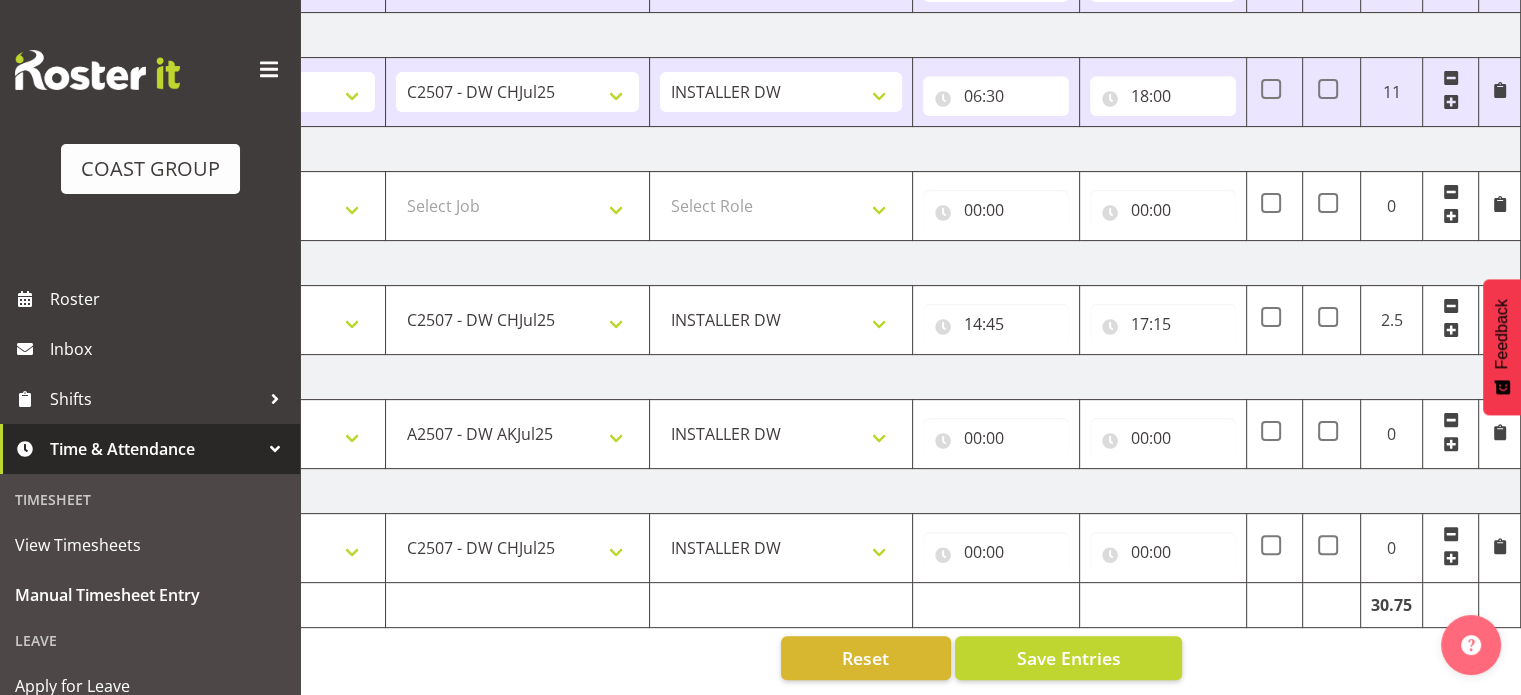 drag, startPoint x: 975, startPoint y: 401, endPoint x: 995, endPoint y: 412, distance: 22.825424 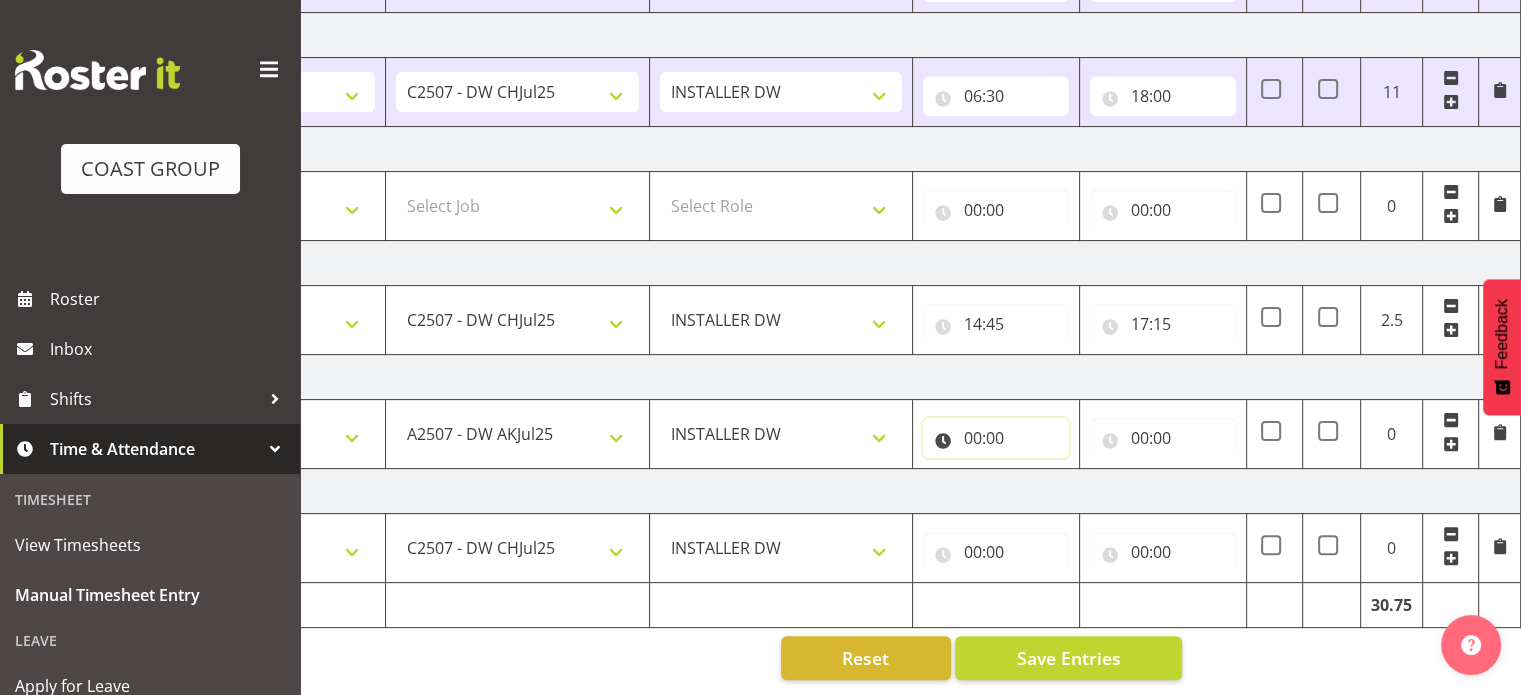 click on "00:00" at bounding box center (996, 438) 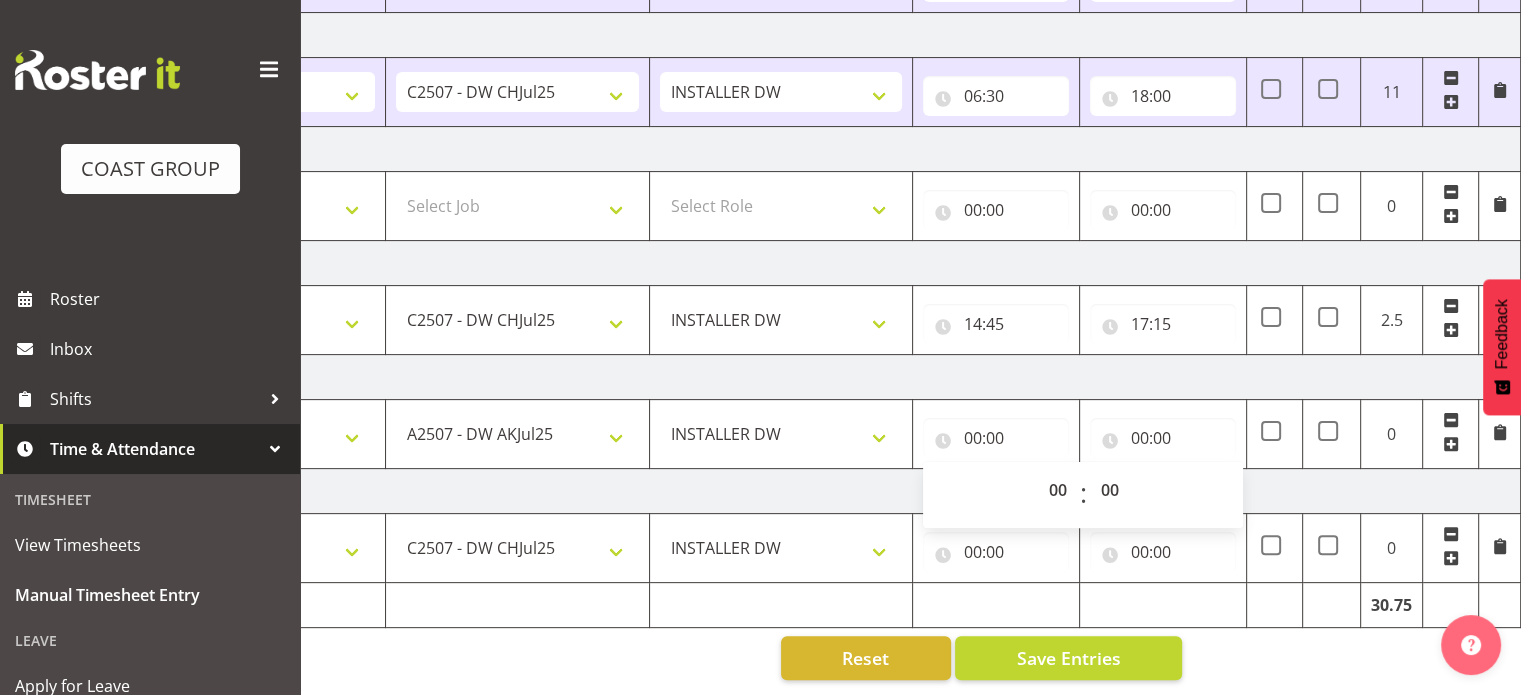 click on "00   01   02   03   04   05   06   07   08   09   10   11   12   13   14   15   16   17   18   19   20   21   22   23  :  00   01   02   03   04   05   06   07   08   09   10   11   12   13   14   15   16   17   18   19   20   21   22   23   24   25   26   27   28   29   30   31   32   33   34   35   36   37   38   39   40   41   42   43   44   45   46   47   48   49   50   51   52   53   54   55   56   57   58   59" at bounding box center (1083, 495) 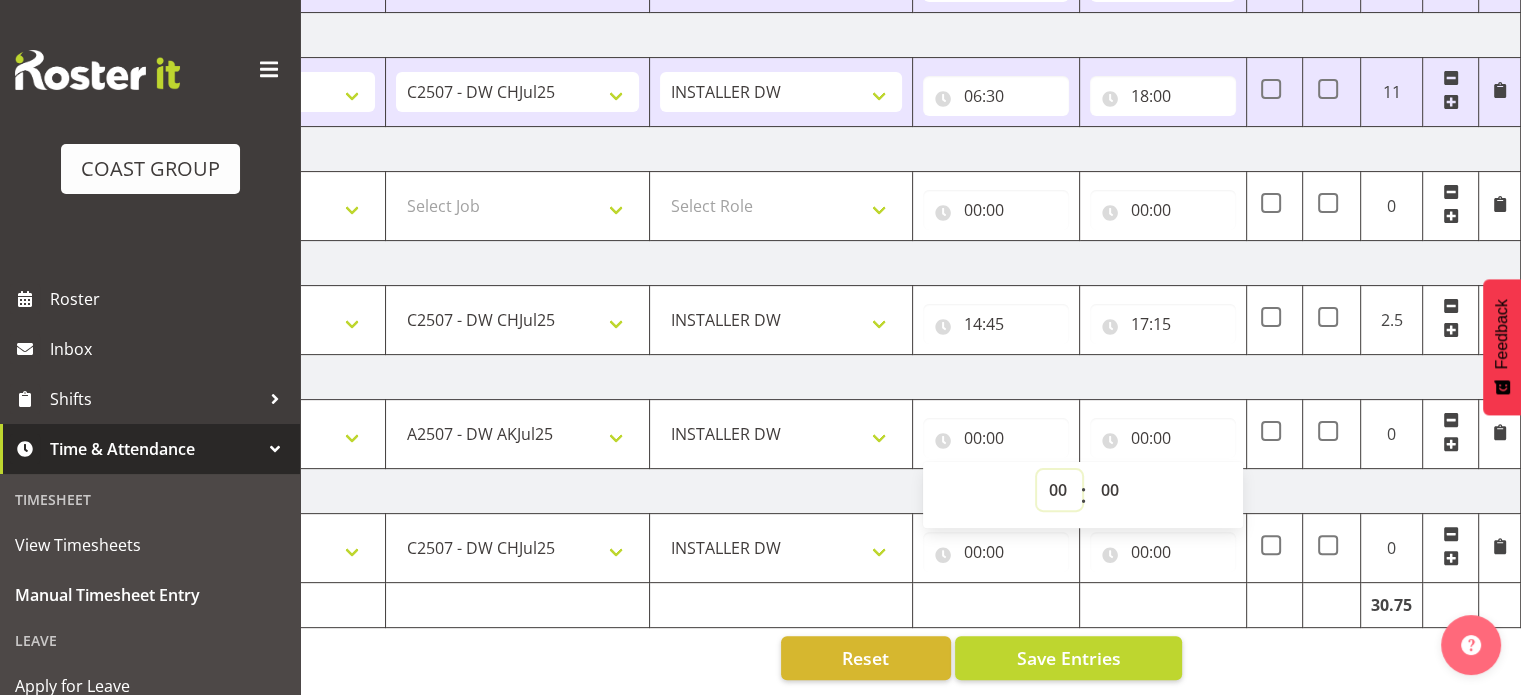 click on "00   01   02   03   04   05   06   07   08   09   10   11   12   13   14   15   16   17   18   19   20   21   22   23" at bounding box center [1059, 490] 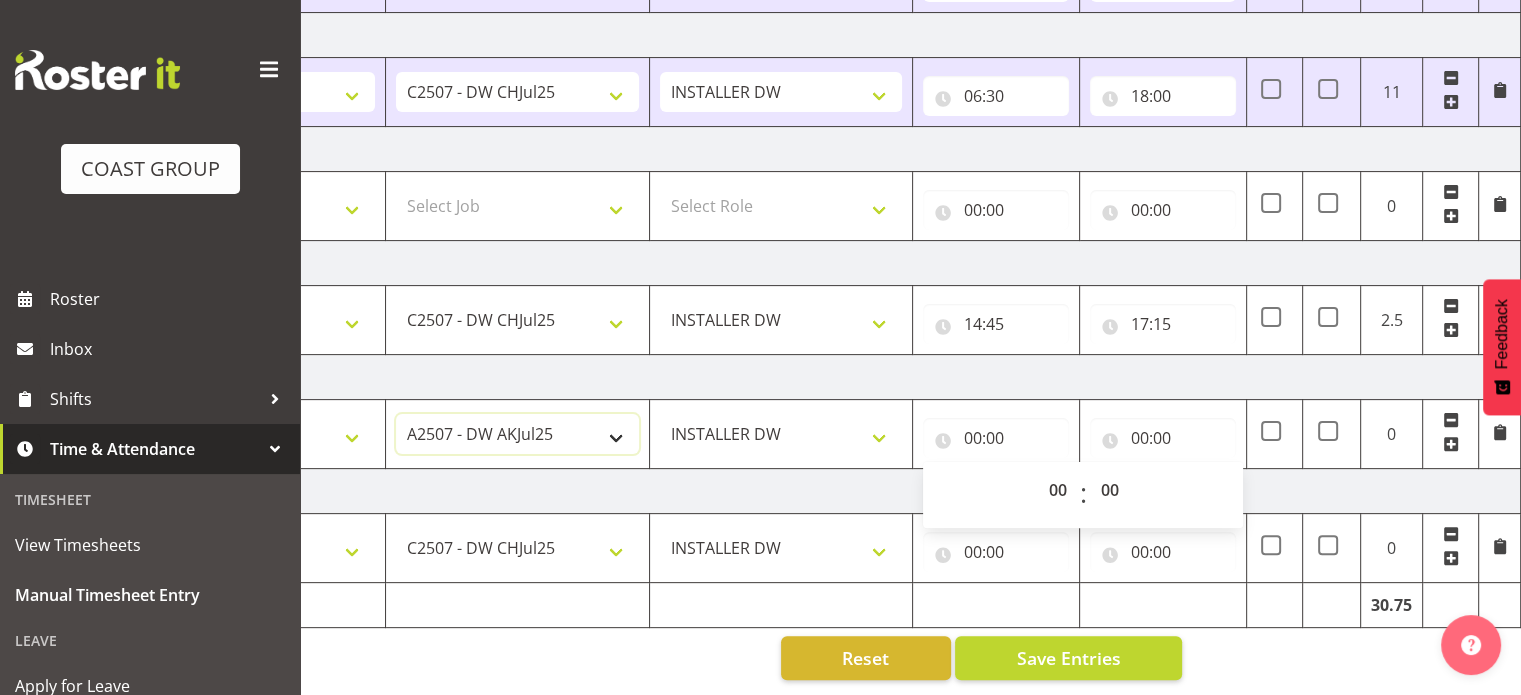 click on "1 Carlton Events 1 [PERSON_NAME] 1 [PERSON_NAME][GEOGRAPHIC_DATA] 1 EHS WAREHOUSE/OFFICE 1 GRS 1 SLP Production 1 SLP Tradeshows 12504000 - AKL Casual [DATE] 1250400R - April Casual C&R 2025 12504050 - CDES Engineering and Technology Expo 2025 12504070 - FINZ (National Financial Adviser Conf) 2025 1250407A - Fidelity @ FINZ Conf 2025 1250407B - La Trobe @ FINZ Conf 25 1250407C - Partners Life @ FINZ Conf 25 12504080 - AKL Go Green 2025 12504100 - NZSEE 2025 12504120 - Ester Show 2025 12504150 - Test-[PERSON_NAME]-May 12505000 - AKL Casual [DATE] 1250500R - May Casual C&R 2025 12505020 - Hutchwilco Boat Show 2025 1250502R - [GEOGRAPHIC_DATA] Boat Show 2025 - C&R 12505030 - NZOHS Conference 2025 12505040 - [GEOGRAPHIC_DATA] Art Fair 2025 12505060 - Waipa Home Show 2025 12505070 - CAS 2025 1250507A - CAS 2025 - 200 Doors 1250507B - CAS 2025 - Cutera 1250507C - CAS 2025 - Dermocosmetica 12505080 - [GEOGRAPHIC_DATA] Conference 2025 1250508A - Zeiss @ [GEOGRAPHIC_DATA] 25 1250508B - Roche @ [GEOGRAPHIC_DATA] 25 1250508C - Alcon @ [GEOGRAPHIC_DATA] 25 12505090 - BuildLink Trade Show 2025" at bounding box center (517, 434) 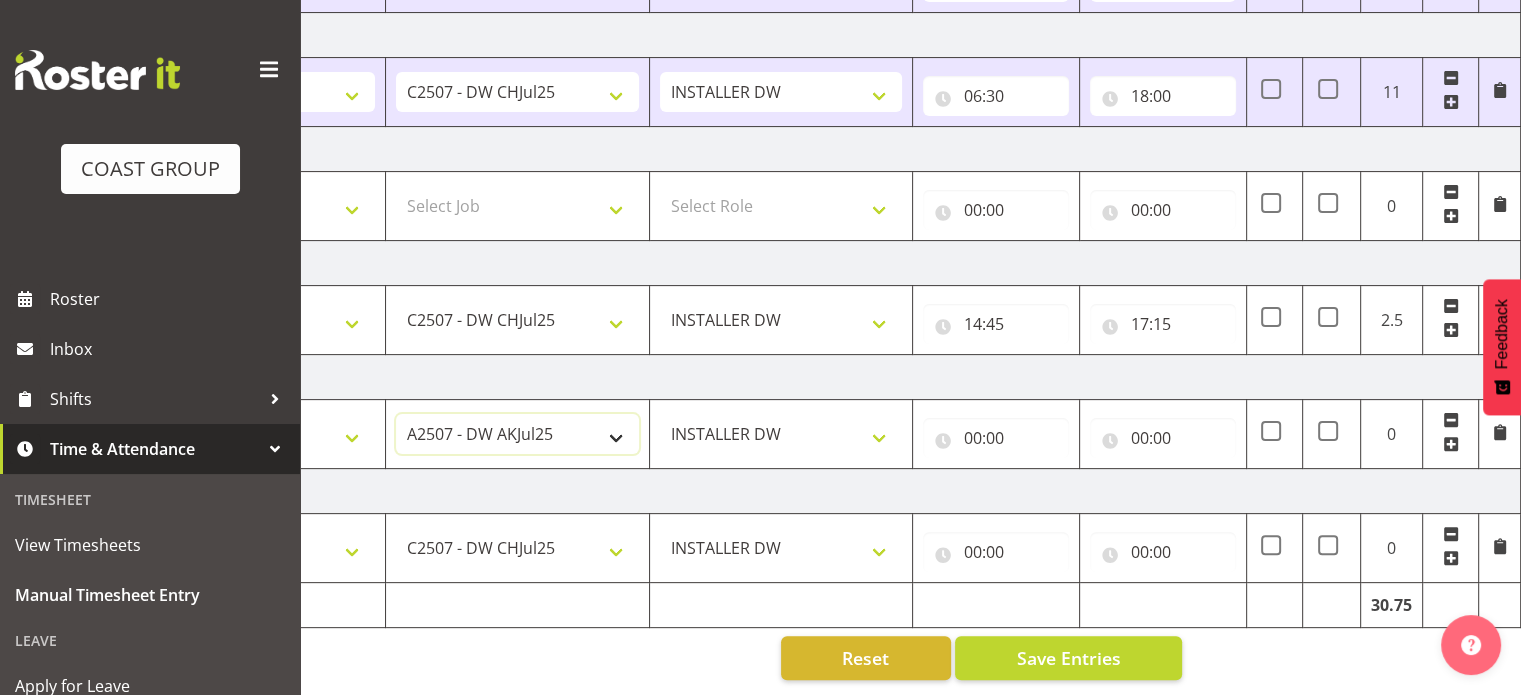 select on "9475" 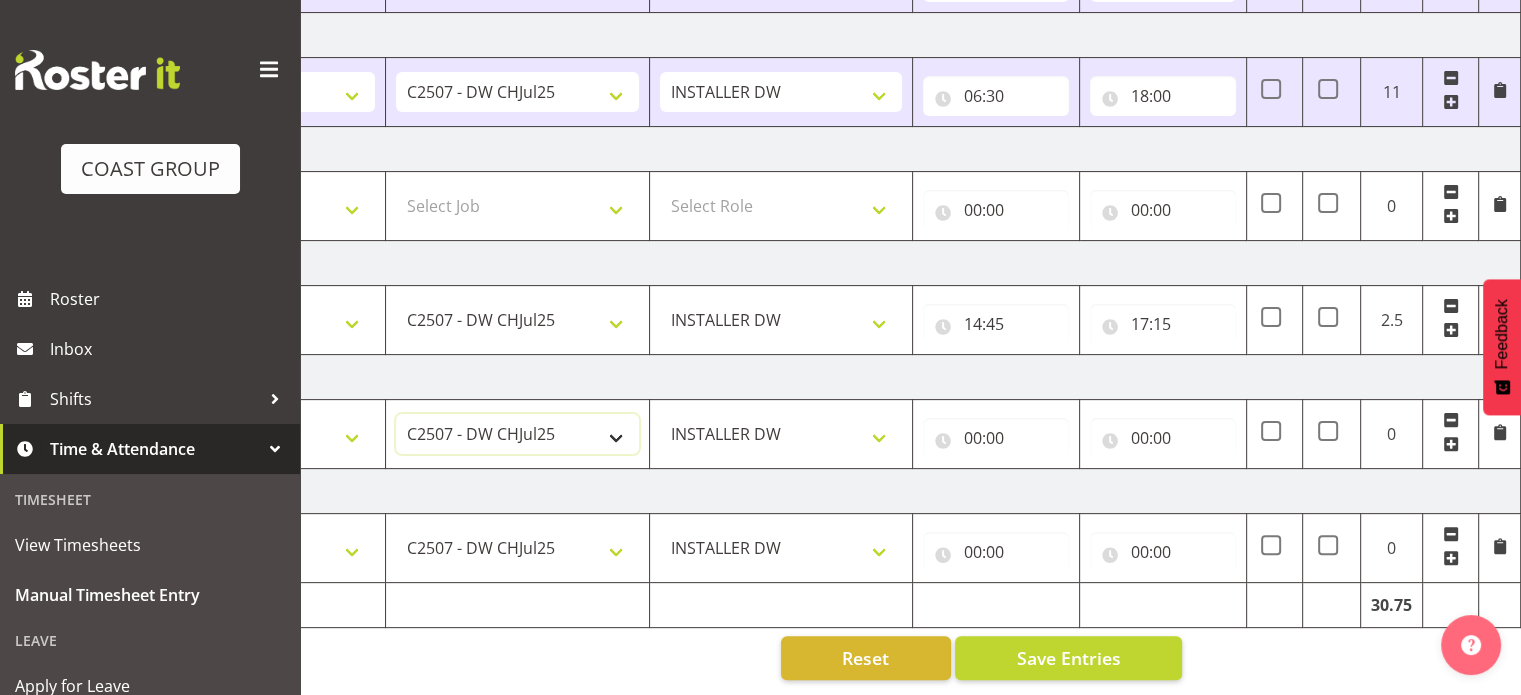 click on "1 Carlton Events 1 [PERSON_NAME] 1 [PERSON_NAME][GEOGRAPHIC_DATA] 1 EHS WAREHOUSE/OFFICE 1 GRS 1 SLP Production 1 SLP Tradeshows 12504000 - AKL Casual [DATE] 1250400R - April Casual C&R 2025 12504050 - CDES Engineering and Technology Expo 2025 12504070 - FINZ (National Financial Adviser Conf) 2025 1250407A - Fidelity @ FINZ Conf 2025 1250407B - La Trobe @ FINZ Conf 25 1250407C - Partners Life @ FINZ Conf 25 12504080 - AKL Go Green 2025 12504100 - NZSEE 2025 12504120 - Ester Show 2025 12504150 - Test-[PERSON_NAME]-May 12505000 - AKL Casual [DATE] 1250500R - May Casual C&R 2025 12505020 - Hutchwilco Boat Show 2025 1250502R - [GEOGRAPHIC_DATA] Boat Show 2025 - C&R 12505030 - NZOHS Conference 2025 12505040 - [GEOGRAPHIC_DATA] Art Fair 2025 12505060 - Waipa Home Show 2025 12505070 - CAS 2025 1250507A - CAS 2025 - 200 Doors 1250507B - CAS 2025 - Cutera 1250507C - CAS 2025 - Dermocosmetica 12505080 - [GEOGRAPHIC_DATA] Conference 2025 1250508A - Zeiss @ [GEOGRAPHIC_DATA] 25 1250508B - Roche @ [GEOGRAPHIC_DATA] 25 1250508C - Alcon @ [GEOGRAPHIC_DATA] 25 12505090 - BuildLink Trade Show 2025" at bounding box center (517, 434) 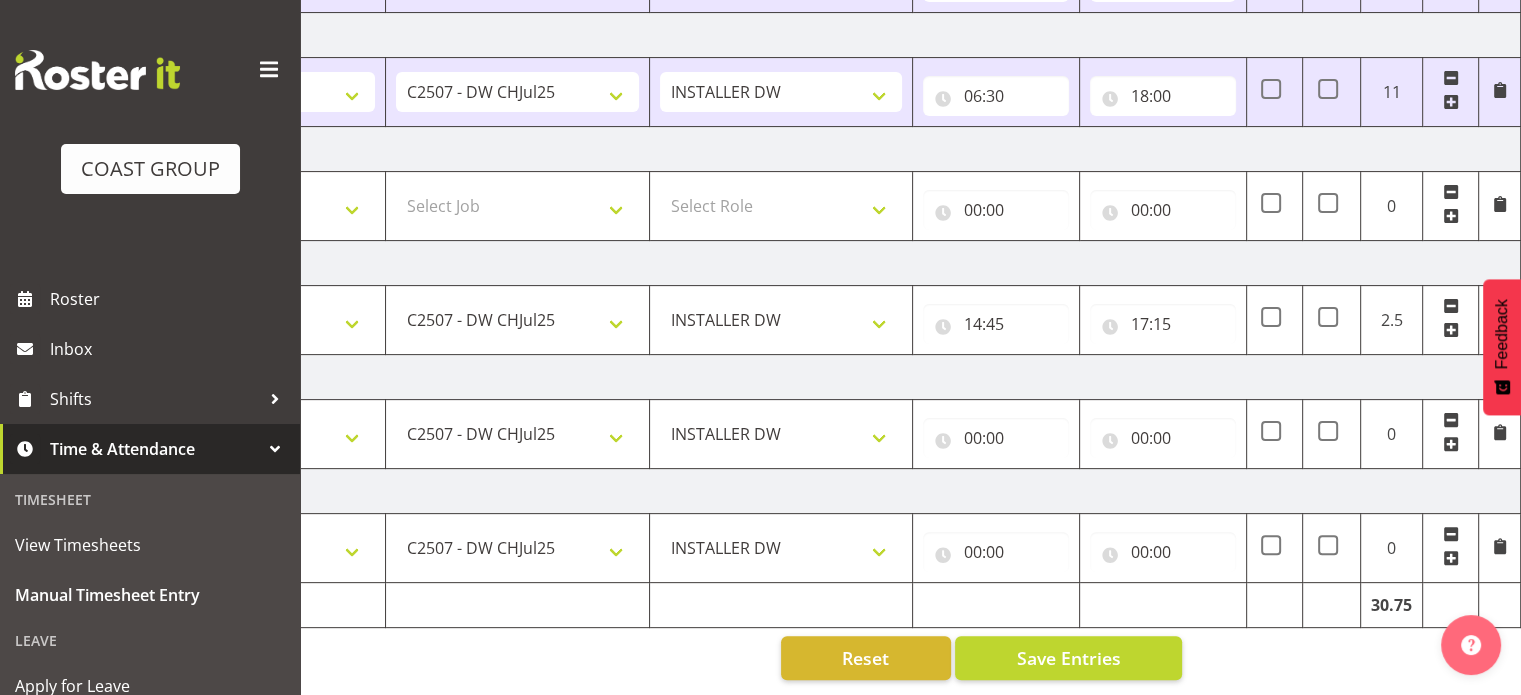 click on "[DATE]" at bounding box center [821, 377] 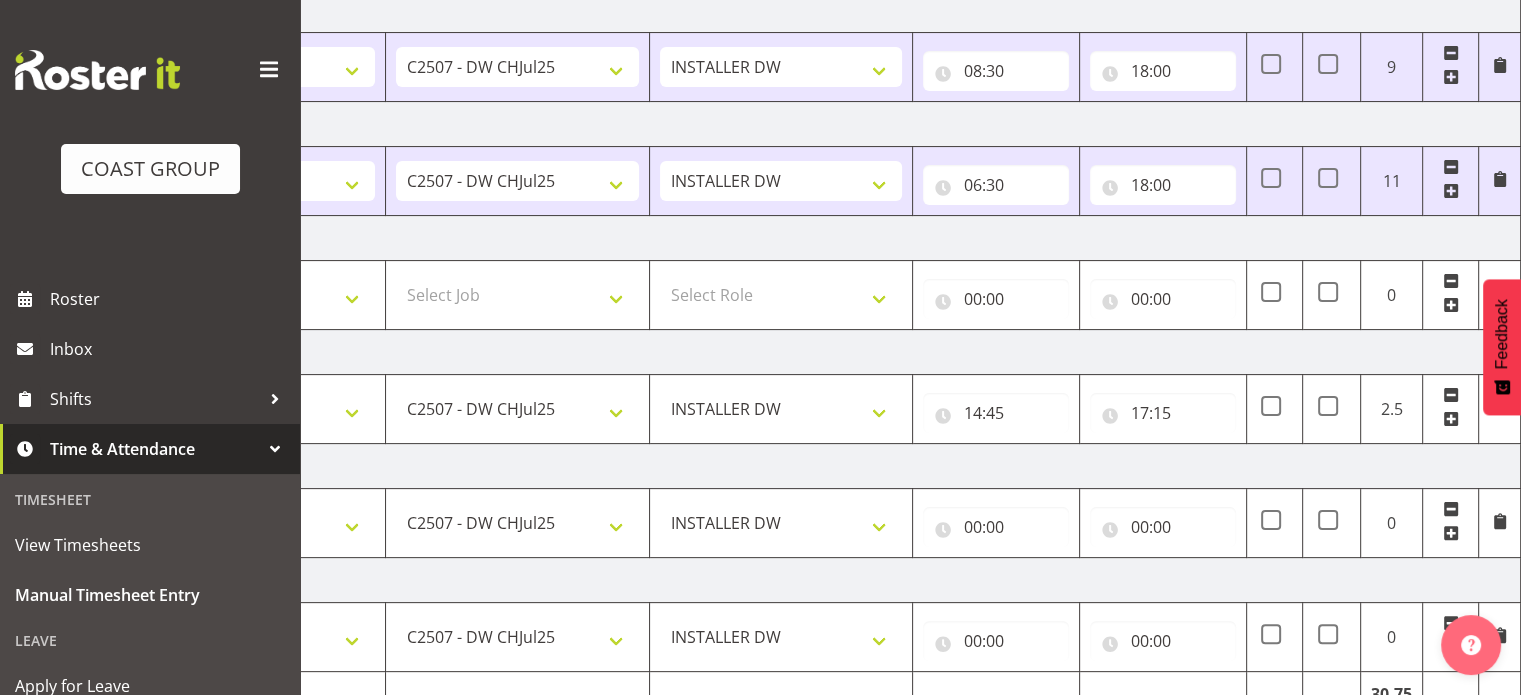 scroll, scrollTop: 542, scrollLeft: 0, axis: vertical 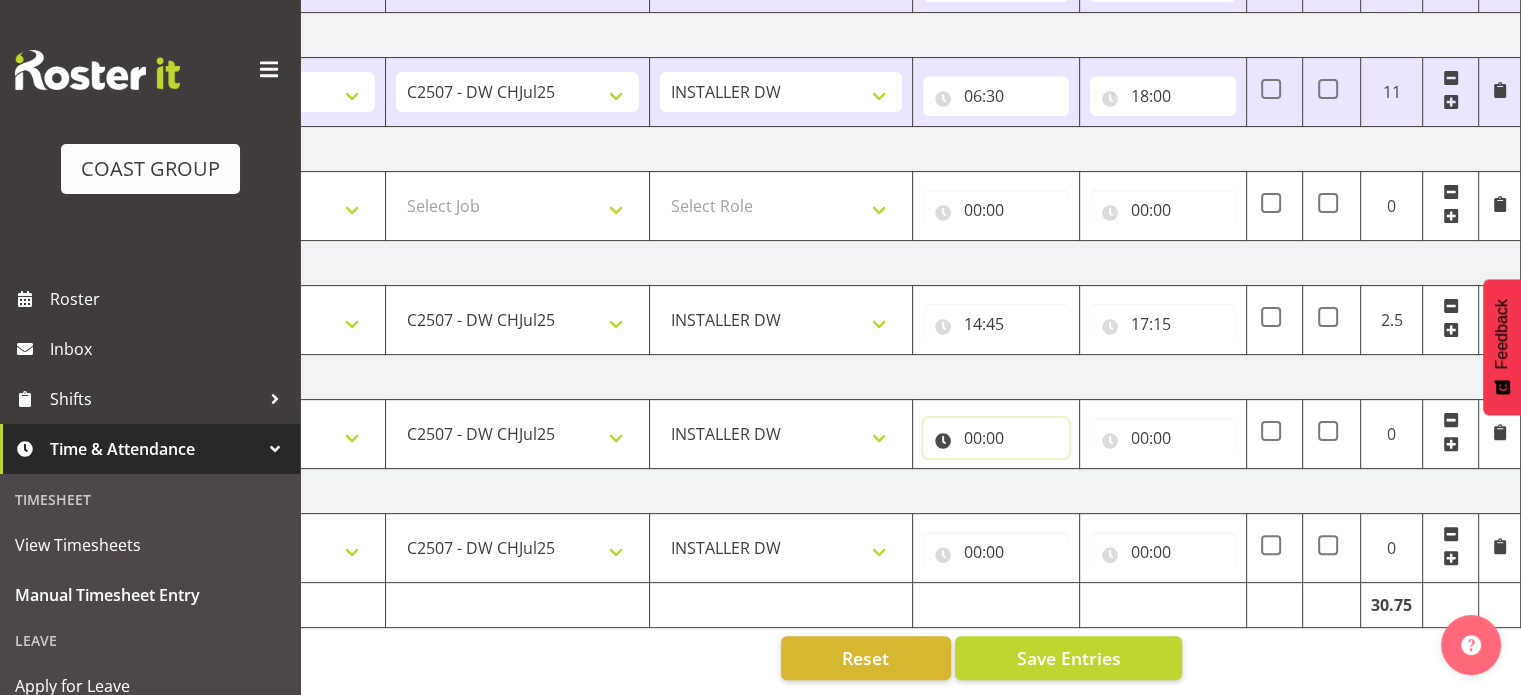 click on "00:00" at bounding box center [996, 438] 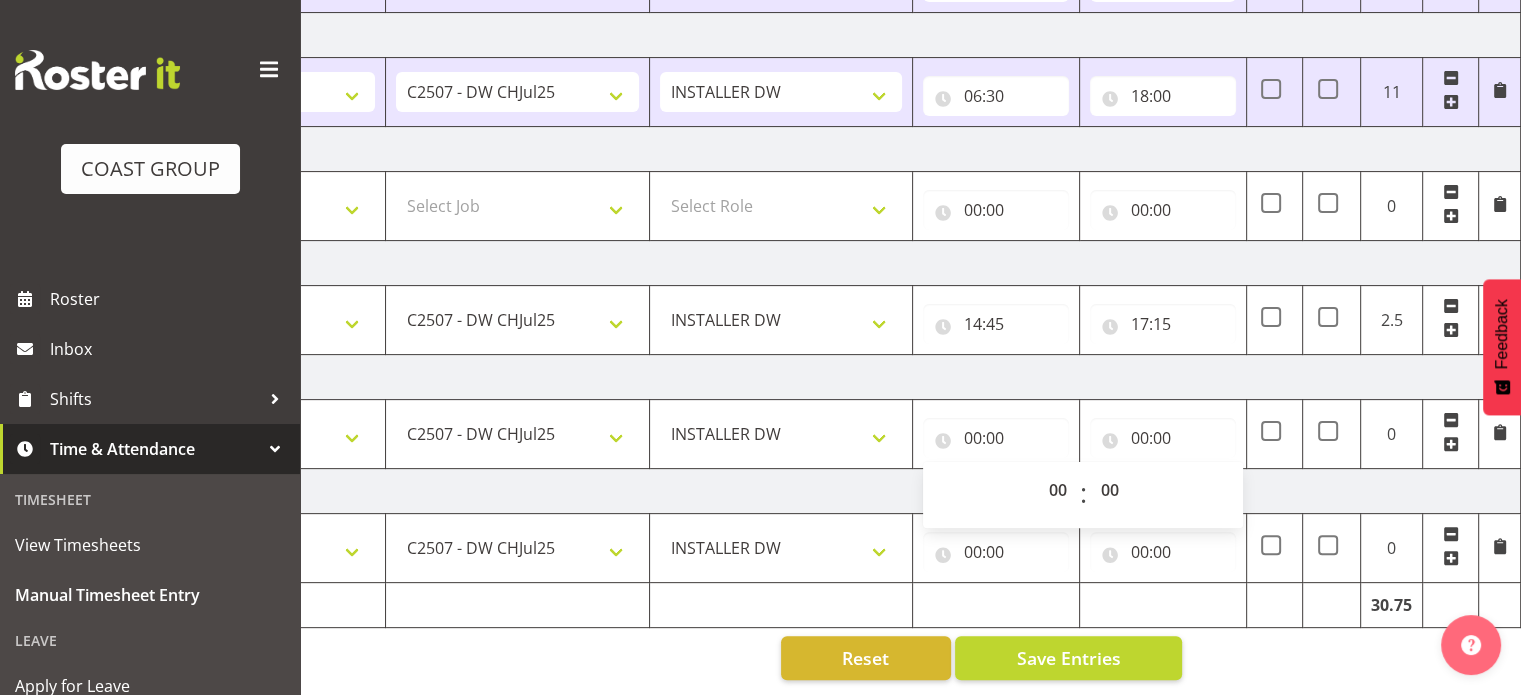 click on "[DATE]" at bounding box center (821, 377) 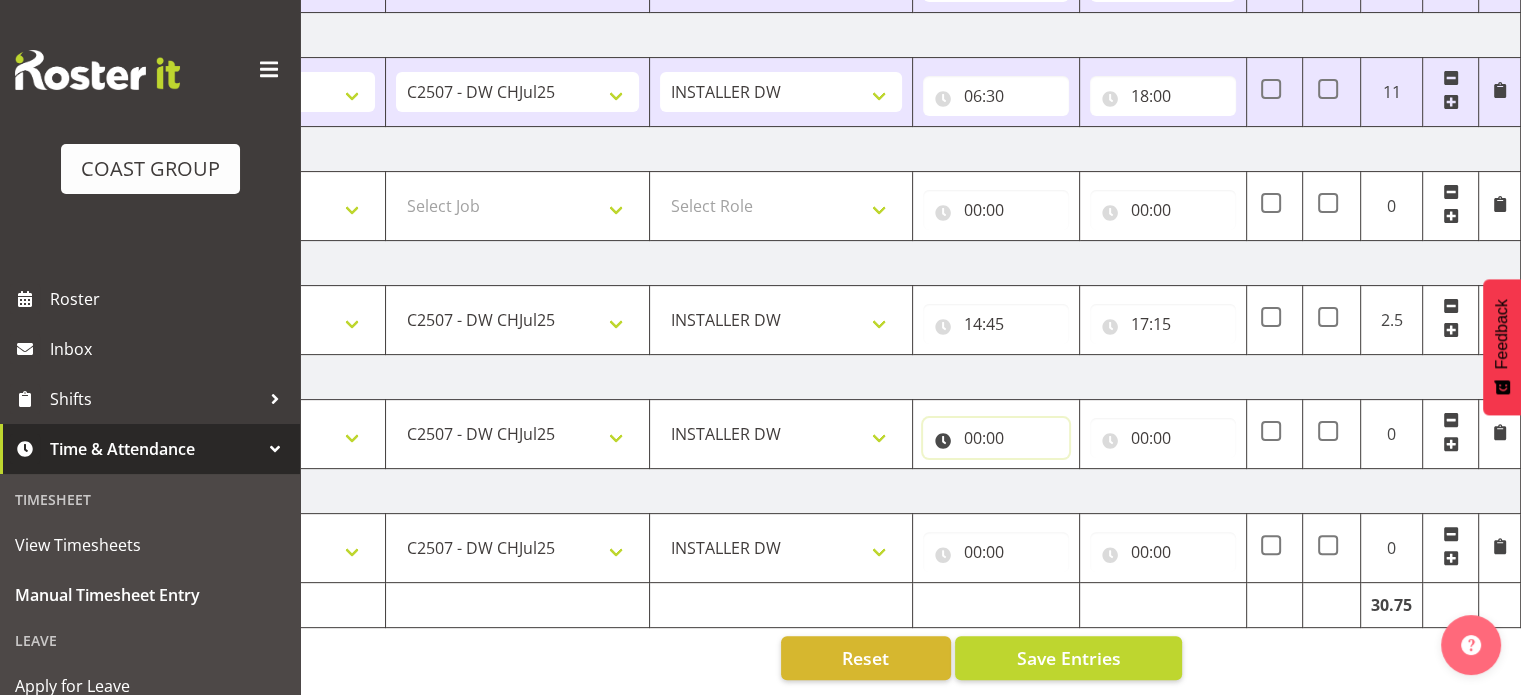 click on "00:00" at bounding box center (996, 438) 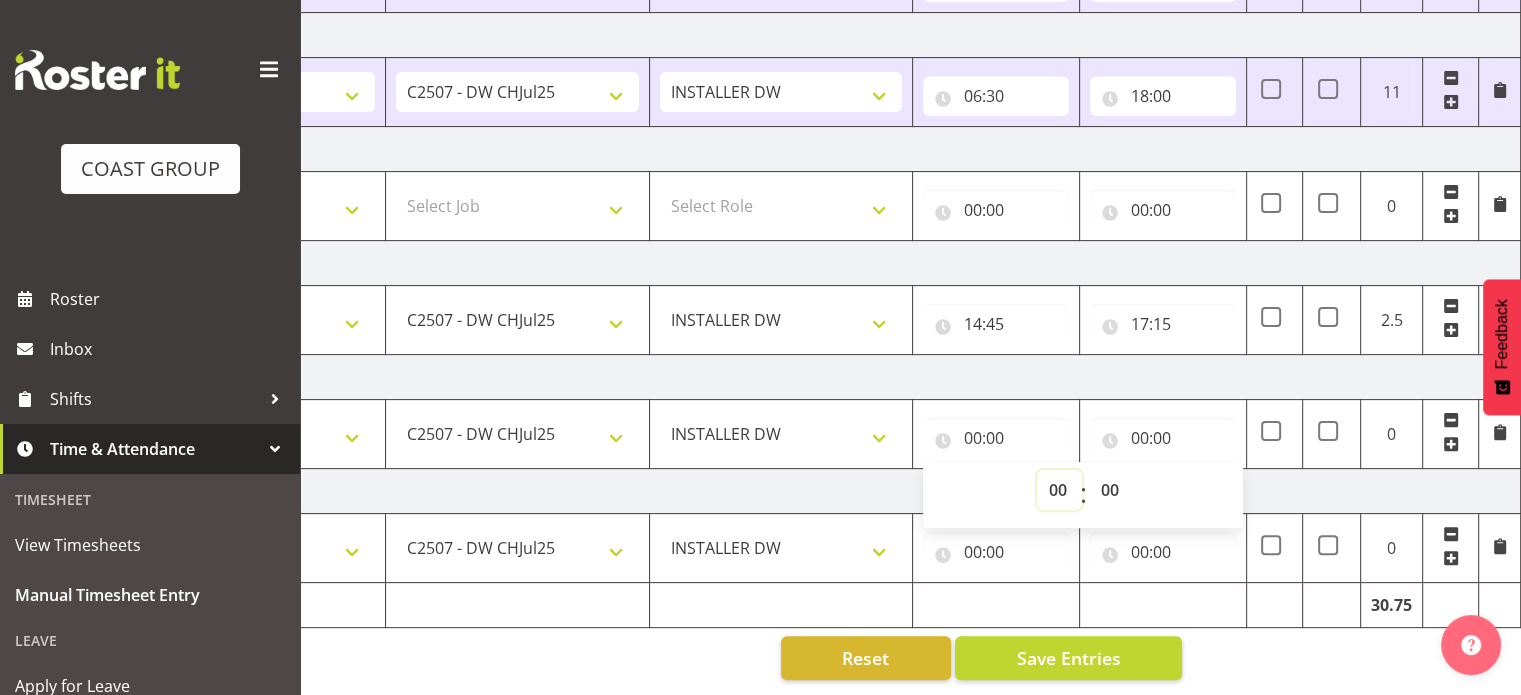 click on "00   01   02   03   04   05   06   07   08   09   10   11   12   13   14   15   16   17   18   19   20   21   22   23" at bounding box center [1059, 490] 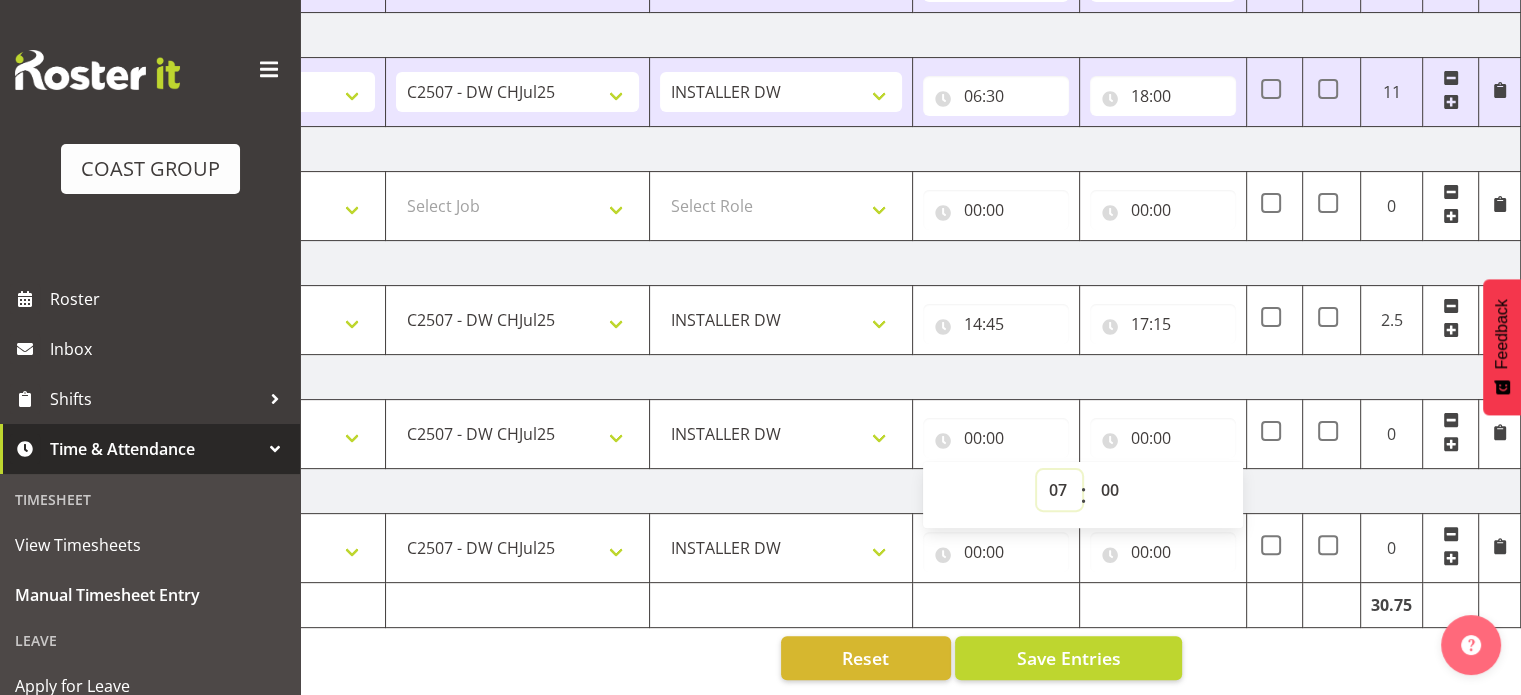 click on "00   01   02   03   04   05   06   07   08   09   10   11   12   13   14   15   16   17   18   19   20   21   22   23" at bounding box center (1059, 490) 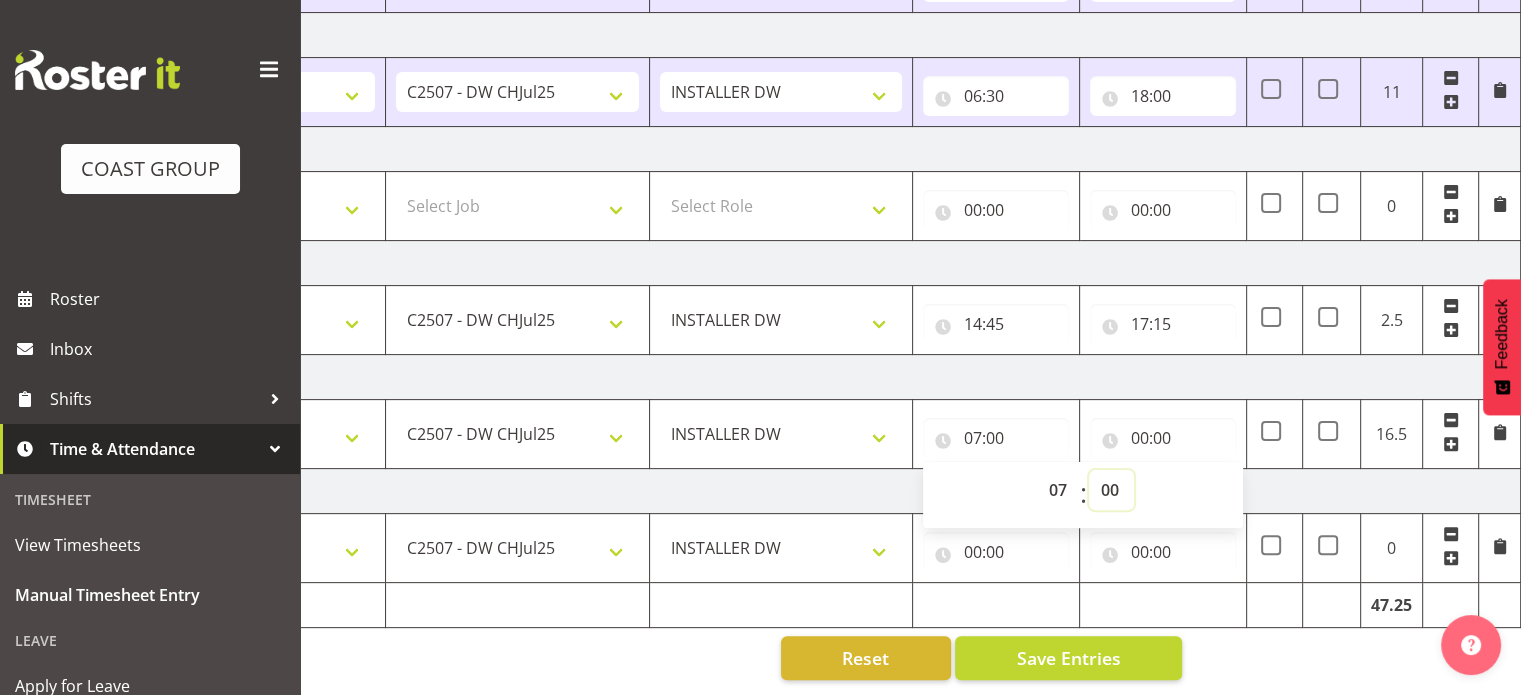 click on "00   01   02   03   04   05   06   07   08   09   10   11   12   13   14   15   16   17   18   19   20   21   22   23   24   25   26   27   28   29   30   31   32   33   34   35   36   37   38   39   40   41   42   43   44   45   46   47   48   49   50   51   52   53   54   55   56   57   58   59" at bounding box center [1111, 490] 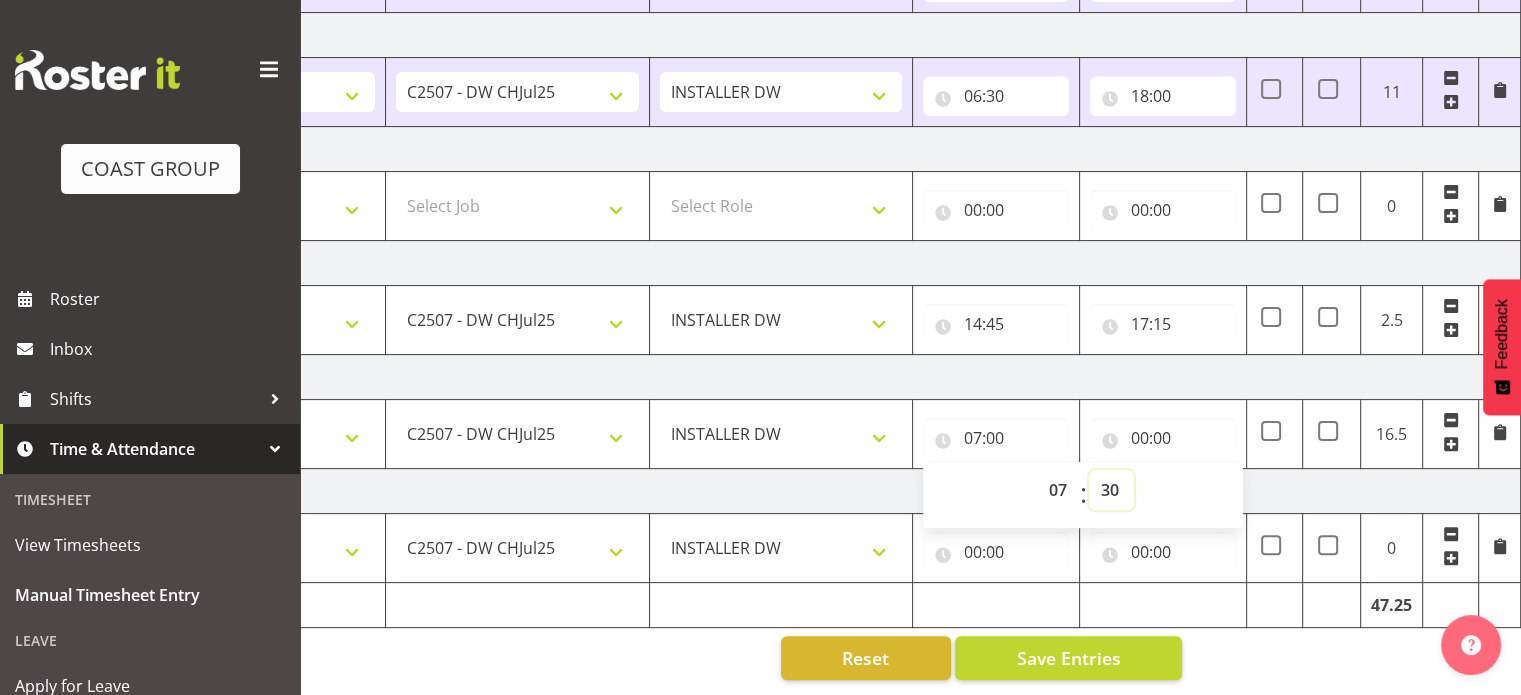 click on "00   01   02   03   04   05   06   07   08   09   10   11   12   13   14   15   16   17   18   19   20   21   22   23   24   25   26   27   28   29   30   31   32   33   34   35   36   37   38   39   40   41   42   43   44   45   46   47   48   49   50   51   52   53   54   55   56   57   58   59" at bounding box center [1111, 490] 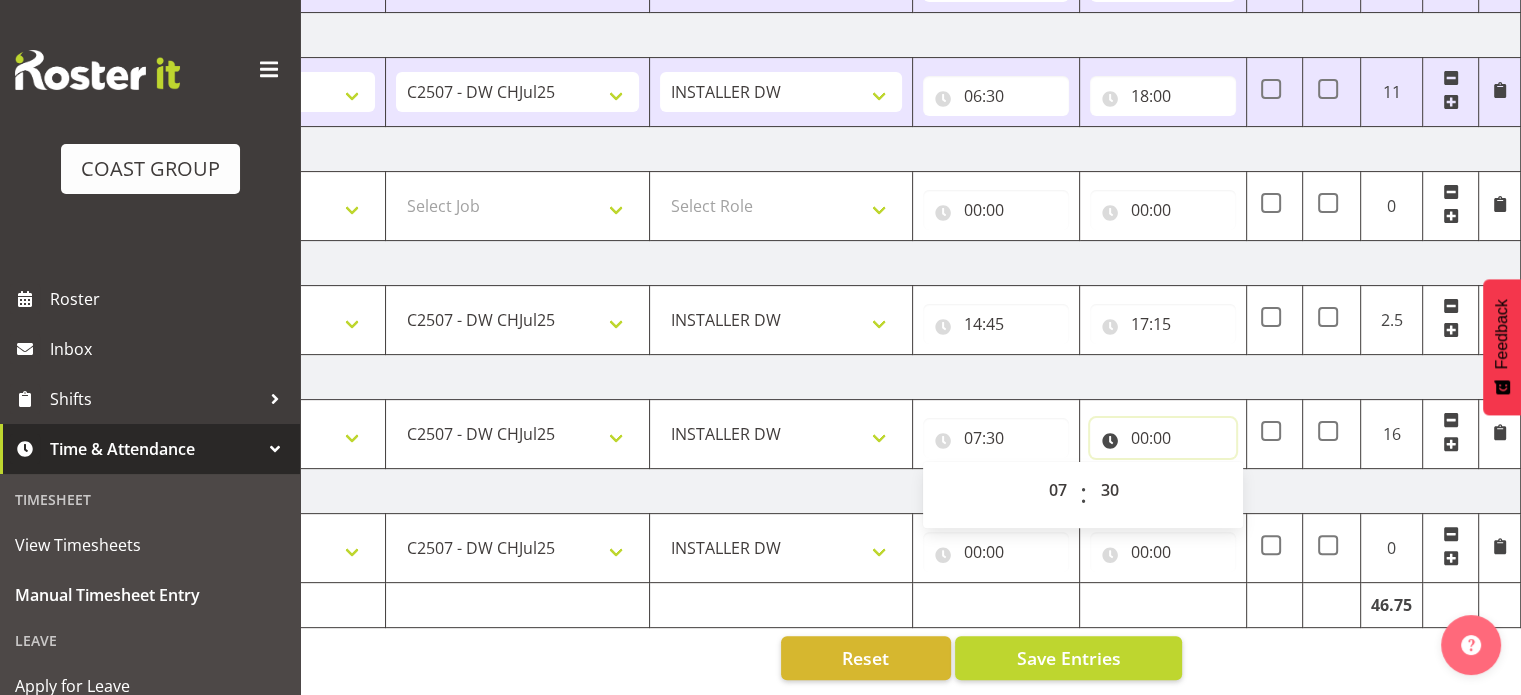 click on "00:00" at bounding box center [1163, 438] 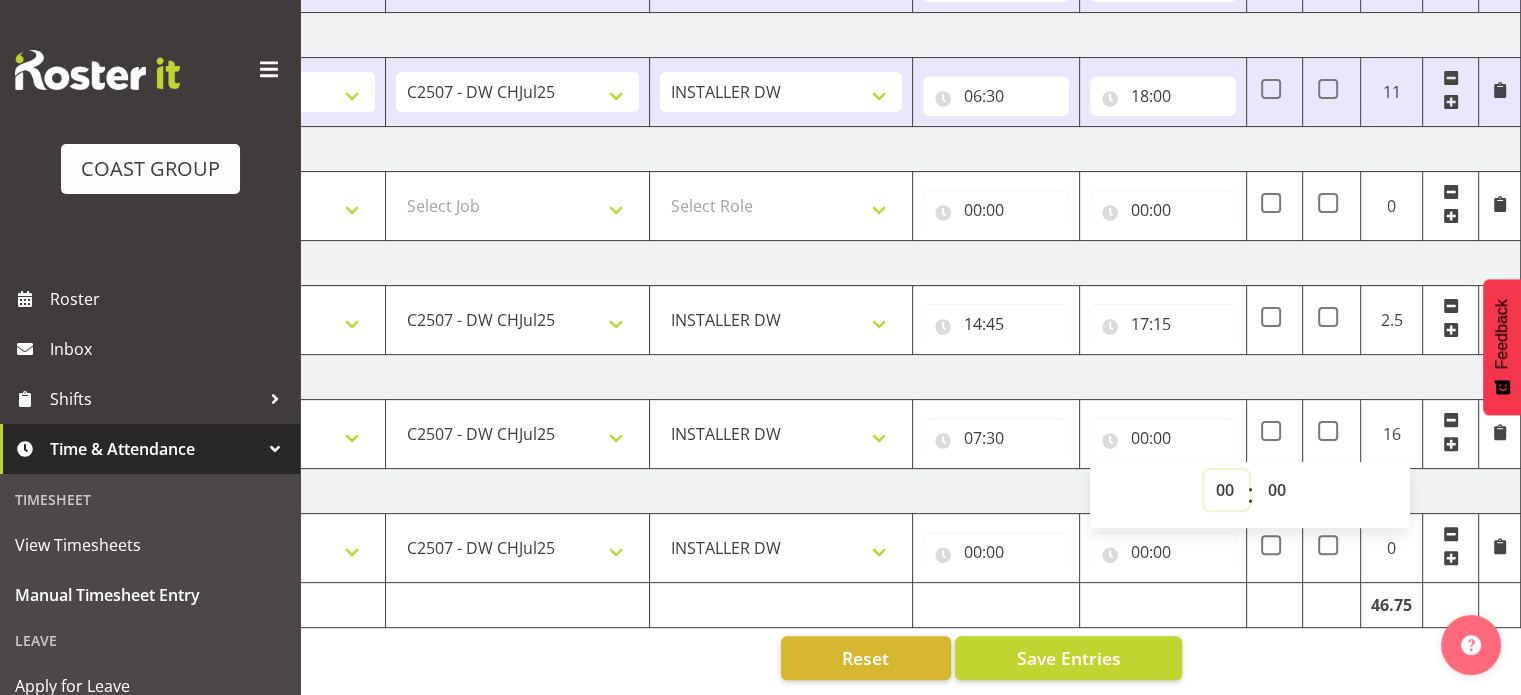 click on "00   01   02   03   04   05   06   07   08   09   10   11   12   13   14   15   16   17   18   19   20   21   22   23" at bounding box center [1226, 490] 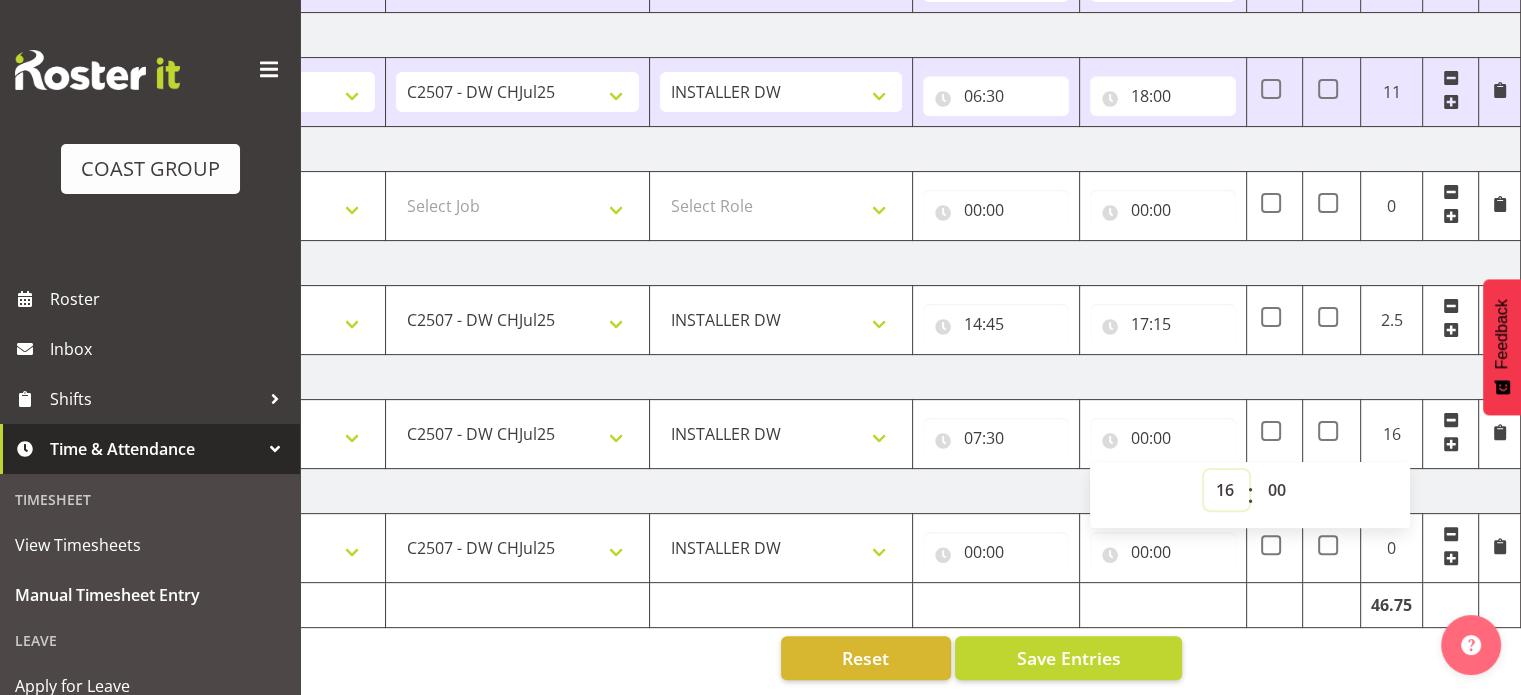 click on "00   01   02   03   04   05   06   07   08   09   10   11   12   13   14   15   16   17   18   19   20   21   22   23" at bounding box center [1226, 490] 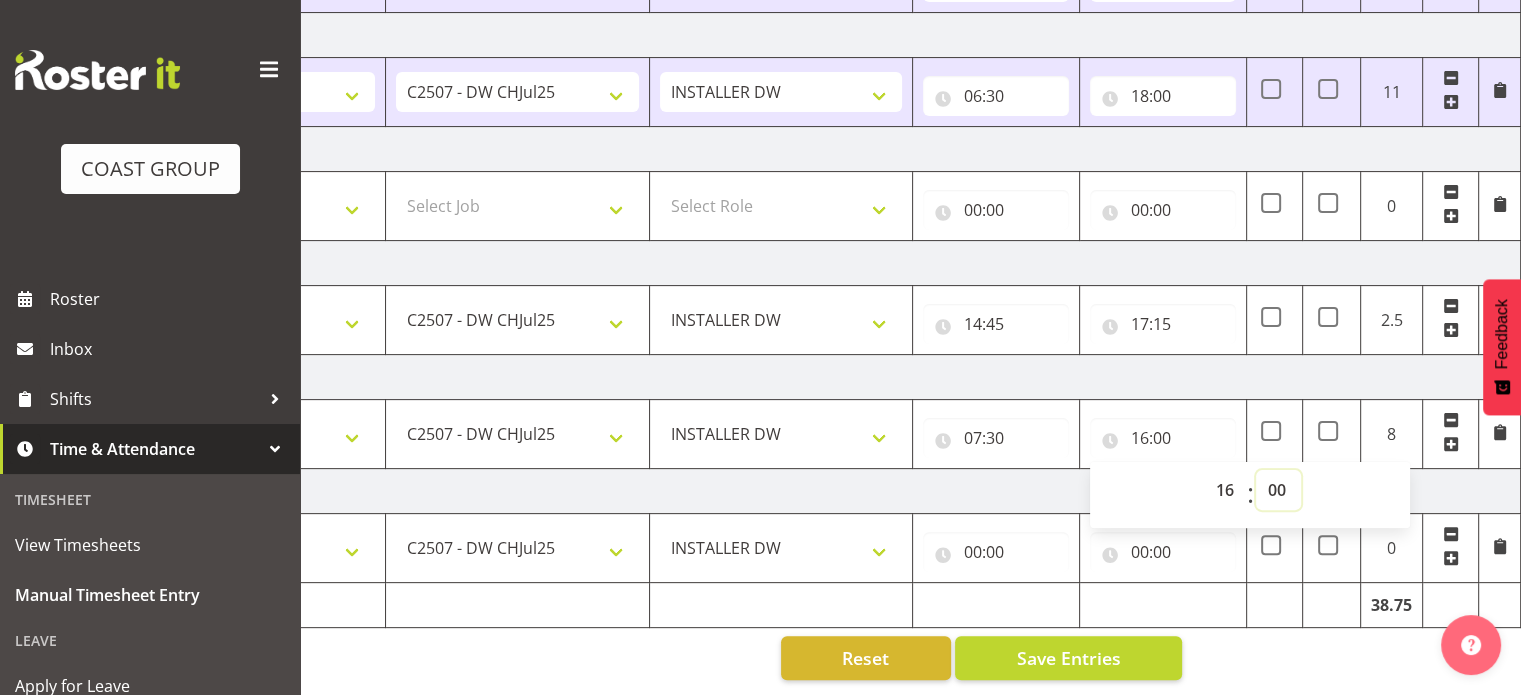 click on "00   01   02   03   04   05   06   07   08   09   10   11   12   13   14   15   16   17   18   19   20   21   22   23   24   25   26   27   28   29   30   31   32   33   34   35   36   37   38   39   40   41   42   43   44   45   46   47   48   49   50   51   52   53   54   55   56   57   58   59" at bounding box center (1278, 490) 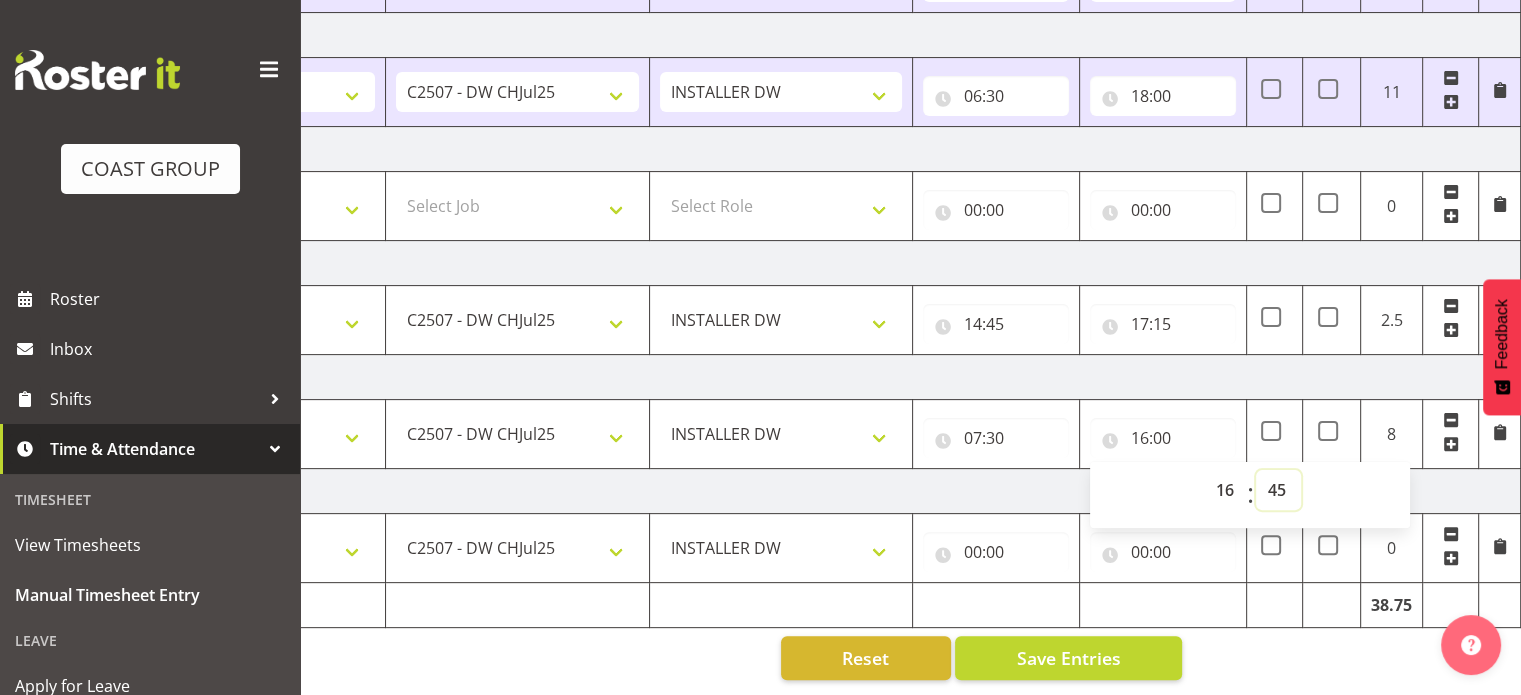 click on "00   01   02   03   04   05   06   07   08   09   10   11   12   13   14   15   16   17   18   19   20   21   22   23   24   25   26   27   28   29   30   31   32   33   34   35   36   37   38   39   40   41   42   43   44   45   46   47   48   49   50   51   52   53   54   55   56   57   58   59" at bounding box center (1278, 490) 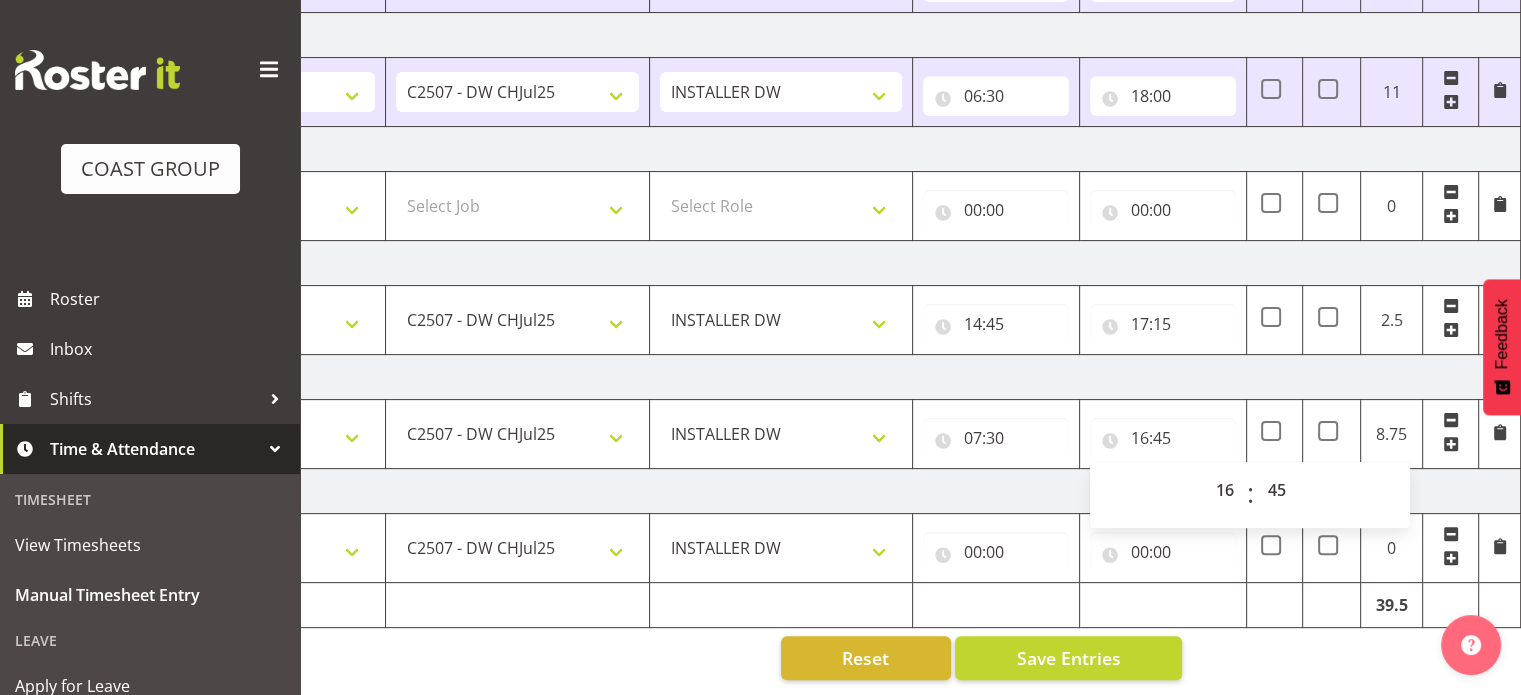 click on "[DATE]
CHC SIGN ADMIN (LEAVE ALONE, DONT MAKE INACTIVE) DW CHC ARK WORK DW CHC Office Letter Wrapping   1 Carlton Events 1 [PERSON_NAME][GEOGRAPHIC_DATA] 1 [PERSON_NAME][GEOGRAPHIC_DATA] 1 EHS WAREHOUSE/OFFICE 1 GRS 1 SLP Production 1 SLP Tradeshows 12504000 - AKL Casual [DATE] 1250400R - April Casual C&R 2025 12504050 - CDES Engineering and Technology Expo 2025 12504070 - FINZ (National Financial Adviser Conf) 2025 1250407A - Fidelity @ FINZ Conf 2025 1250407B - La Trobe @ FINZ Conf 25 1250407C - Partners Life @ FINZ Conf 25 12504080 - AKL Go Green 2025 12504100 - NZSEE 2025 12504120 - Ester Show 2025 12504150 - Test-[PERSON_NAME]-May 12505000 - AKL Casual [DATE] 1250500R - May Casual C&R 2025 12505020 - Hutchwilco Boat Show 2025 1250502R - Hutchwilco Boat Show 2025 - C&R 12505030 - NZOHS Conference 2025 12505040 - Aotearoa Art Fair 2025 12505060 - Waipa Home Show 2025 12505070 - CAS 2025 1250507A - CAS 2025 - 200 Doors 1250507B - CAS 2025 - Cutera 12507190 - GSA 2025" at bounding box center (821, 206) 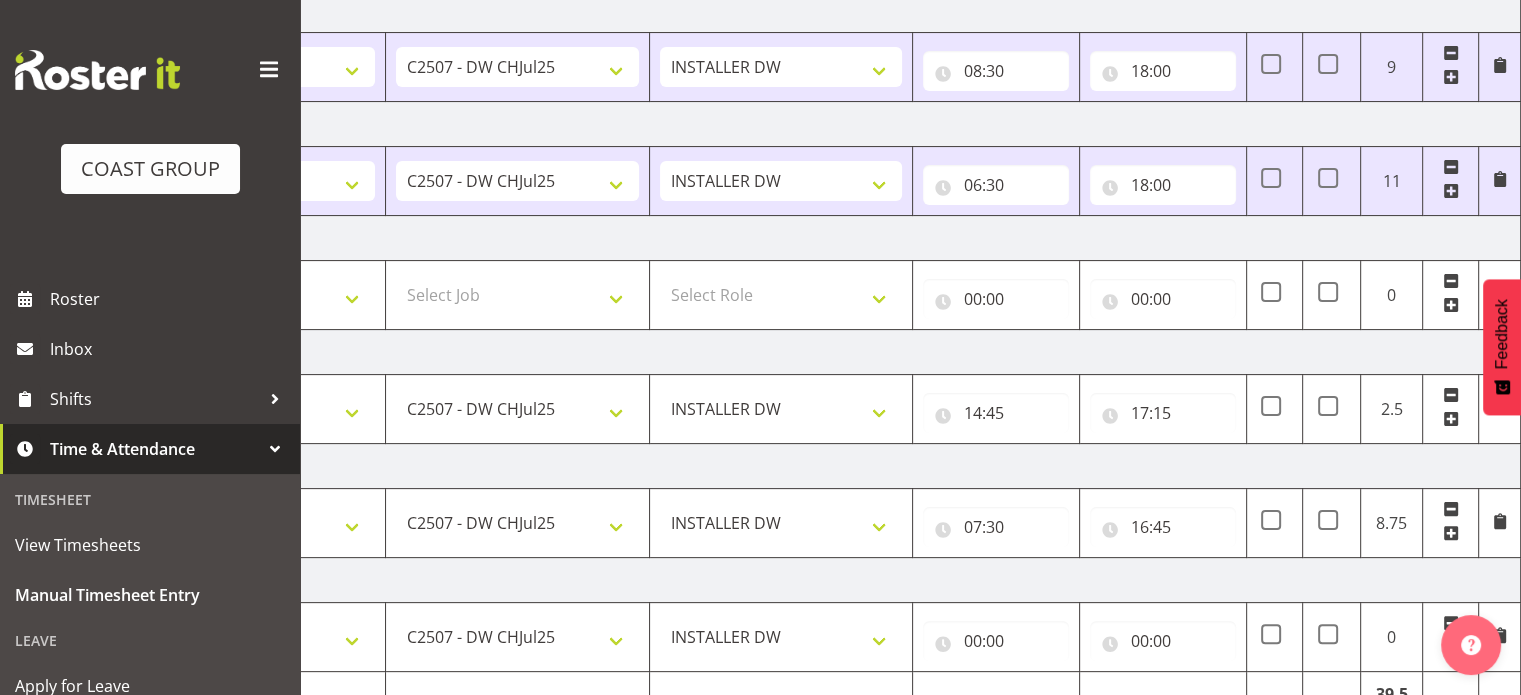 click on "[DATE]" at bounding box center (821, 466) 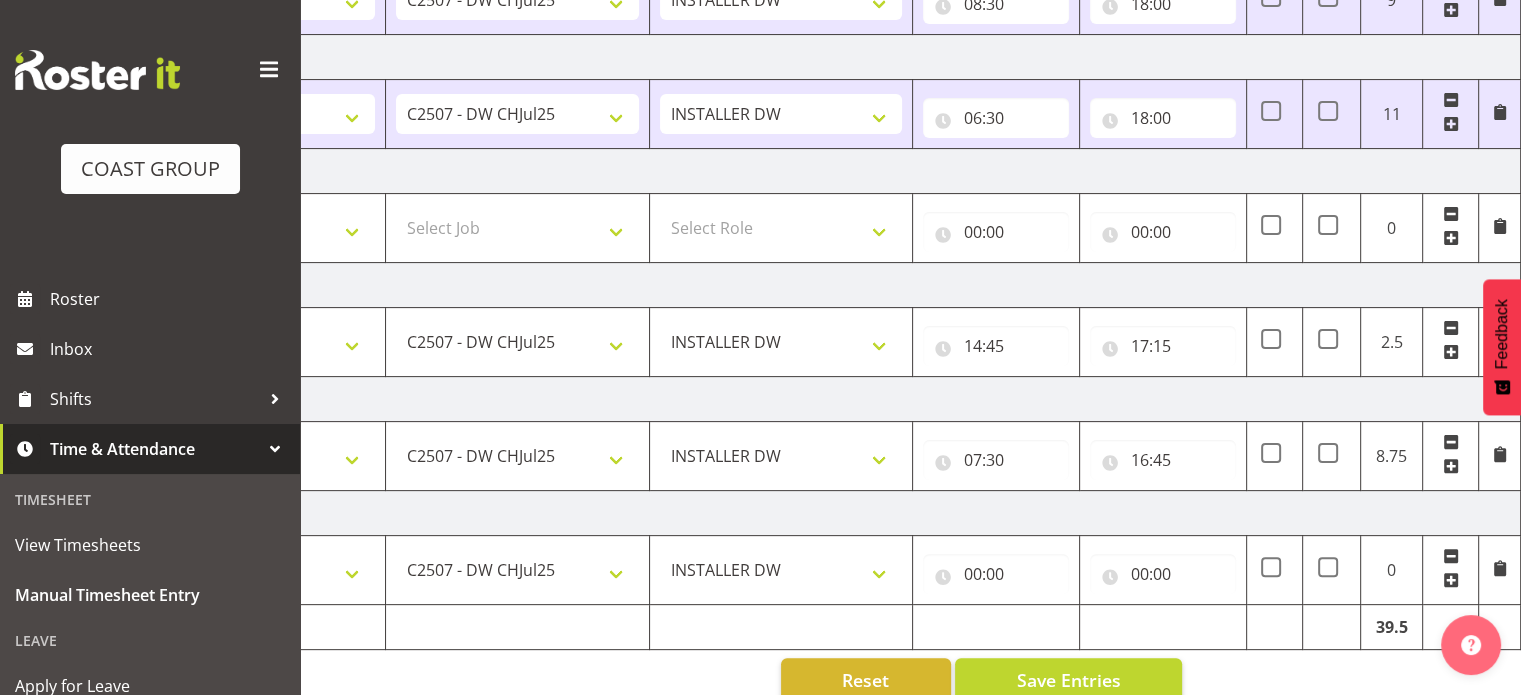 scroll, scrollTop: 542, scrollLeft: 0, axis: vertical 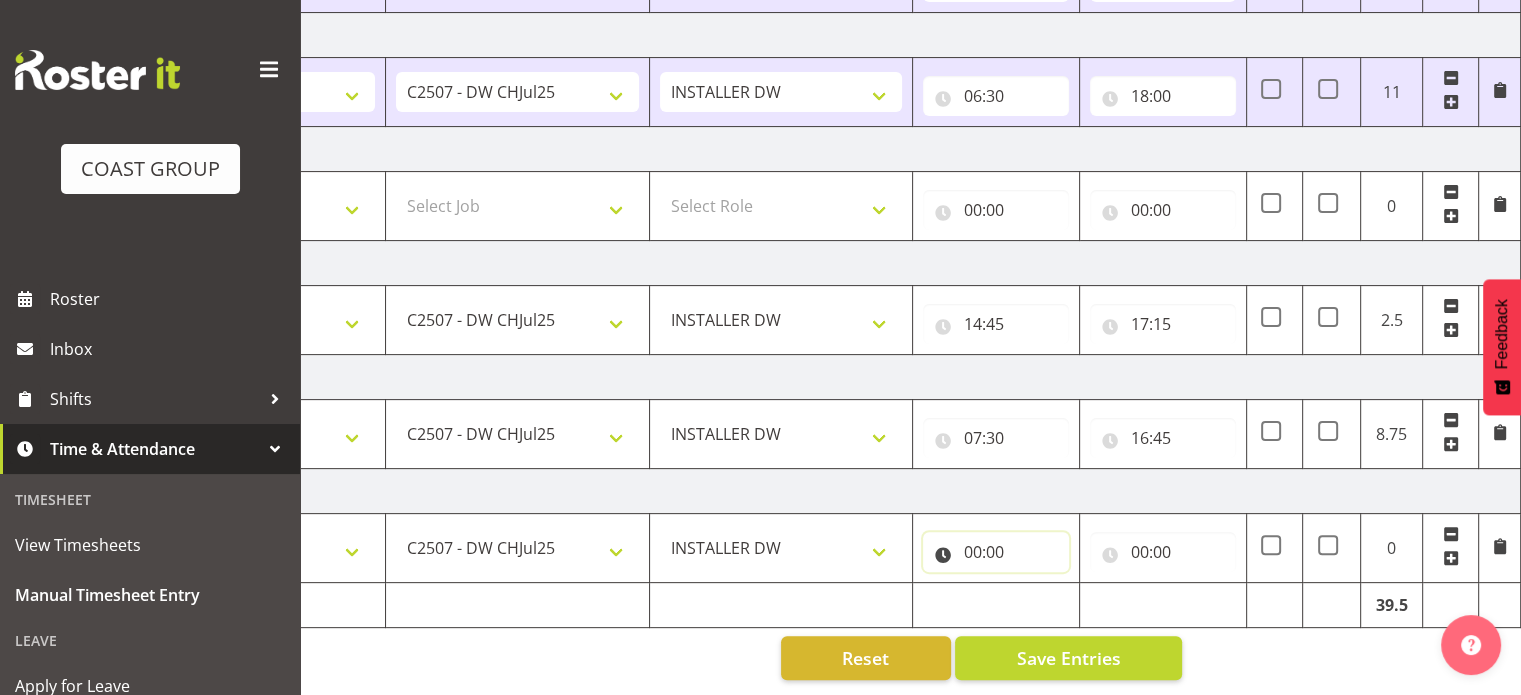 click on "00:00" at bounding box center [996, 552] 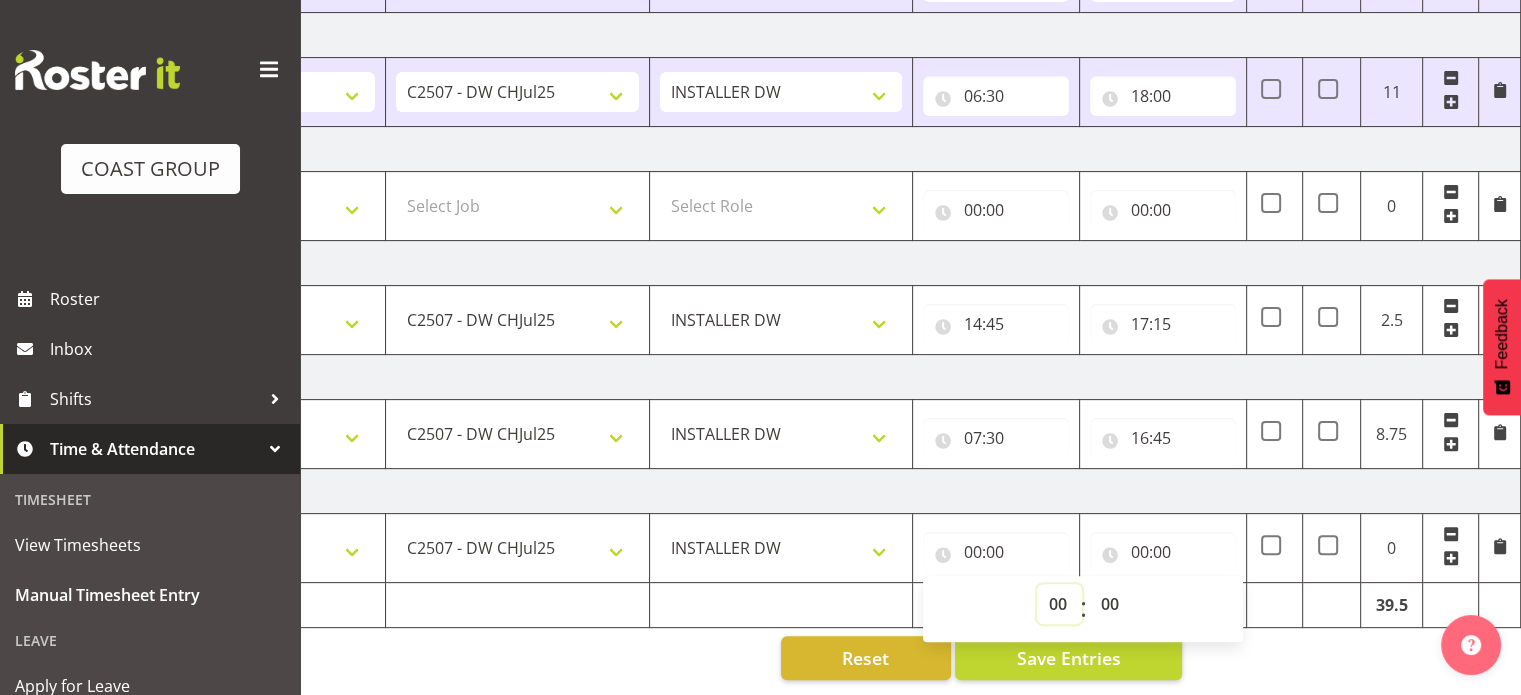 click on "00   01   02   03   04   05   06   07   08   09   10   11   12   13   14   15   16   17   18   19   20   21   22   23" at bounding box center [1059, 604] 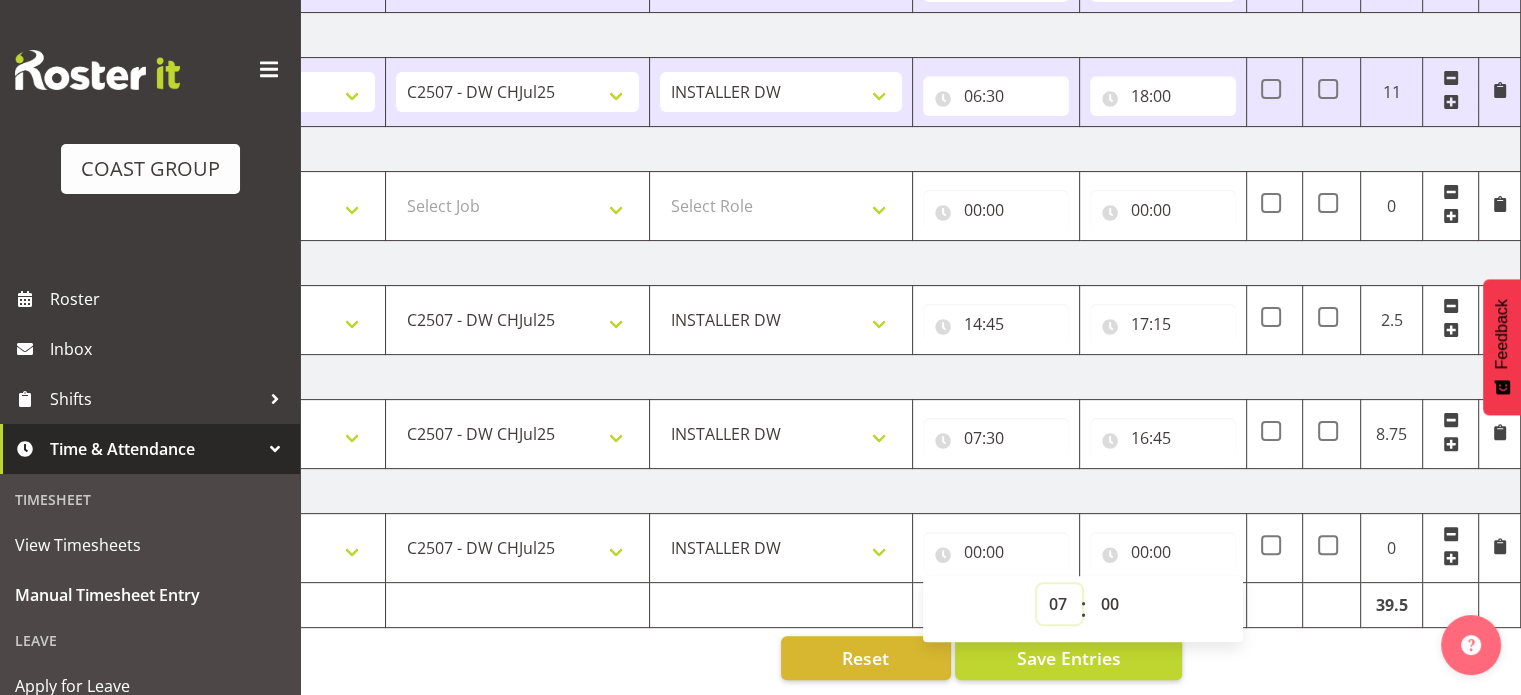 click on "00   01   02   03   04   05   06   07   08   09   10   11   12   13   14   15   16   17   18   19   20   21   22   23" at bounding box center [1059, 604] 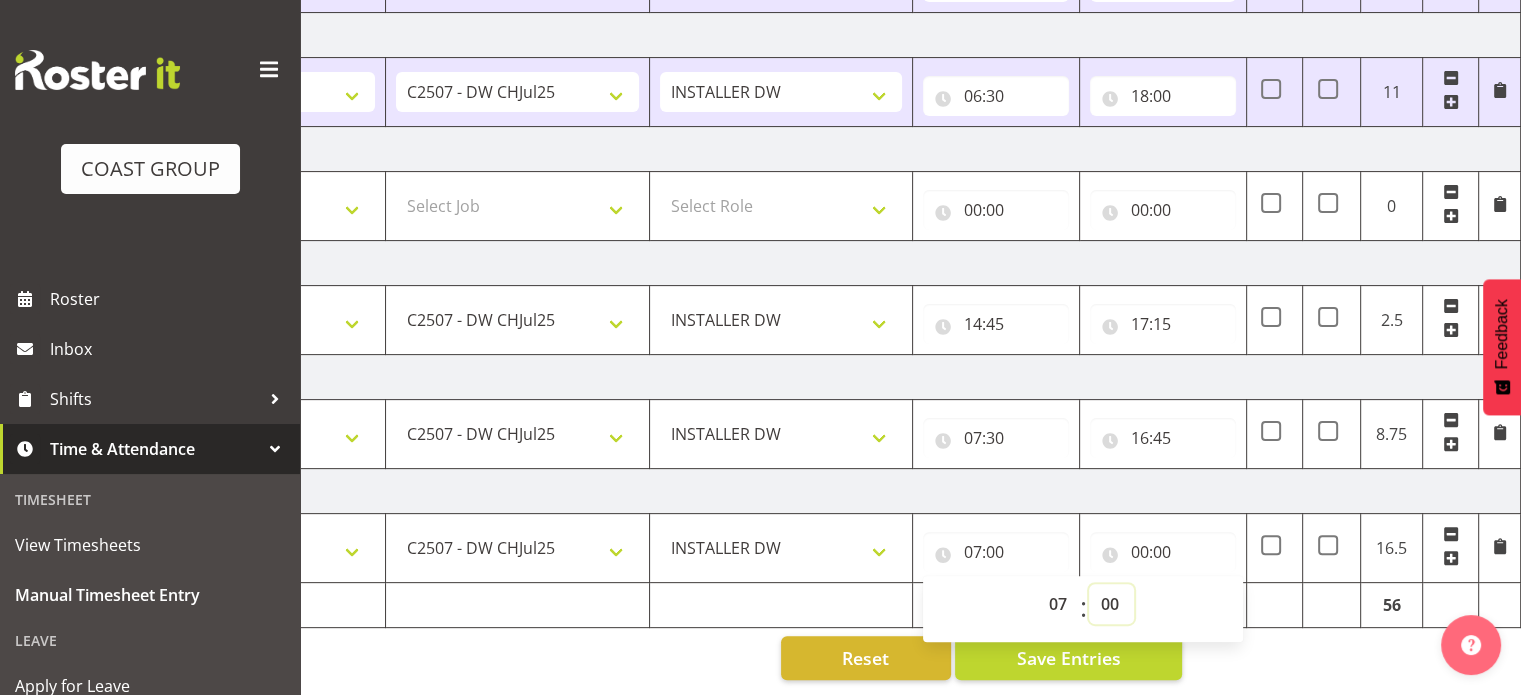 click on "00   01   02   03   04   05   06   07   08   09   10   11   12   13   14   15   16   17   18   19   20   21   22   23   24   25   26   27   28   29   30   31   32   33   34   35   36   37   38   39   40   41   42   43   44   45   46   47   48   49   50   51   52   53   54   55   56   57   58   59" at bounding box center [1111, 604] 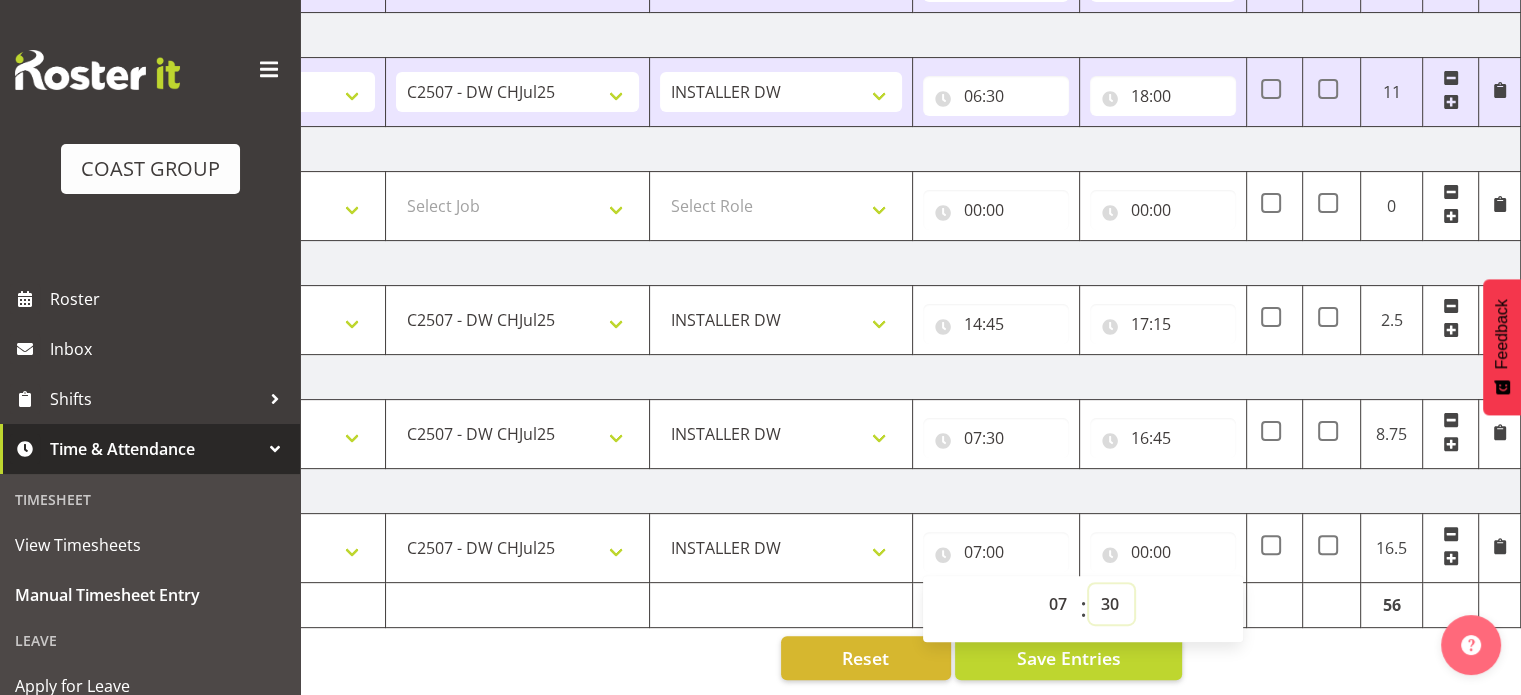click on "00   01   02   03   04   05   06   07   08   09   10   11   12   13   14   15   16   17   18   19   20   21   22   23   24   25   26   27   28   29   30   31   32   33   34   35   36   37   38   39   40   41   42   43   44   45   46   47   48   49   50   51   52   53   54   55   56   57   58   59" at bounding box center (1111, 604) 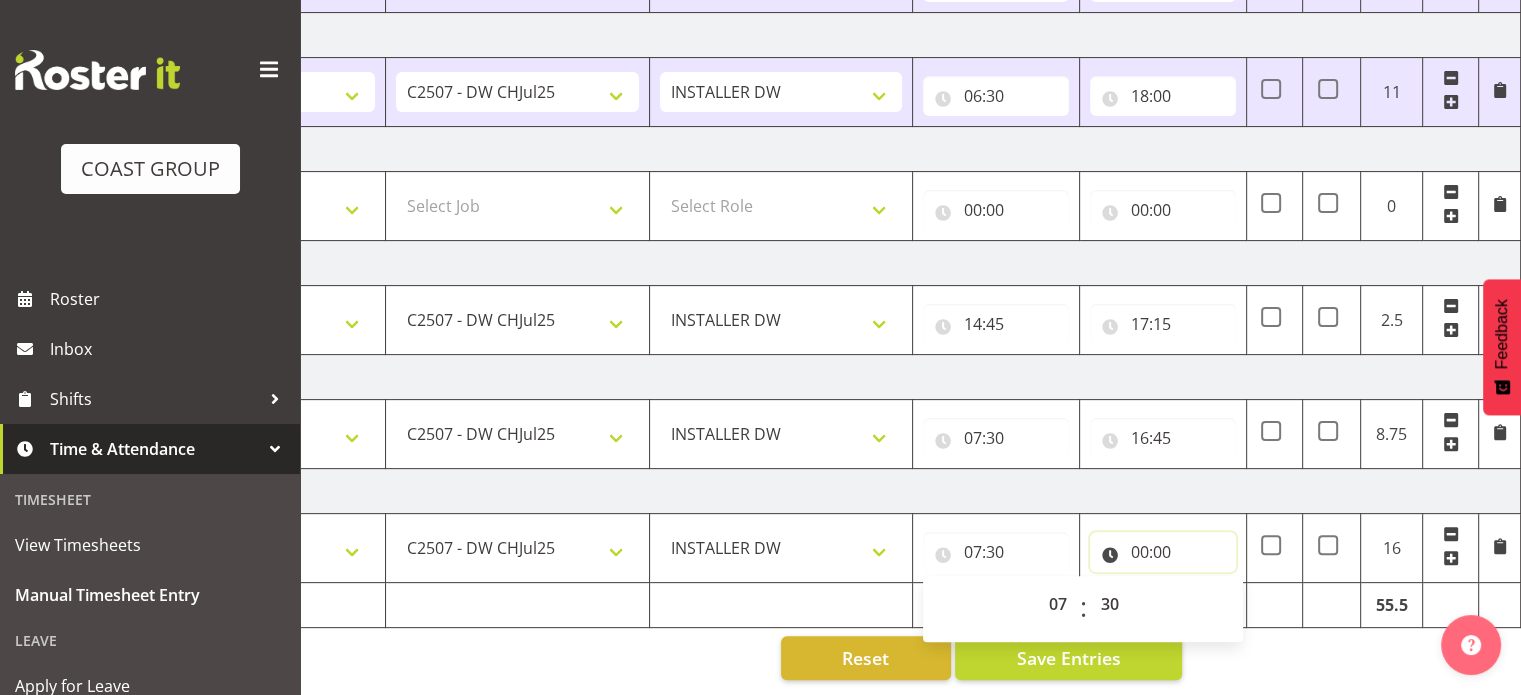click on "00:00" at bounding box center (1163, 552) 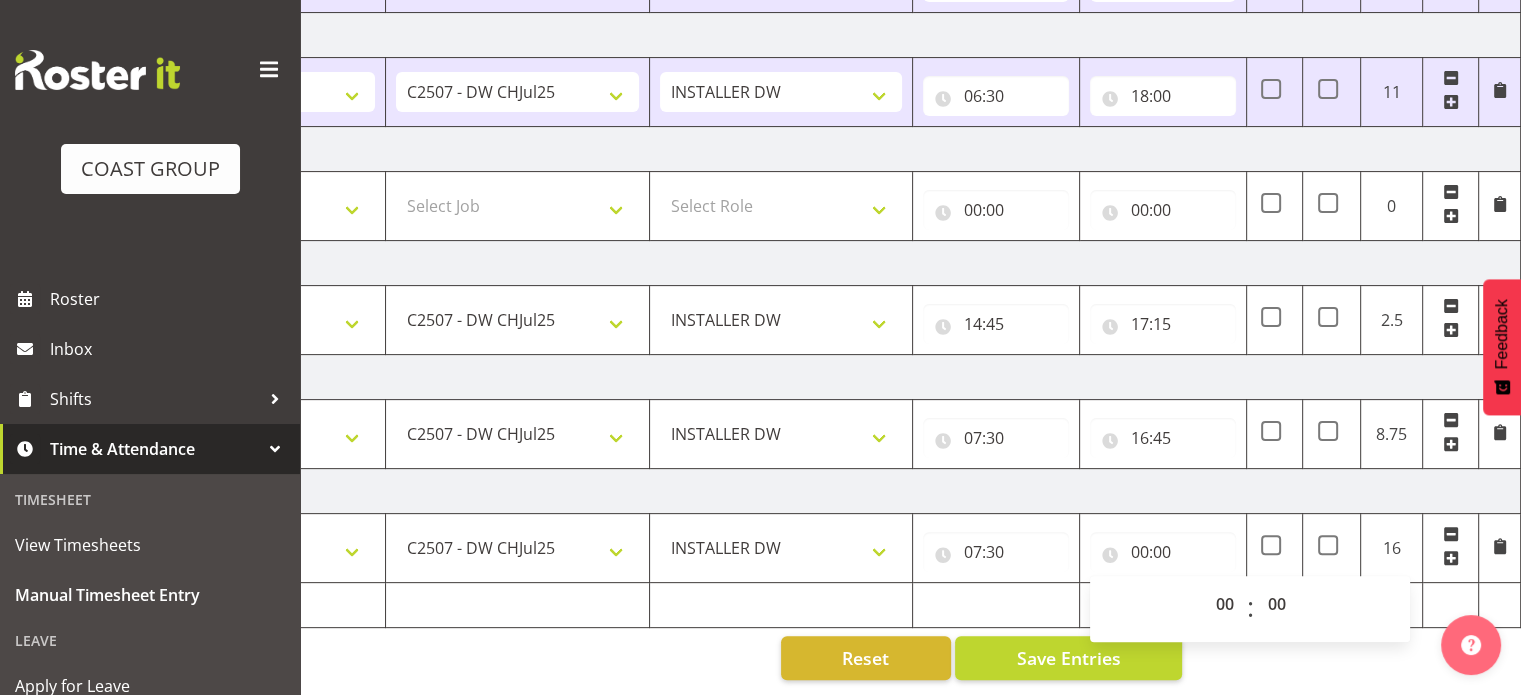click on "[DATE]" at bounding box center [821, 491] 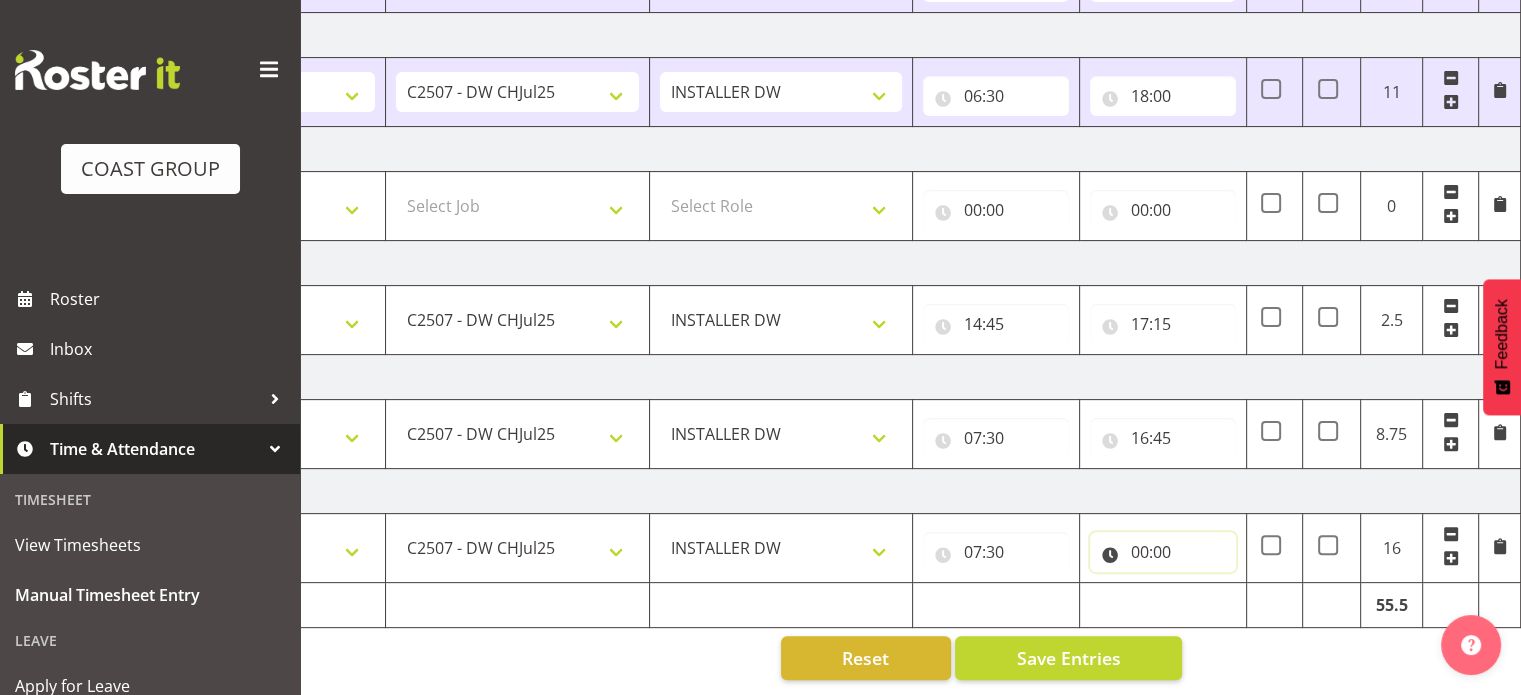 click on "00:00" at bounding box center [1163, 552] 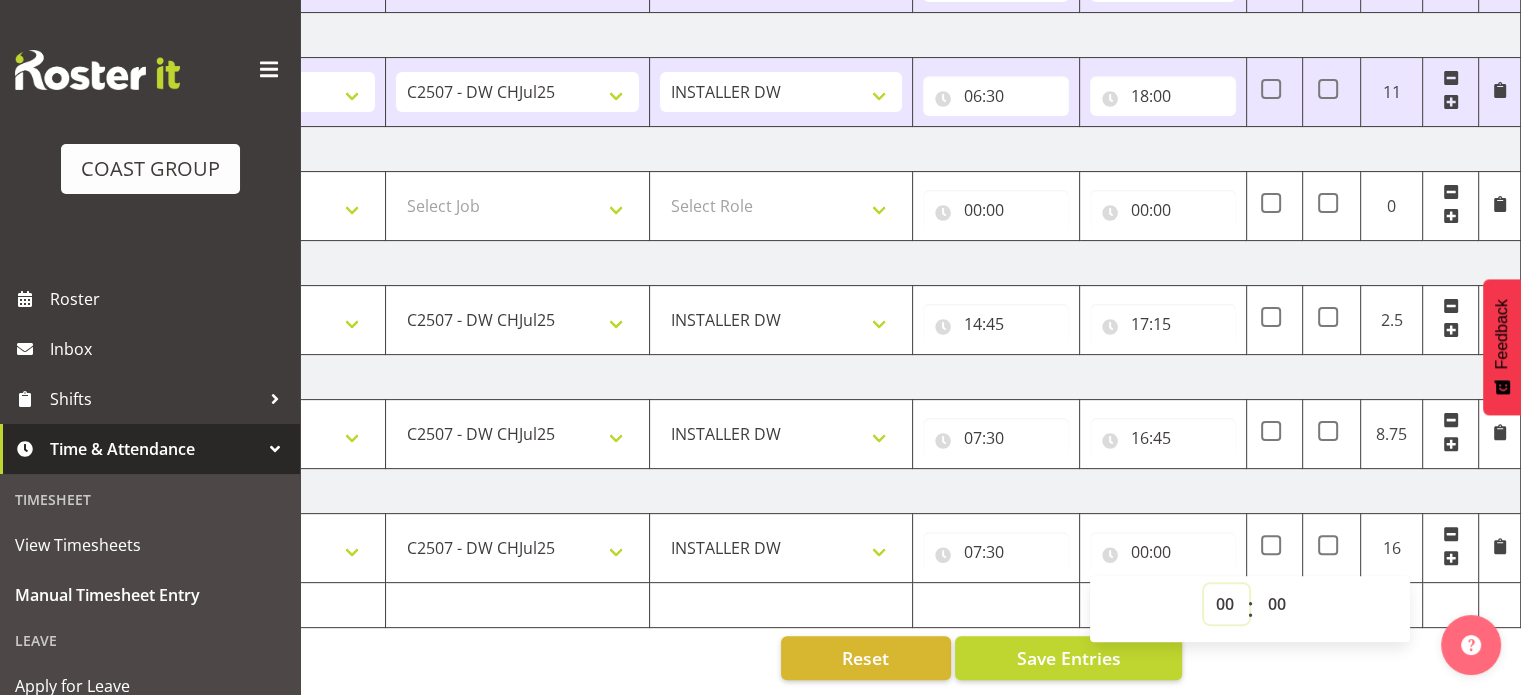 click on "00   01   02   03   04   05   06   07   08   09   10   11   12   13   14   15   16   17   18   19   20   21   22   23" at bounding box center [1226, 604] 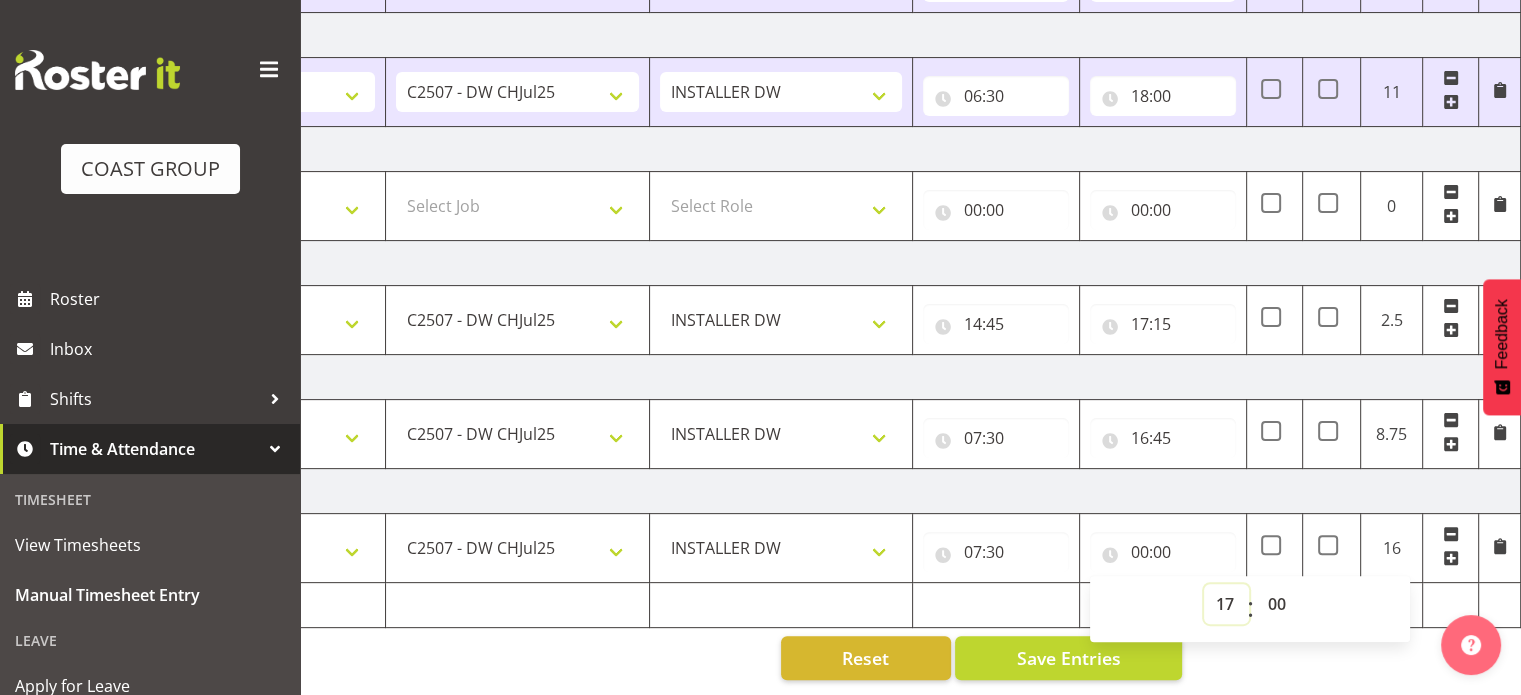 click on "00   01   02   03   04   05   06   07   08   09   10   11   12   13   14   15   16   17   18   19   20   21   22   23" at bounding box center (1226, 604) 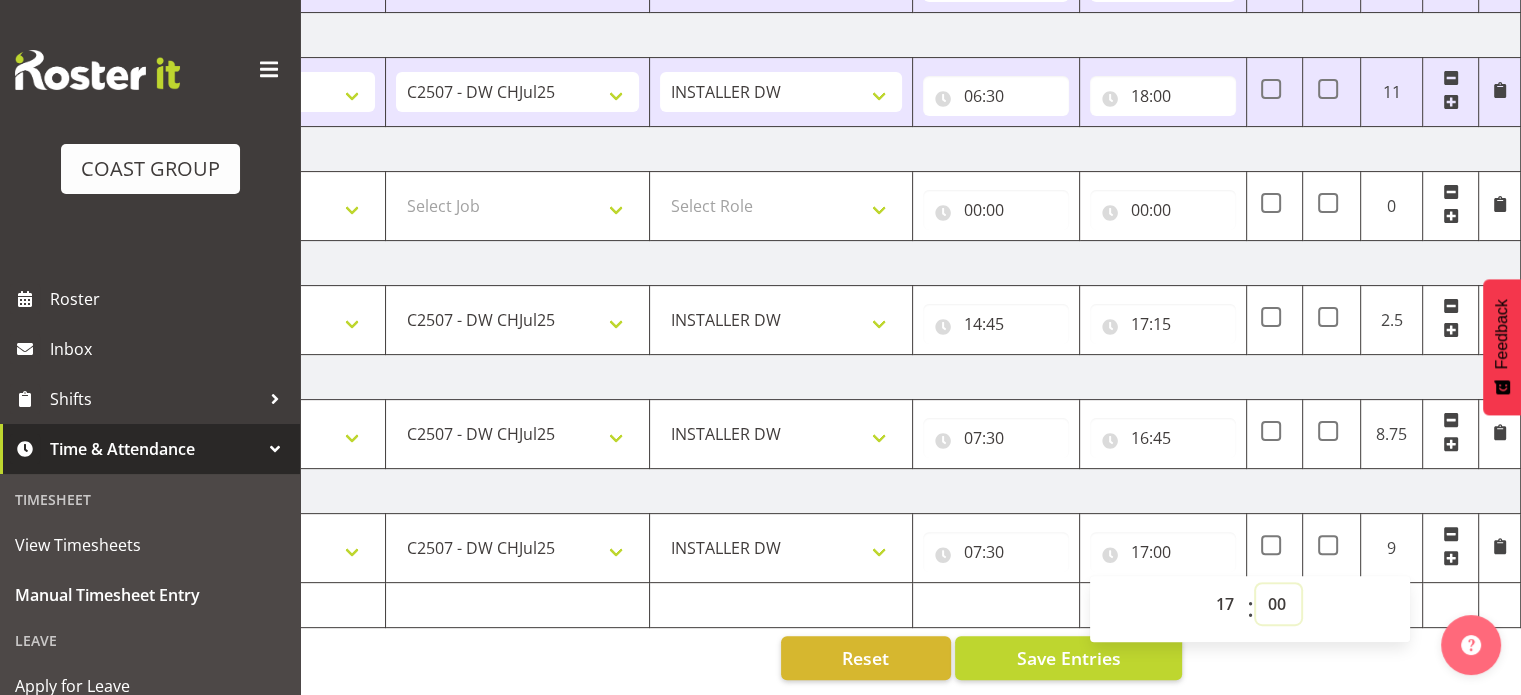 click on "00   01   02   03   04   05   06   07   08   09   10   11   12   13   14   15   16   17   18   19   20   21   22   23   24   25   26   27   28   29   30   31   32   33   34   35   36   37   38   39   40   41   42   43   44   45   46   47   48   49   50   51   52   53   54   55   56   57   58   59" at bounding box center [1278, 604] 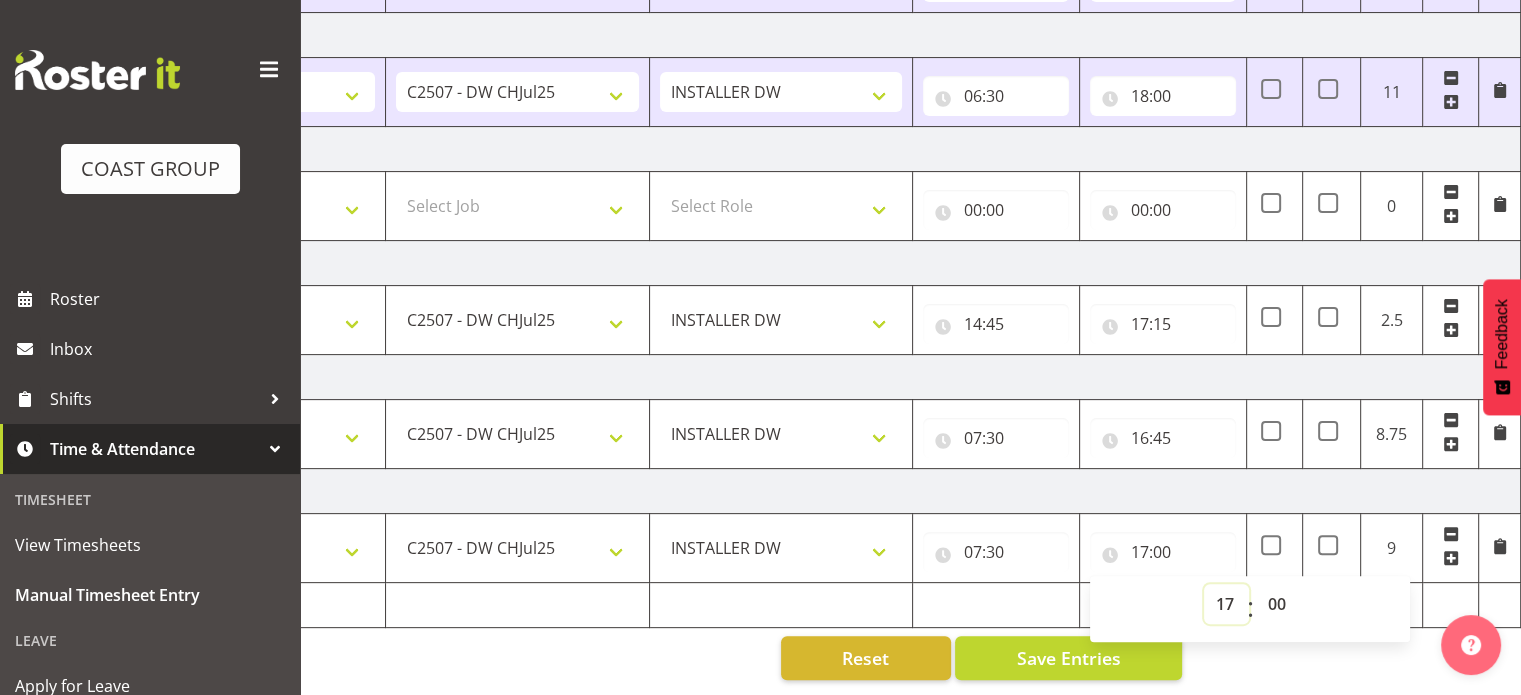 click on "00   01   02   03   04   05   06   07   08   09   10   11   12   13   14   15   16   17   18   19   20   21   22   23" at bounding box center (1226, 604) 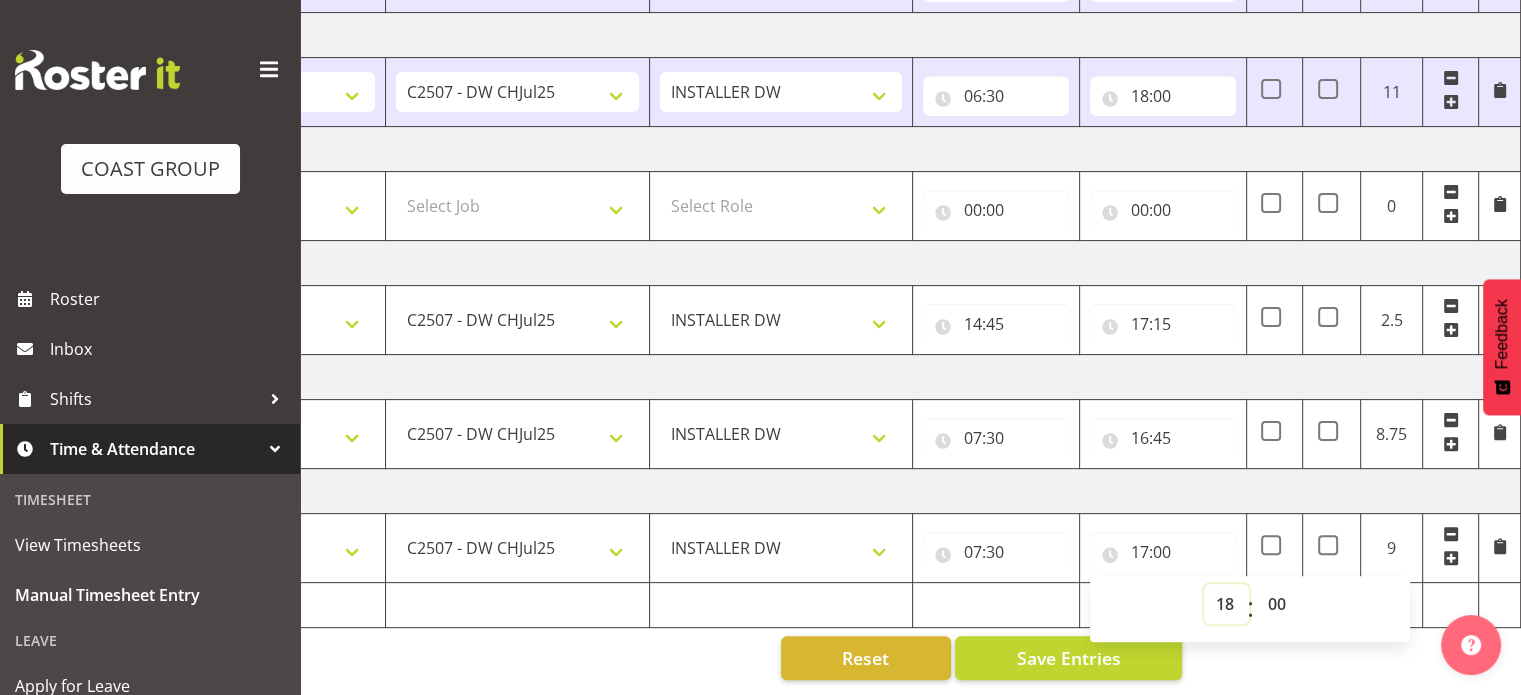 click on "00   01   02   03   04   05   06   07   08   09   10   11   12   13   14   15   16   17   18   19   20   21   22   23" at bounding box center (1226, 604) 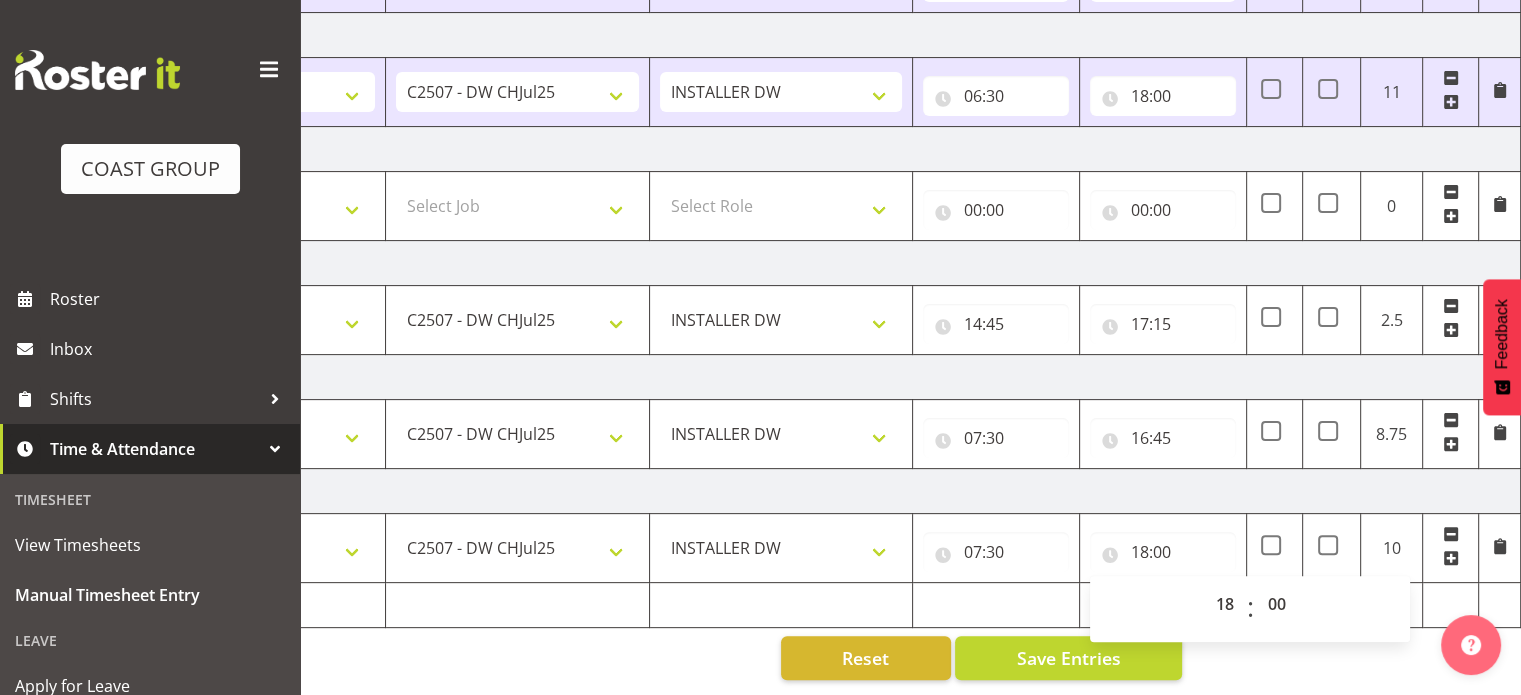 click on "[DATE]" at bounding box center (821, 491) 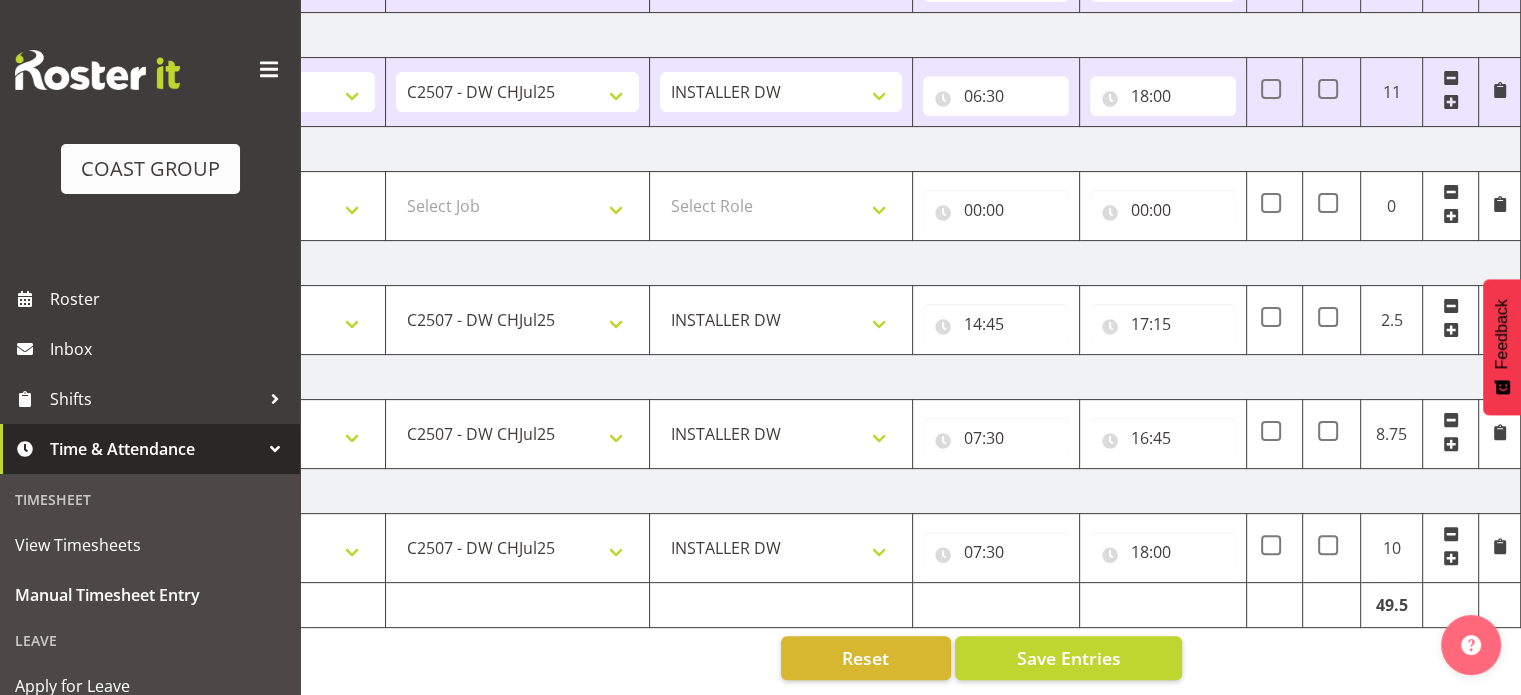 click on "[DATE]" at bounding box center (821, 491) 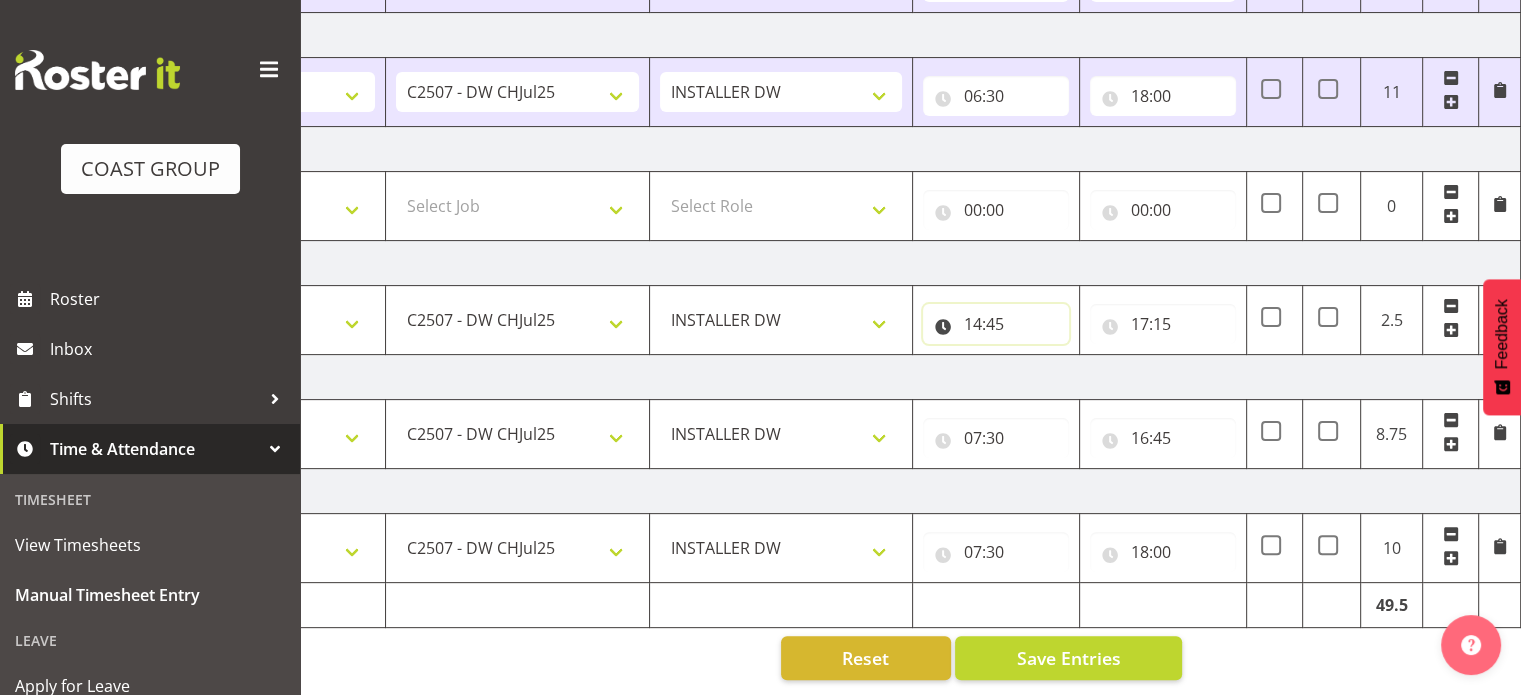 click on "14:45" at bounding box center (996, 324) 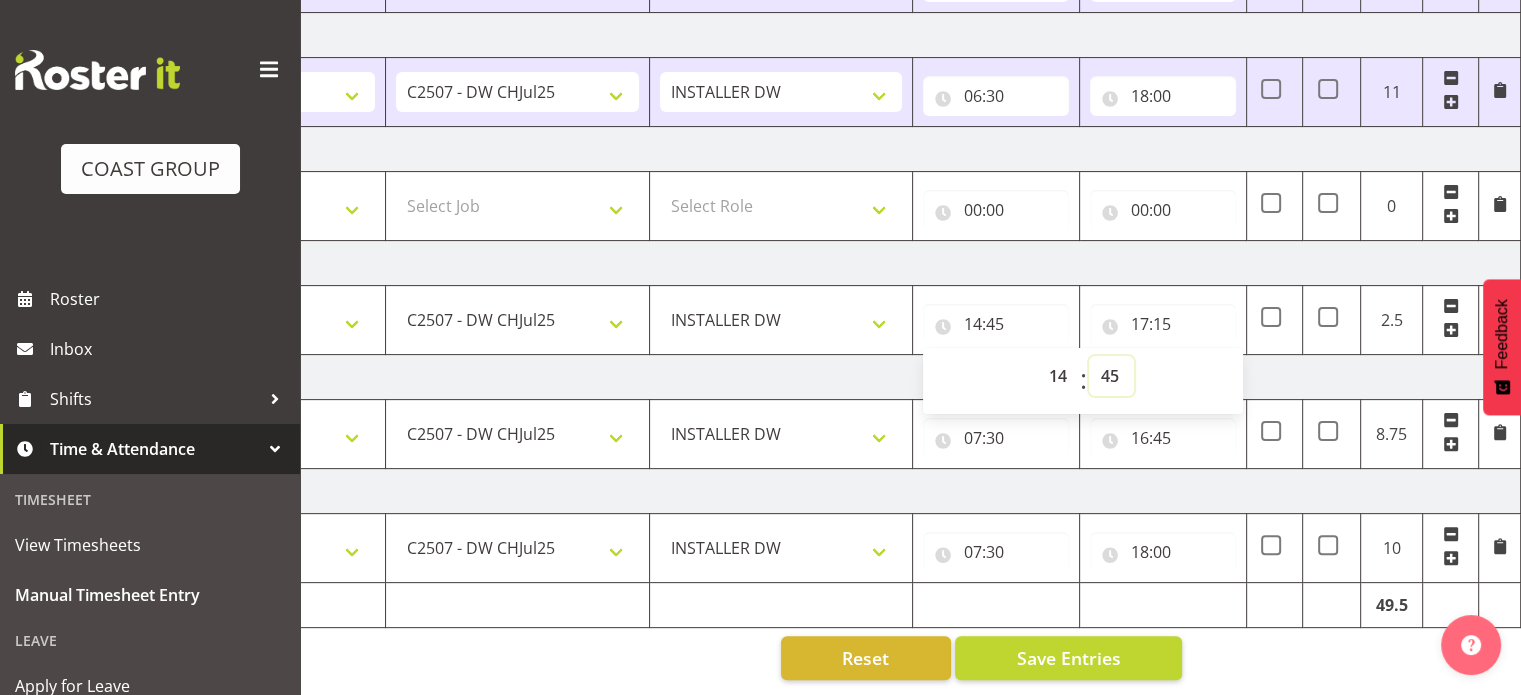 click on "00   01   02   03   04   05   06   07   08   09   10   11   12   13   14   15   16   17   18   19   20   21   22   23   24   25   26   27   28   29   30   31   32   33   34   35   36   37   38   39   40   41   42   43   44   45   46   47   48   49   50   51   52   53   54   55   56   57   58   59" at bounding box center (1111, 376) 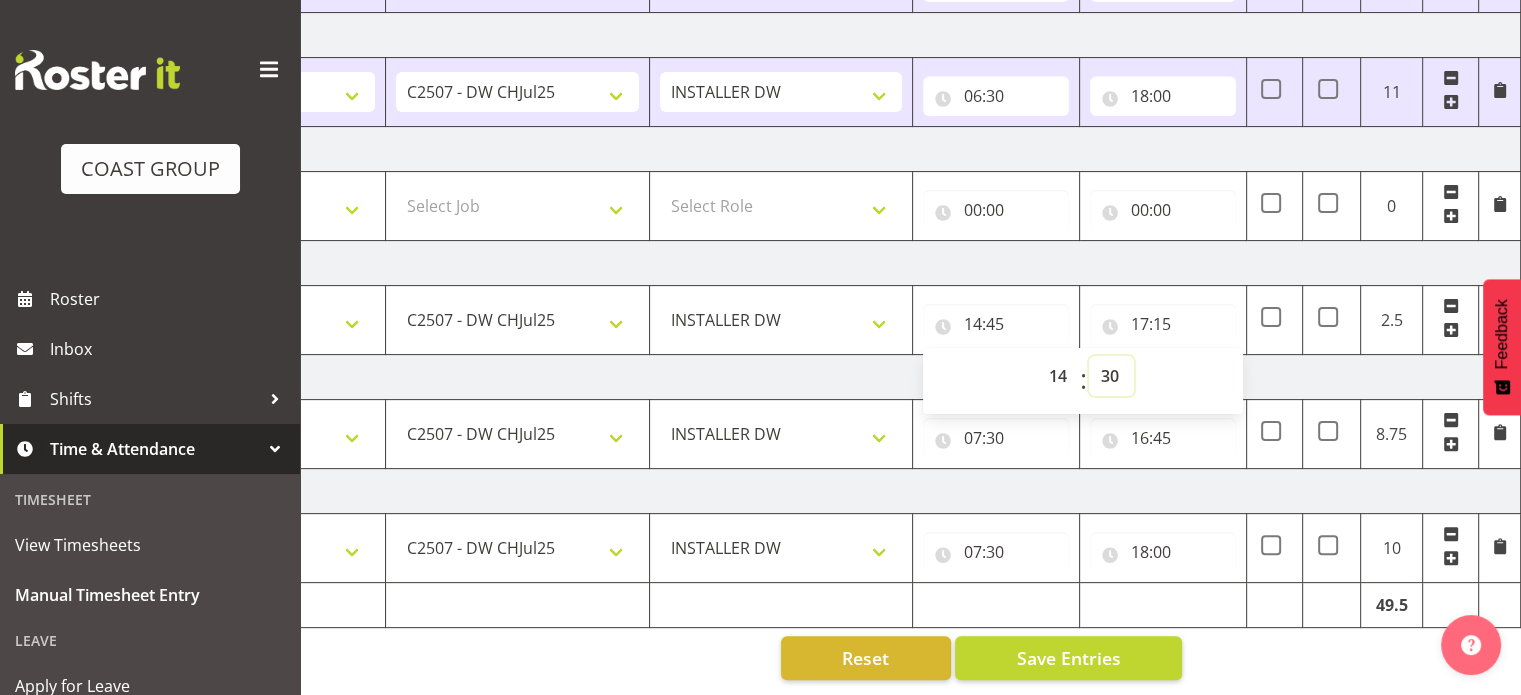 click on "00   01   02   03   04   05   06   07   08   09   10   11   12   13   14   15   16   17   18   19   20   21   22   23   24   25   26   27   28   29   30   31   32   33   34   35   36   37   38   39   40   41   42   43   44   45   46   47   48   49   50   51   52   53   54   55   56   57   58   59" at bounding box center [1111, 376] 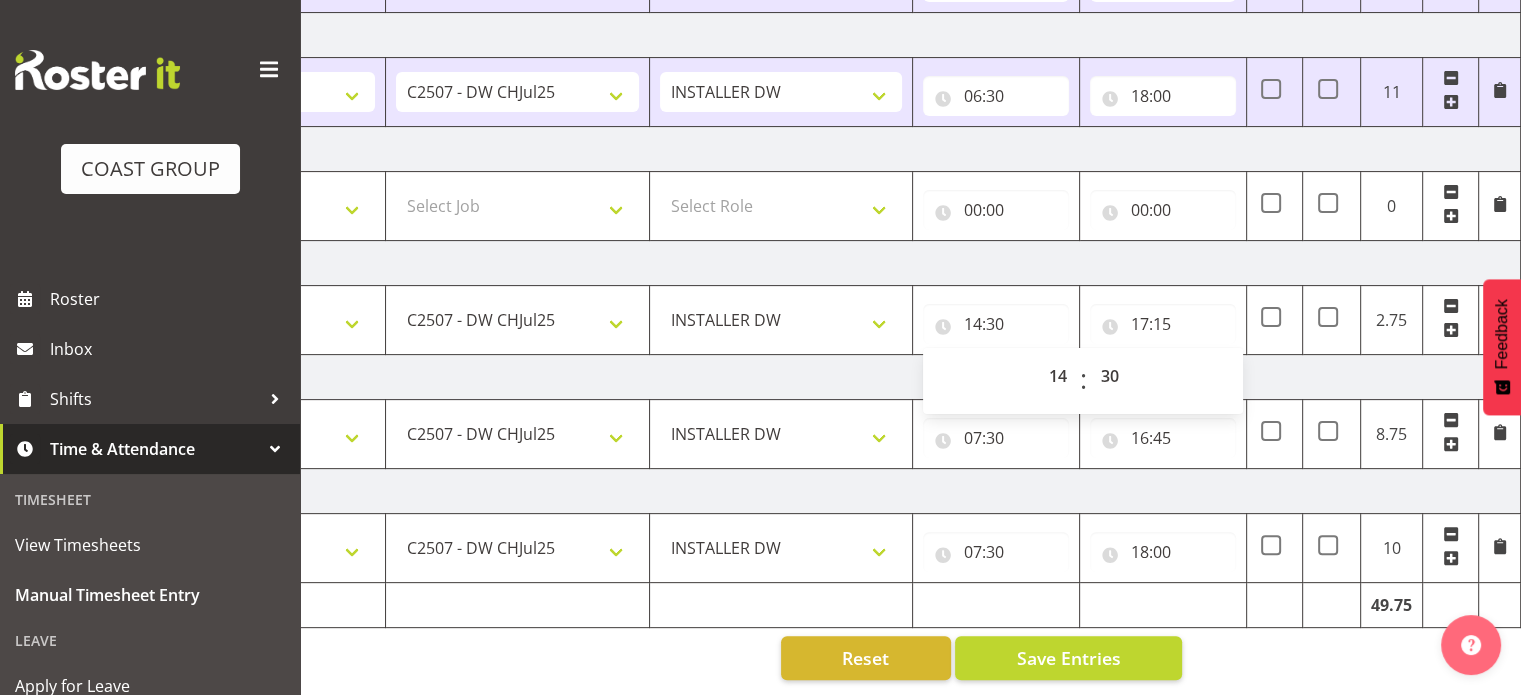 click on "[DATE]" at bounding box center (821, 263) 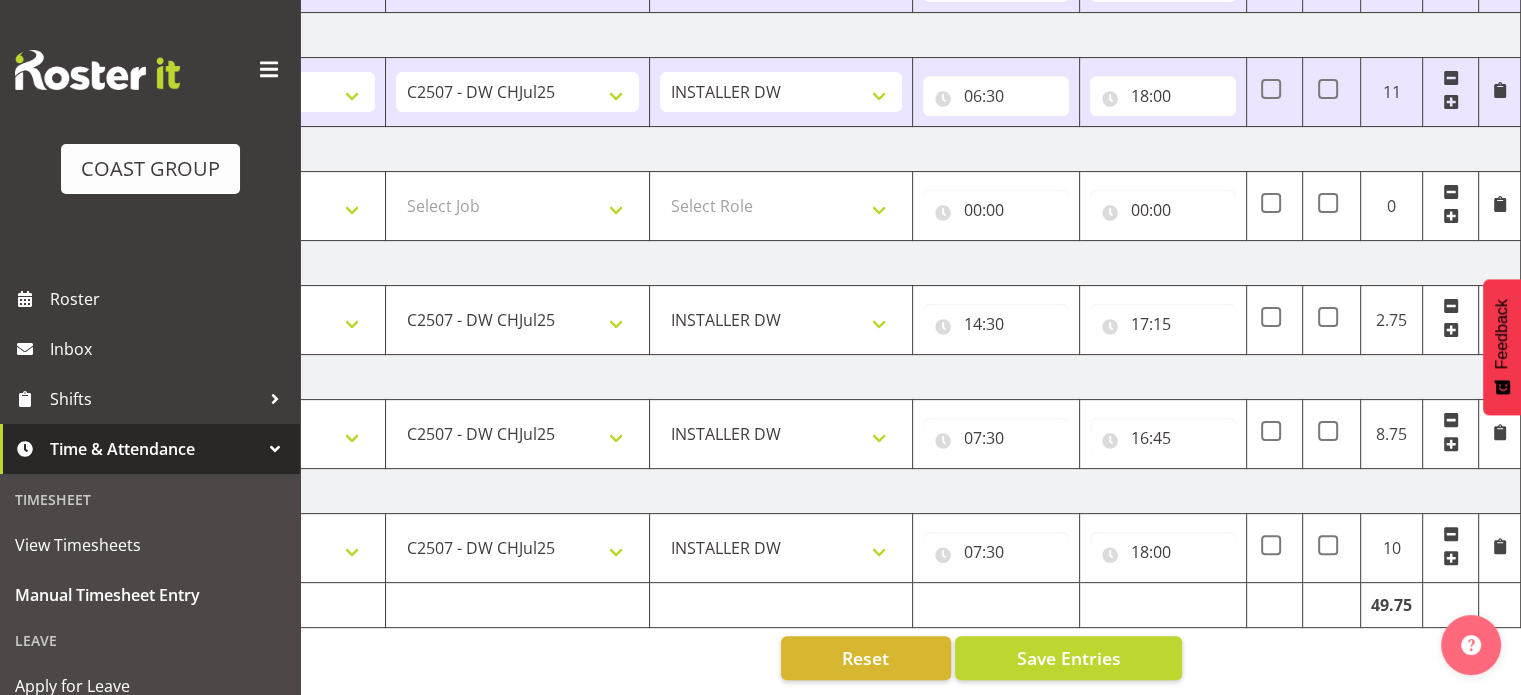 click on "[DATE]" at bounding box center [821, 491] 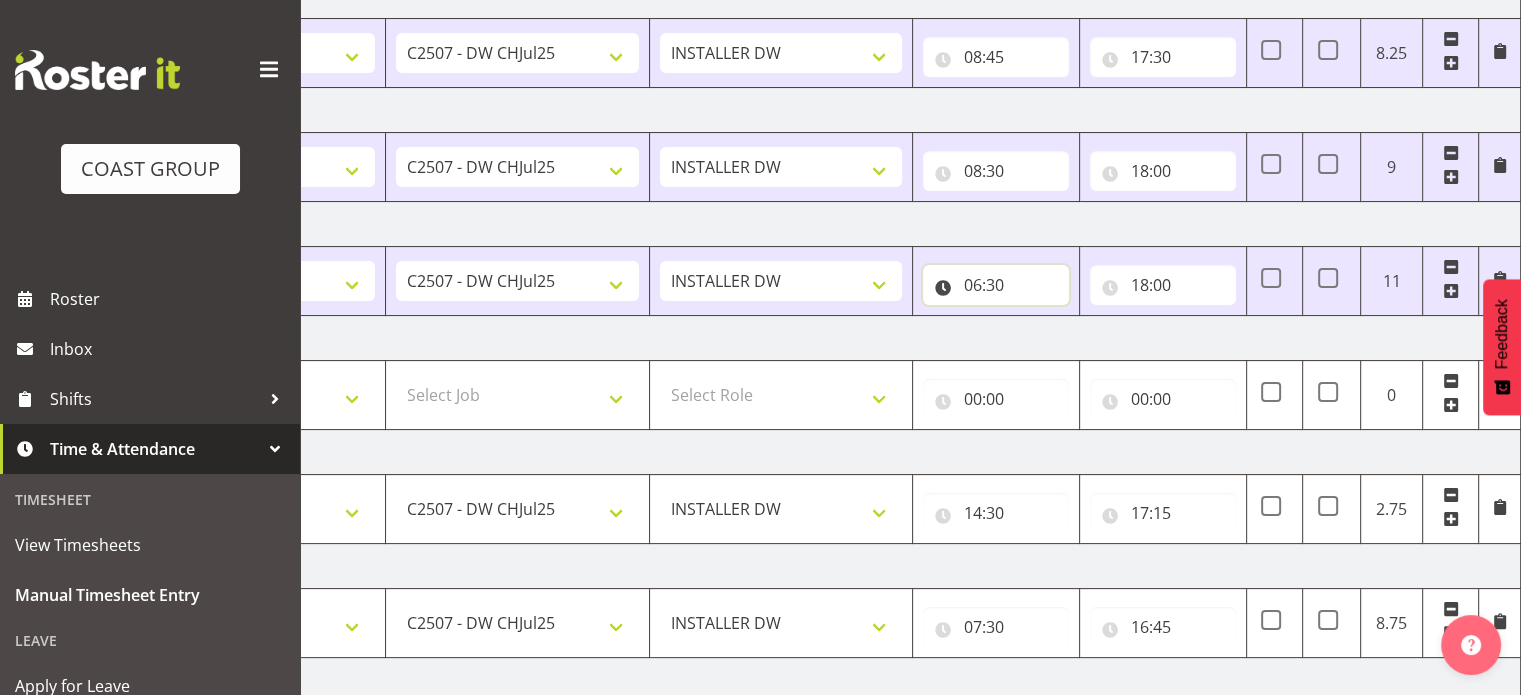 click on "06:30" at bounding box center (996, 285) 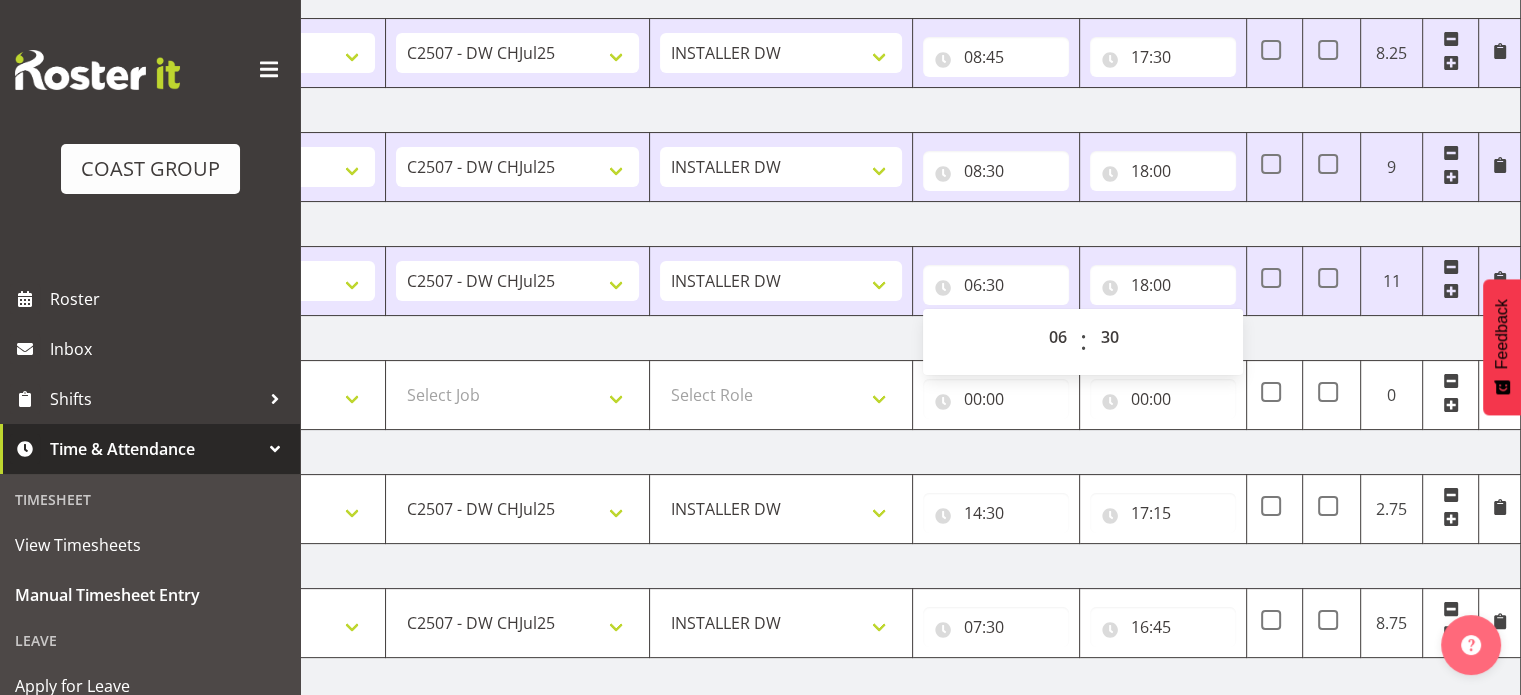 drag, startPoint x: 1137, startPoint y: 236, endPoint x: 1152, endPoint y: 241, distance: 15.811388 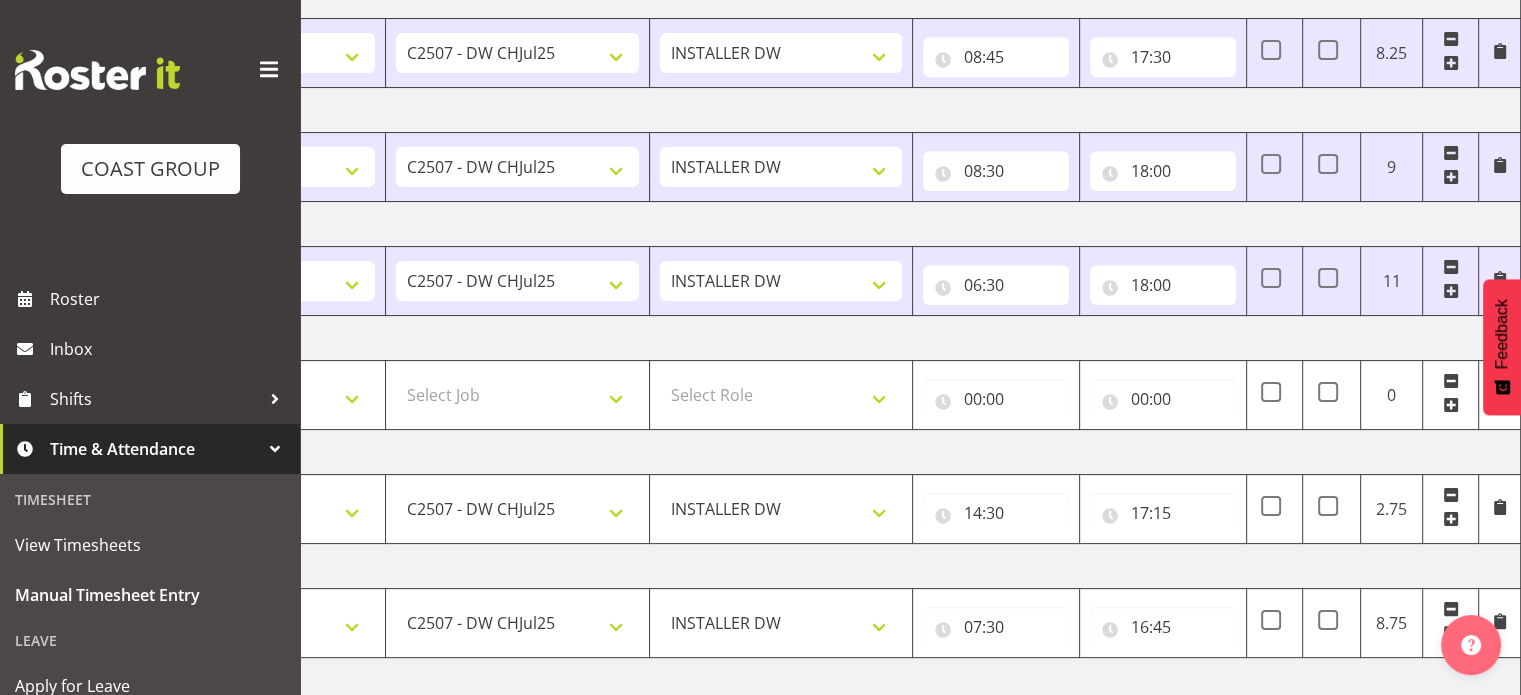 scroll, scrollTop: 242, scrollLeft: 0, axis: vertical 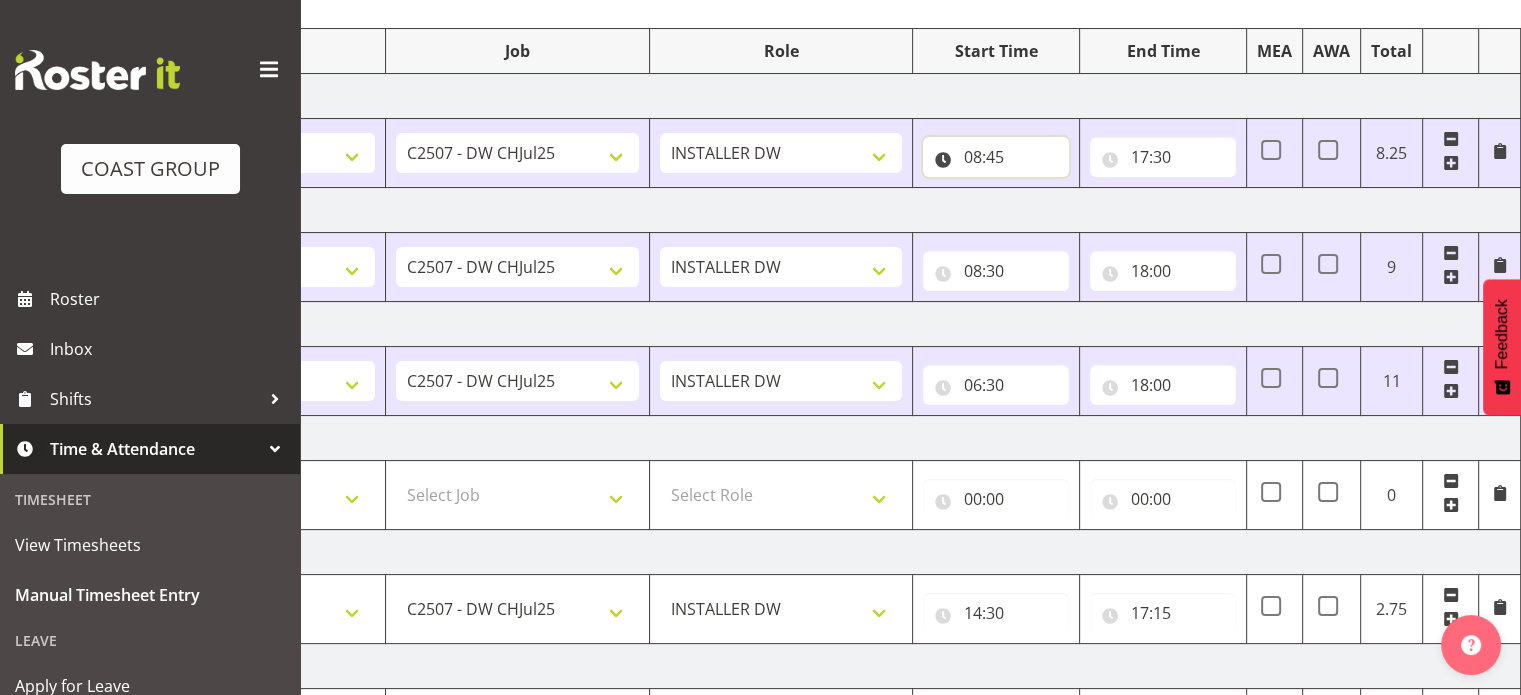 click on "08:45" at bounding box center (996, 157) 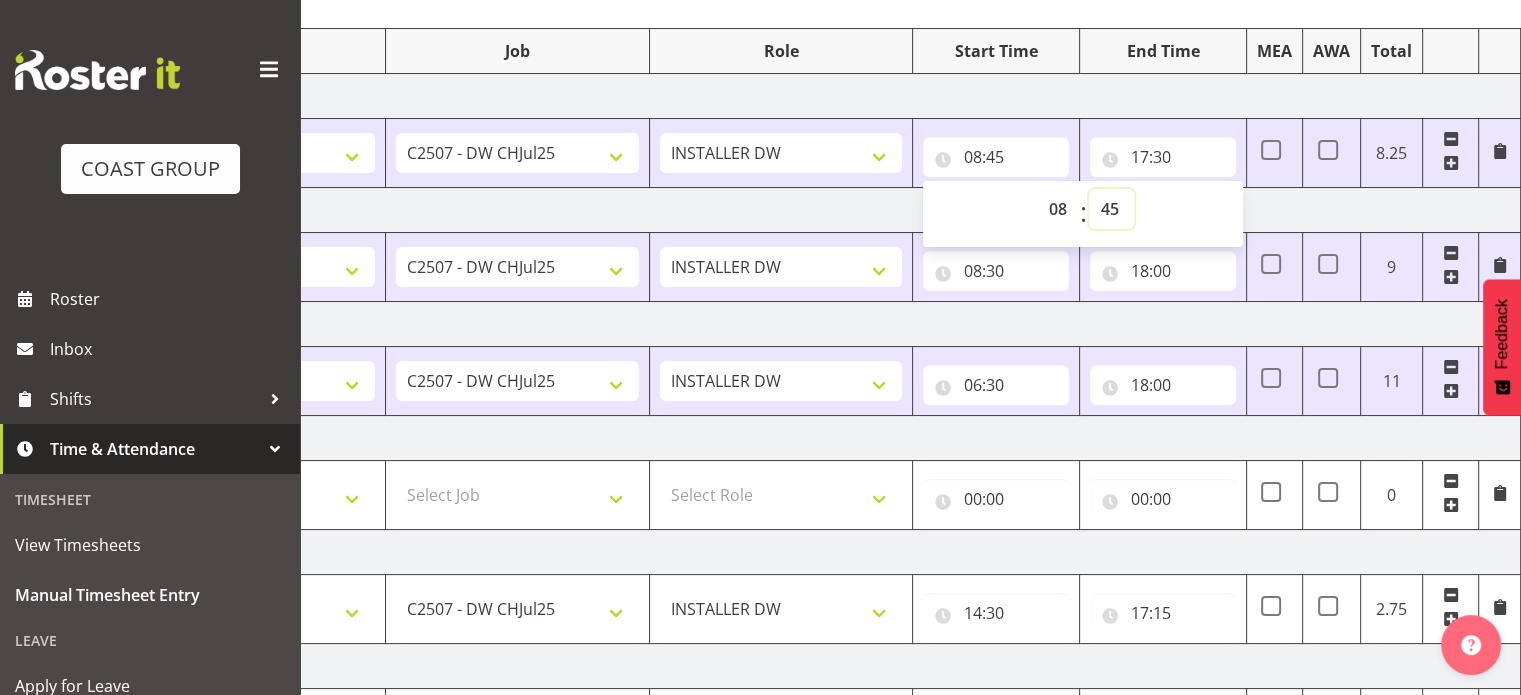 click on "00   01   02   03   04   05   06   07   08   09   10   11   12   13   14   15   16   17   18   19   20   21   22   23   24   25   26   27   28   29   30   31   32   33   34   35   36   37   38   39   40   41   42   43   44   45   46   47   48   49   50   51   52   53   54   55   56   57   58   59" at bounding box center [1111, 209] 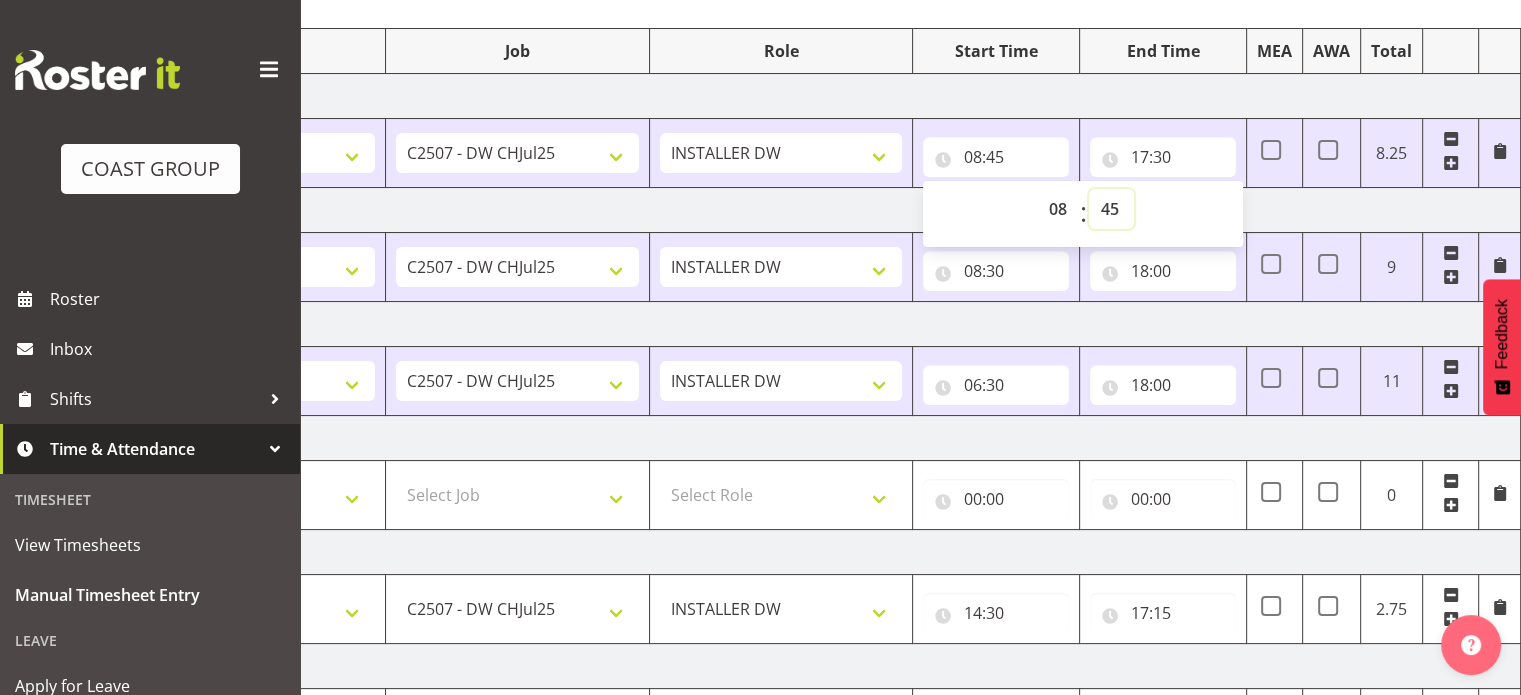 select on "30" 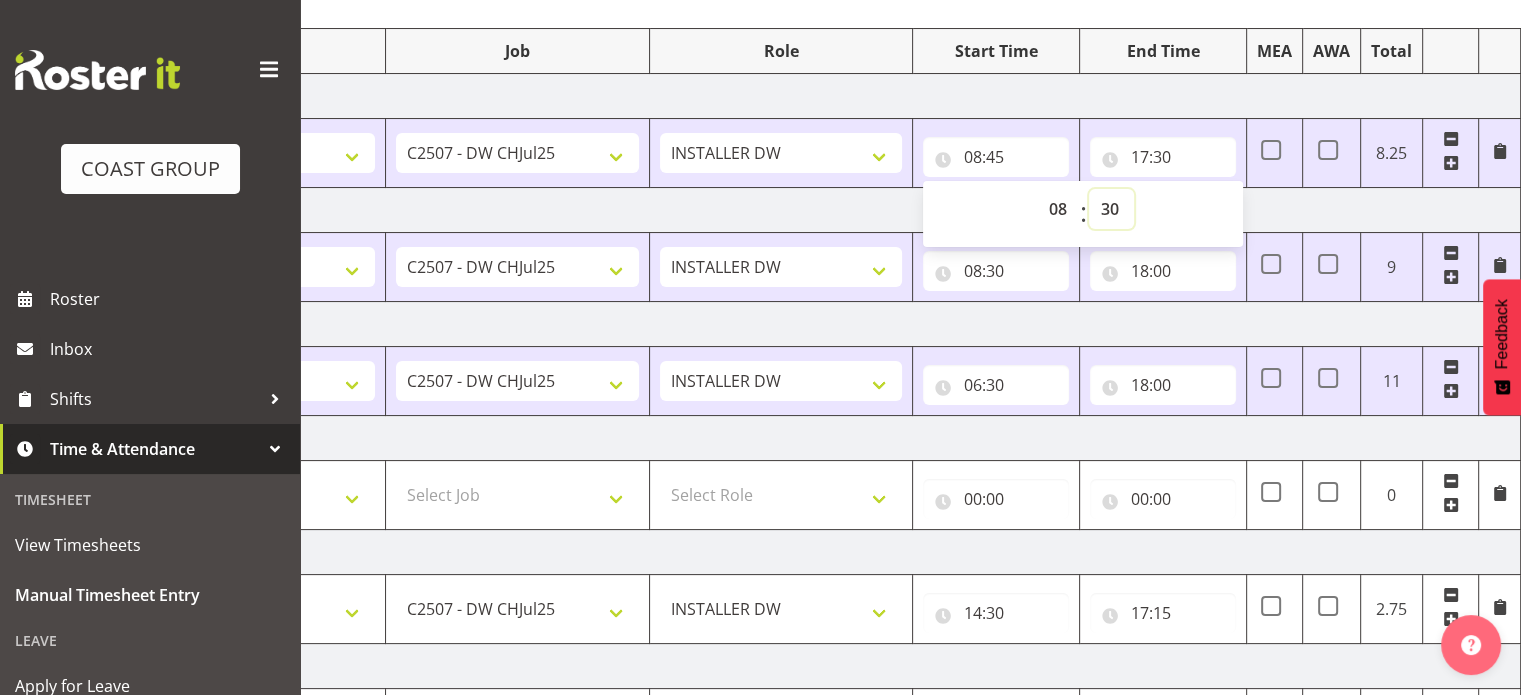 click on "00   01   02   03   04   05   06   07   08   09   10   11   12   13   14   15   16   17   18   19   20   21   22   23   24   25   26   27   28   29   30   31   32   33   34   35   36   37   38   39   40   41   42   43   44   45   46   47   48   49   50   51   52   53   54   55   56   57   58   59" at bounding box center [1111, 209] 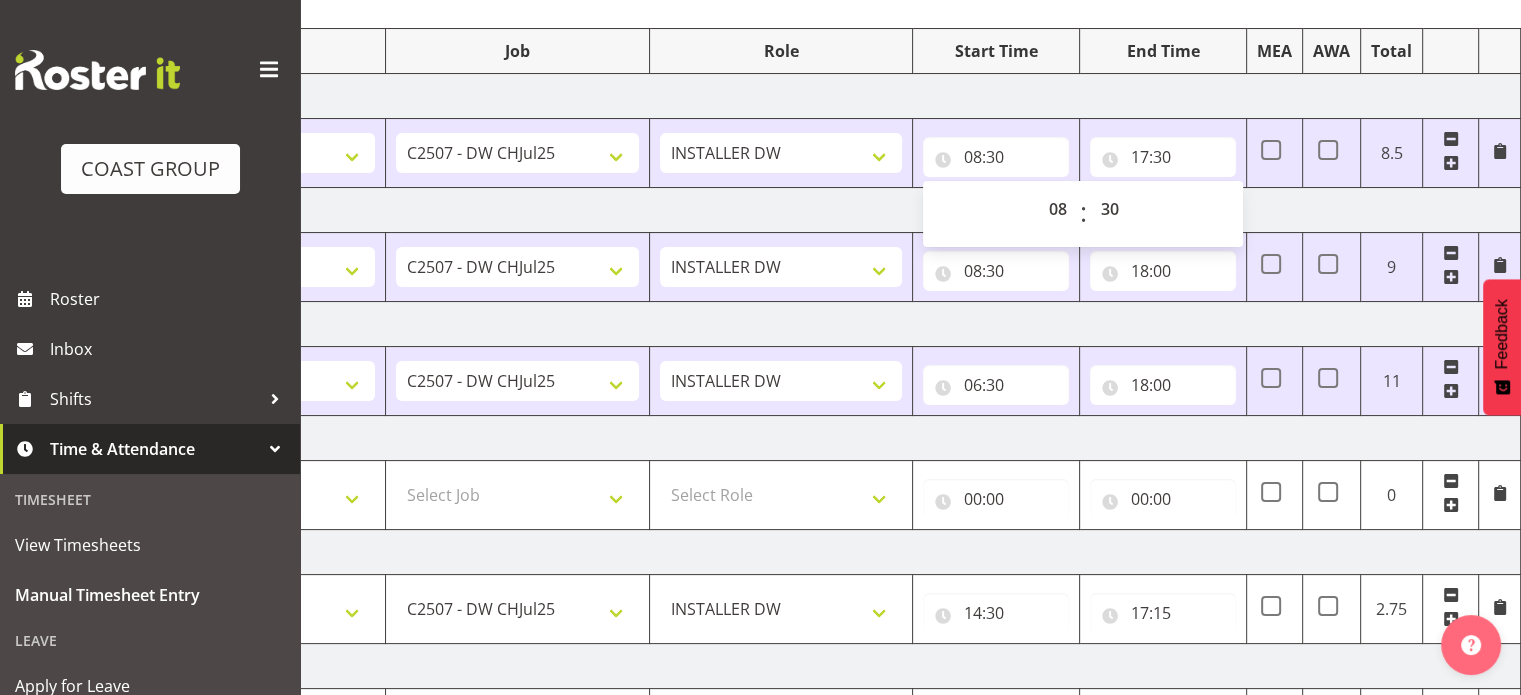 click on "[DATE]" at bounding box center [821, 210] 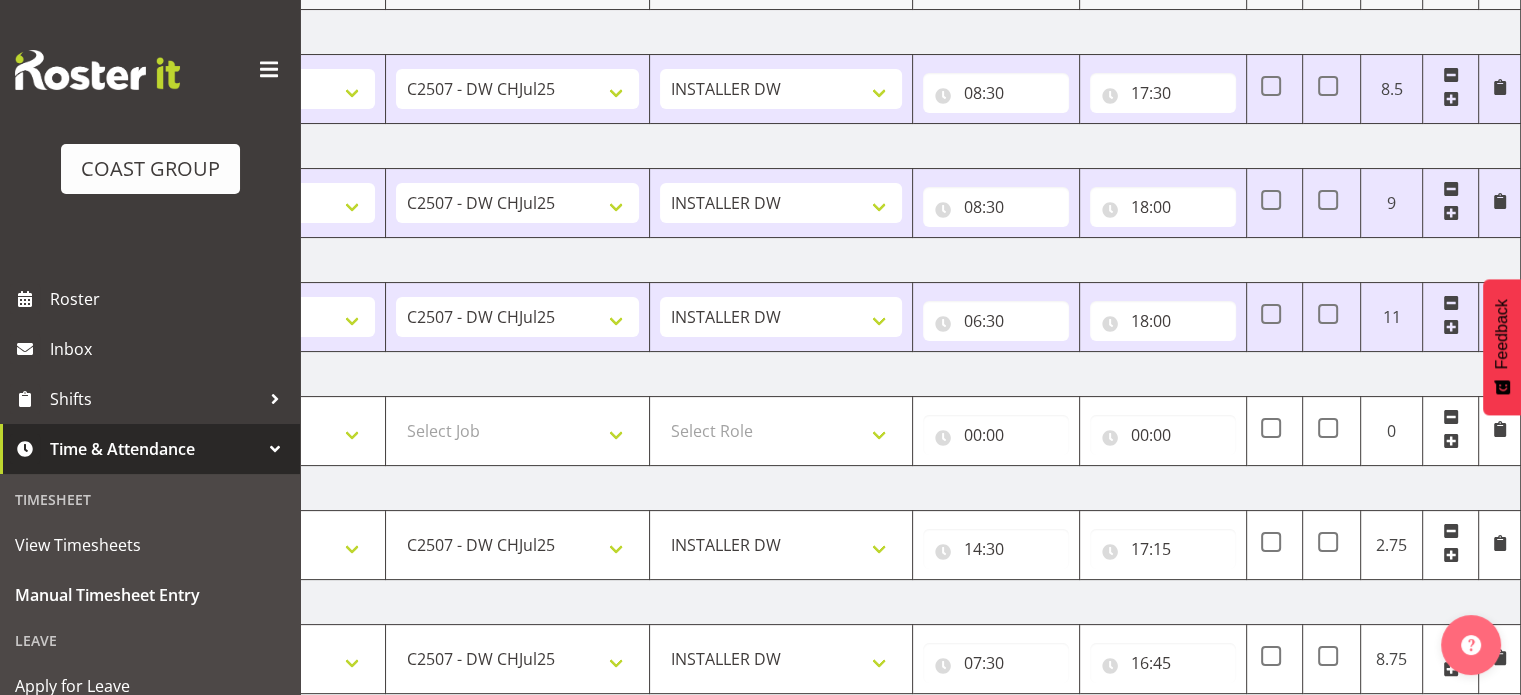 scroll, scrollTop: 542, scrollLeft: 0, axis: vertical 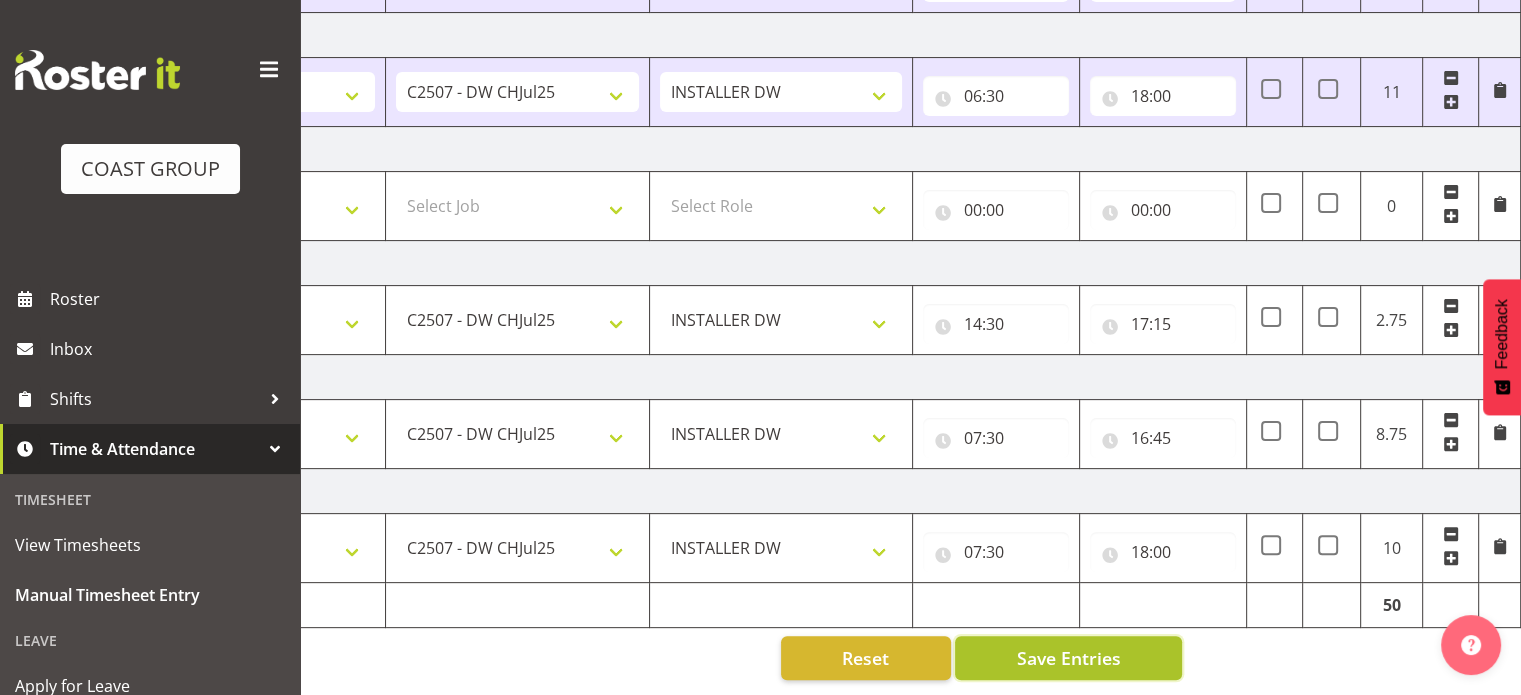 click on "Save
Entries" at bounding box center (1068, 658) 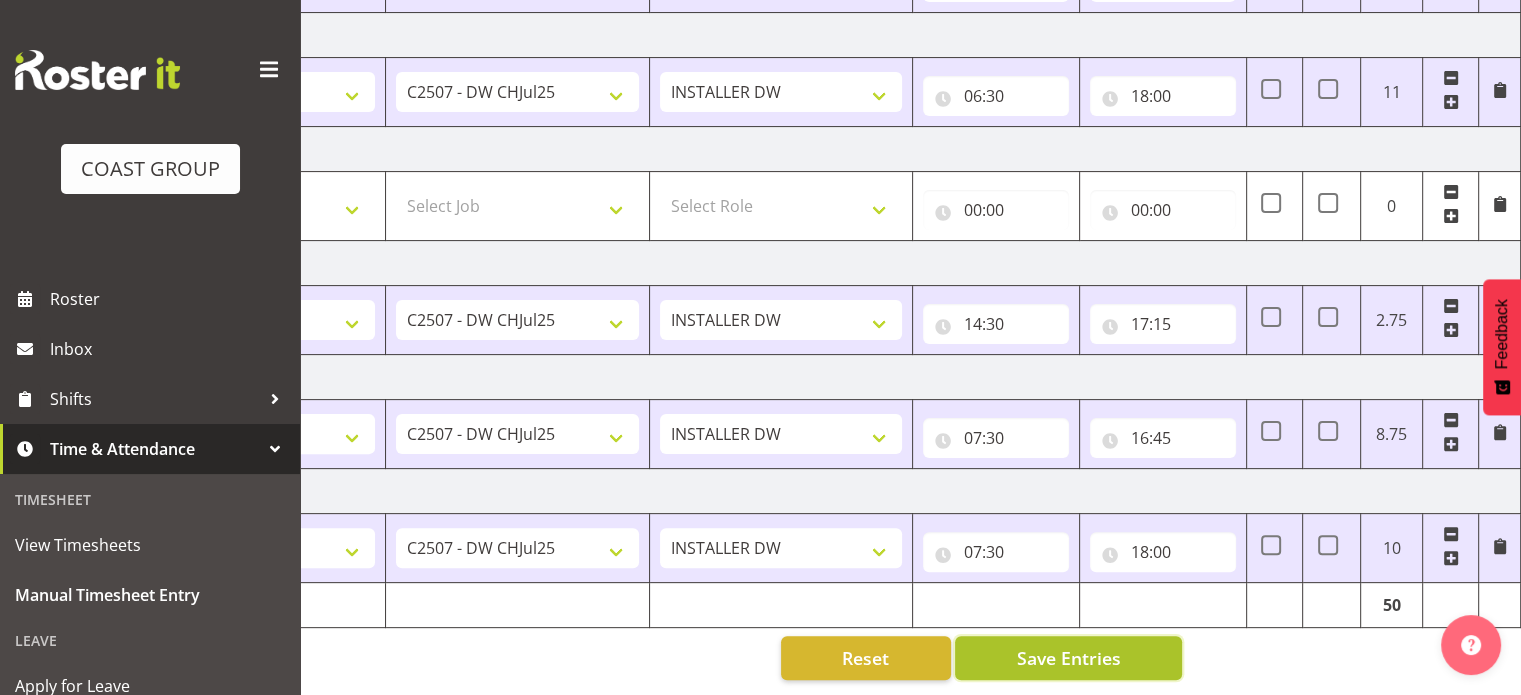 click on "Save
Entries" at bounding box center [1068, 658] 